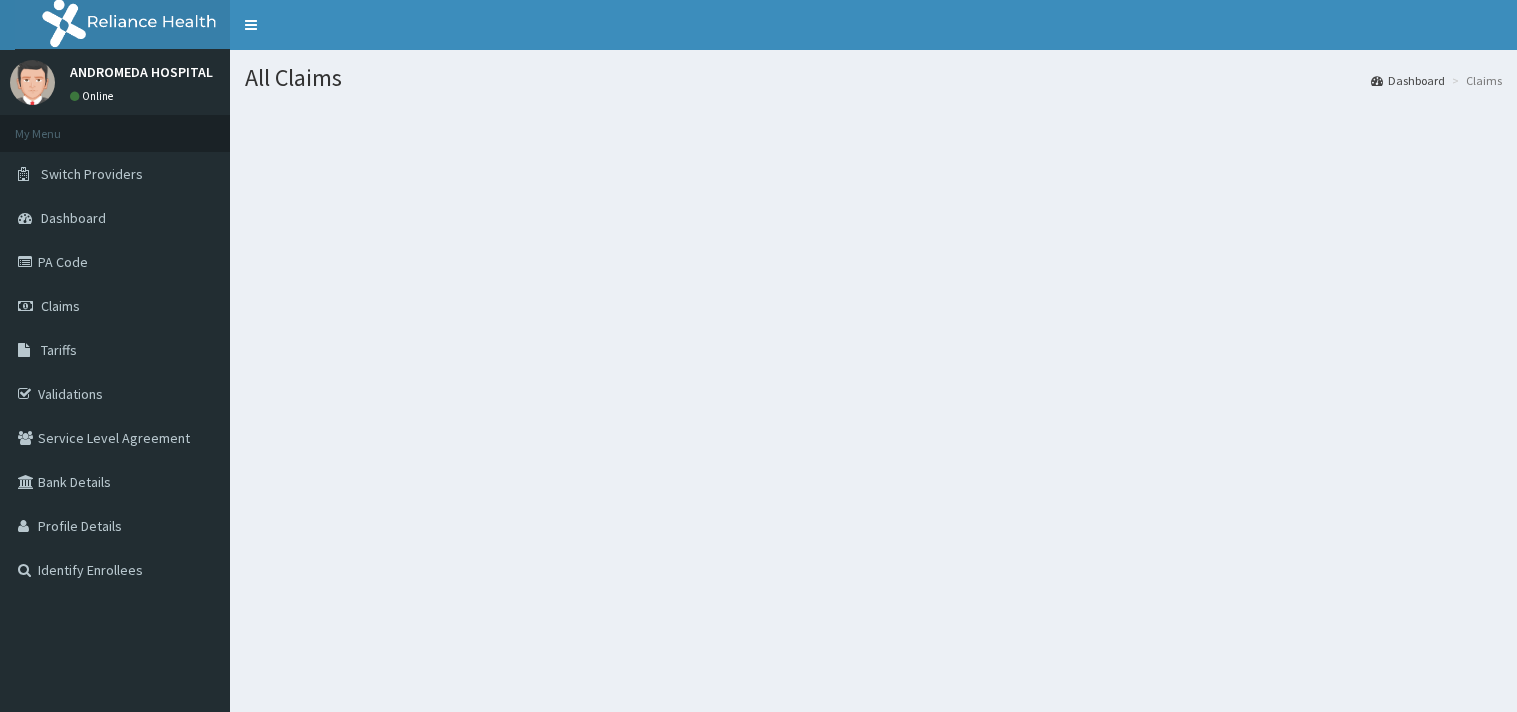 scroll, scrollTop: 0, scrollLeft: 0, axis: both 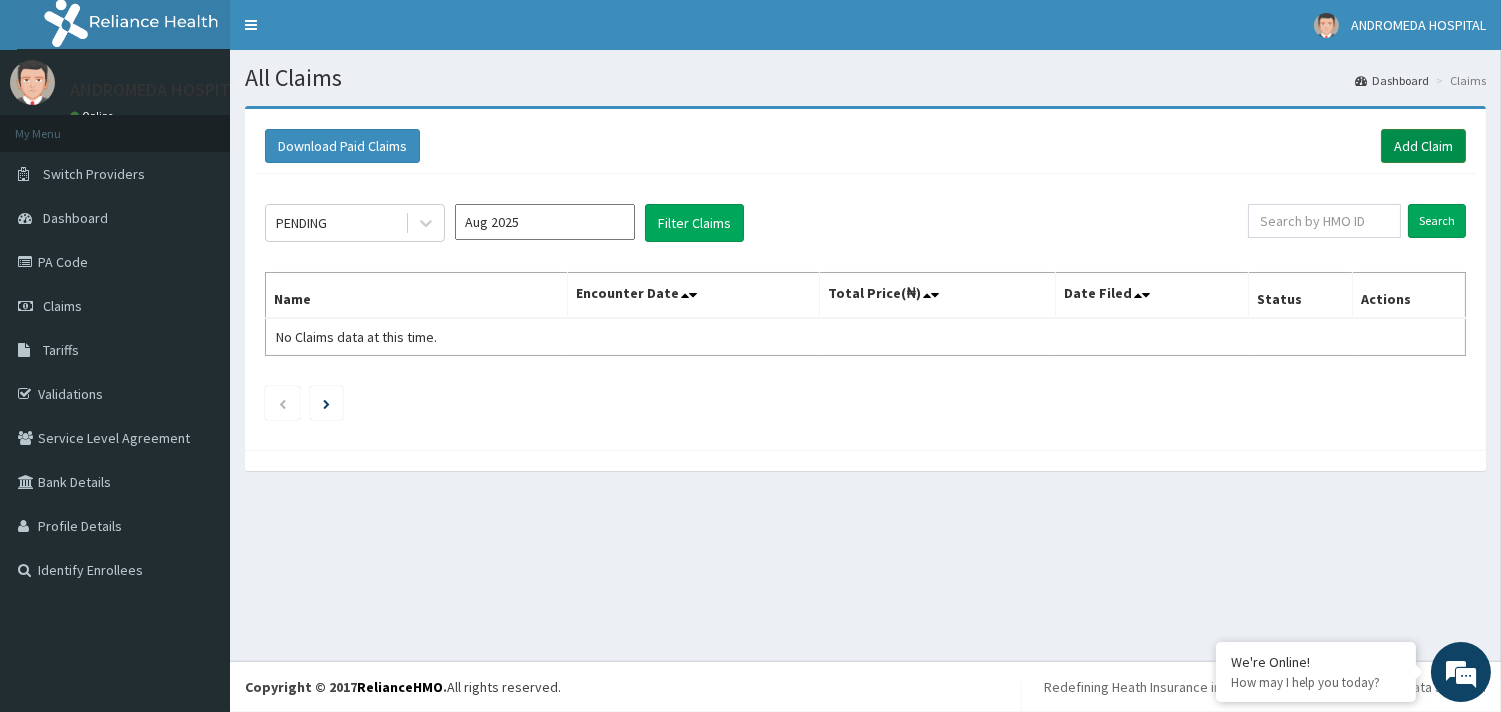 click on "Add Claim" at bounding box center (1423, 146) 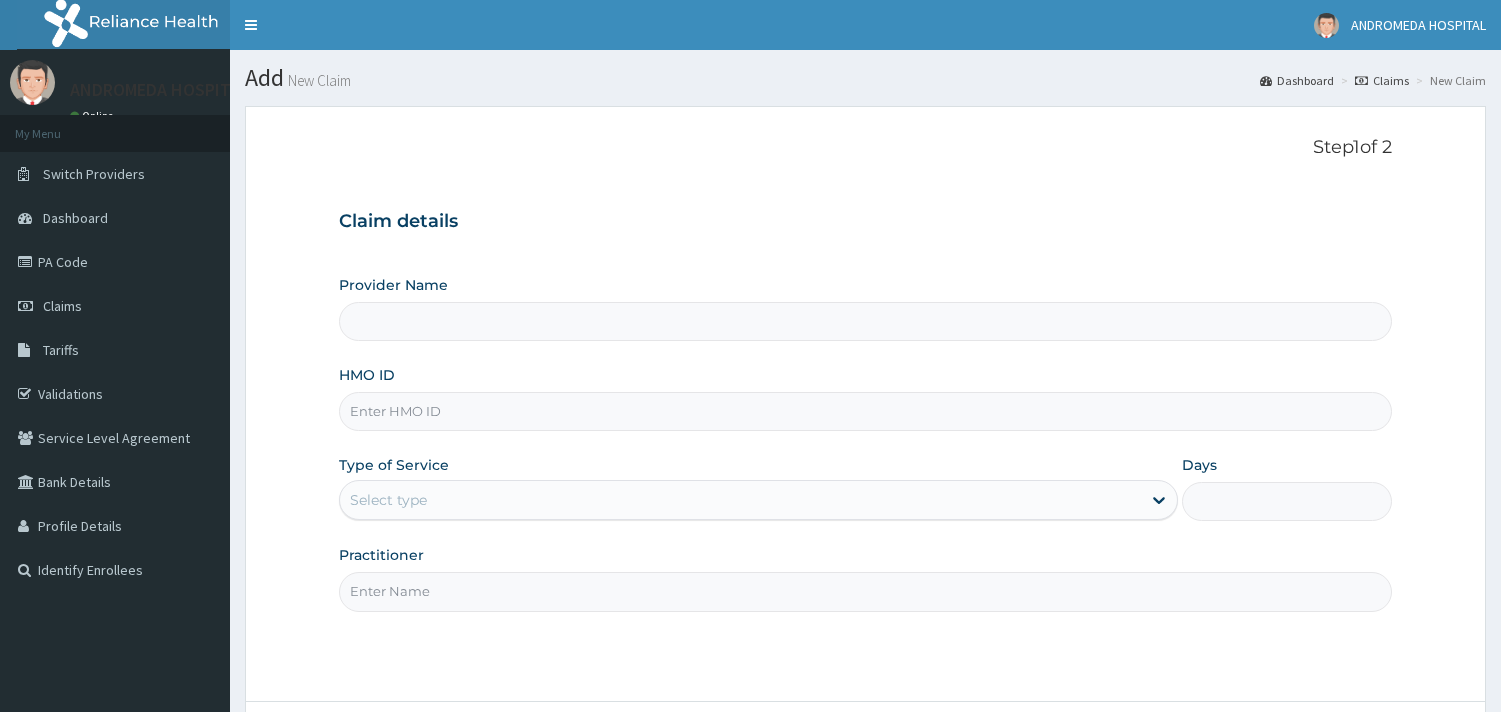 scroll, scrollTop: 0, scrollLeft: 0, axis: both 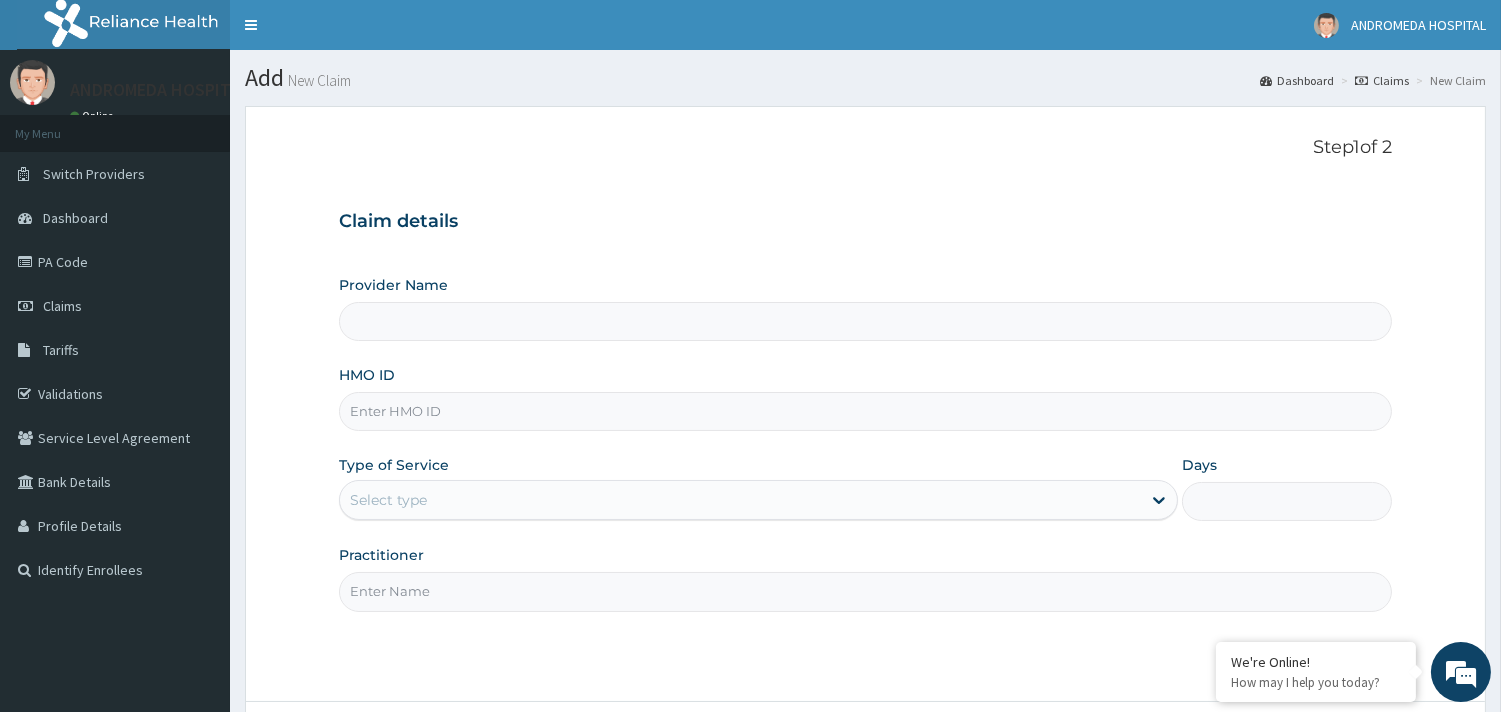 click on "HMO ID" at bounding box center (865, 411) 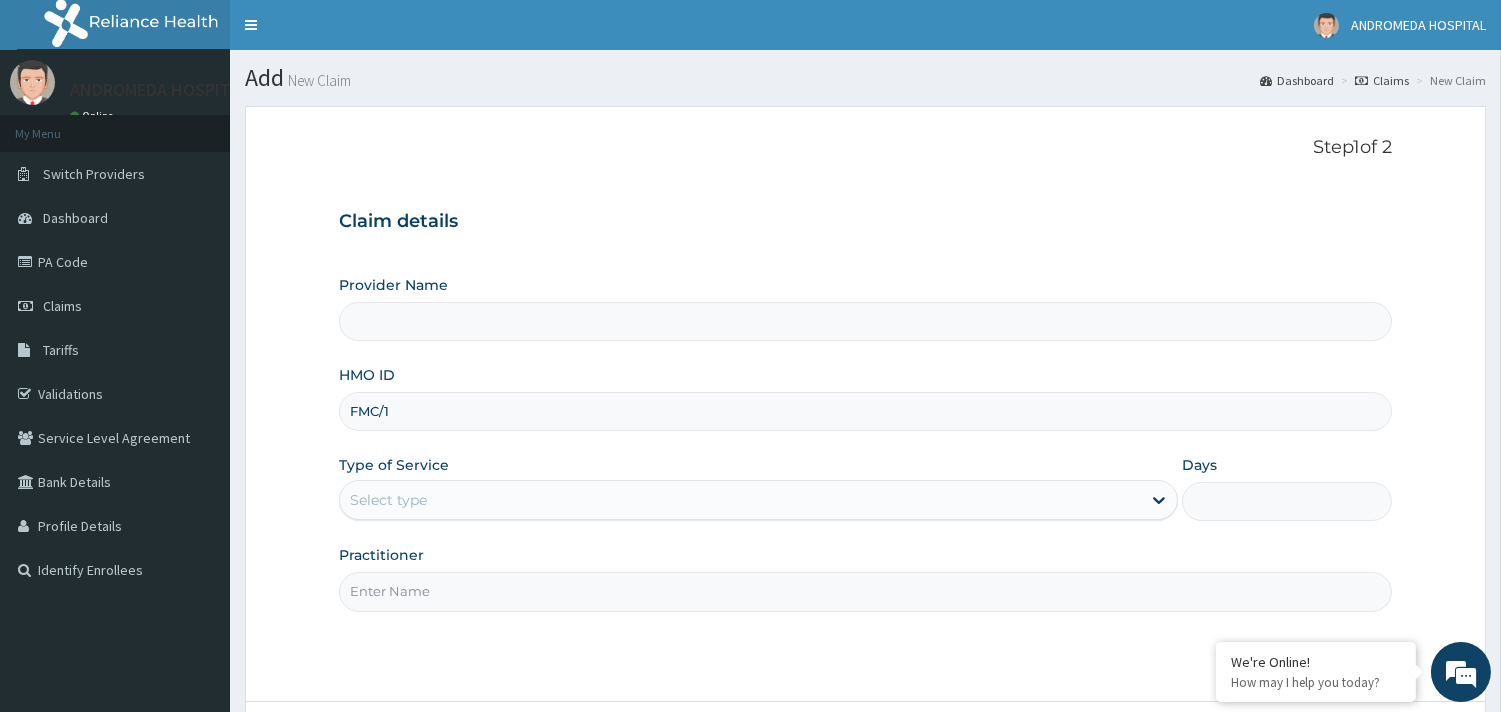 type on "FMC/10" 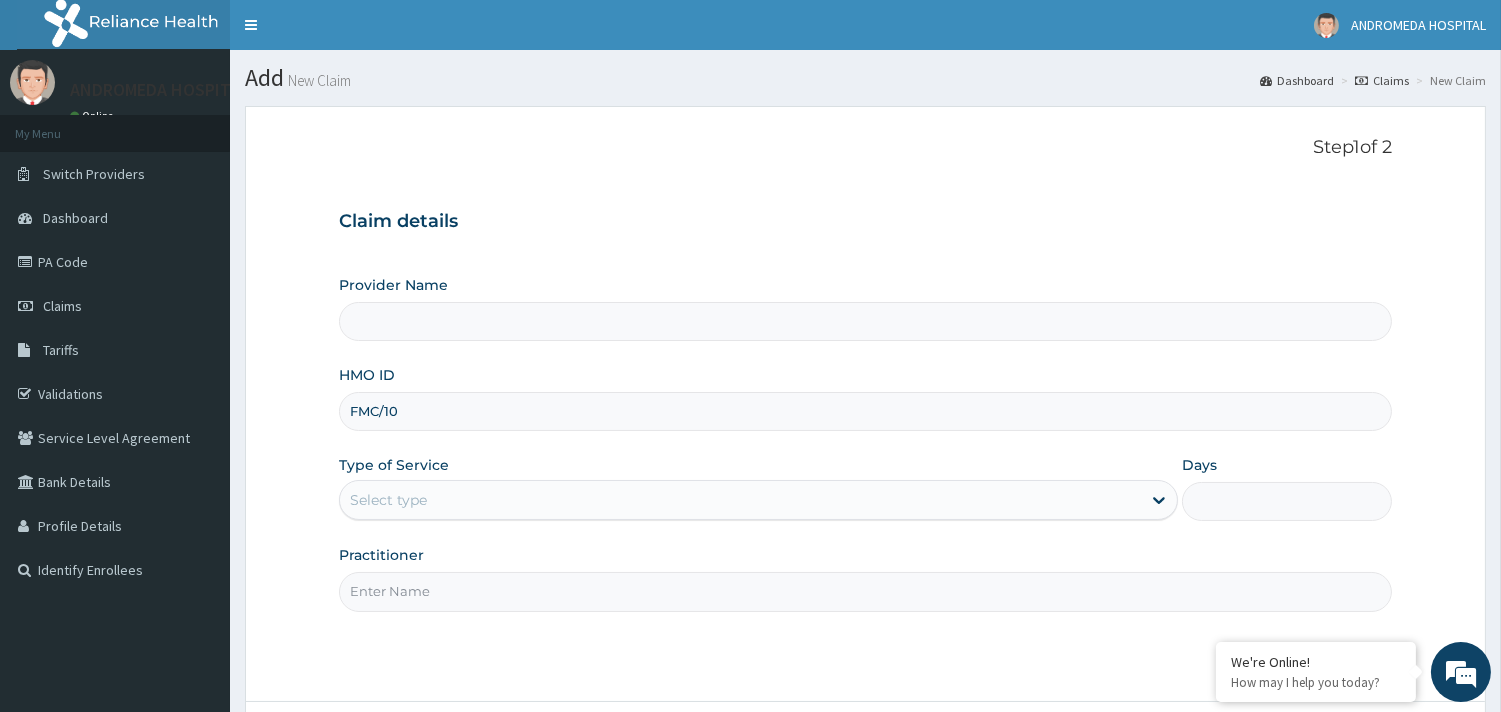 type on "ANDROMEDA HOSPITAL LTD" 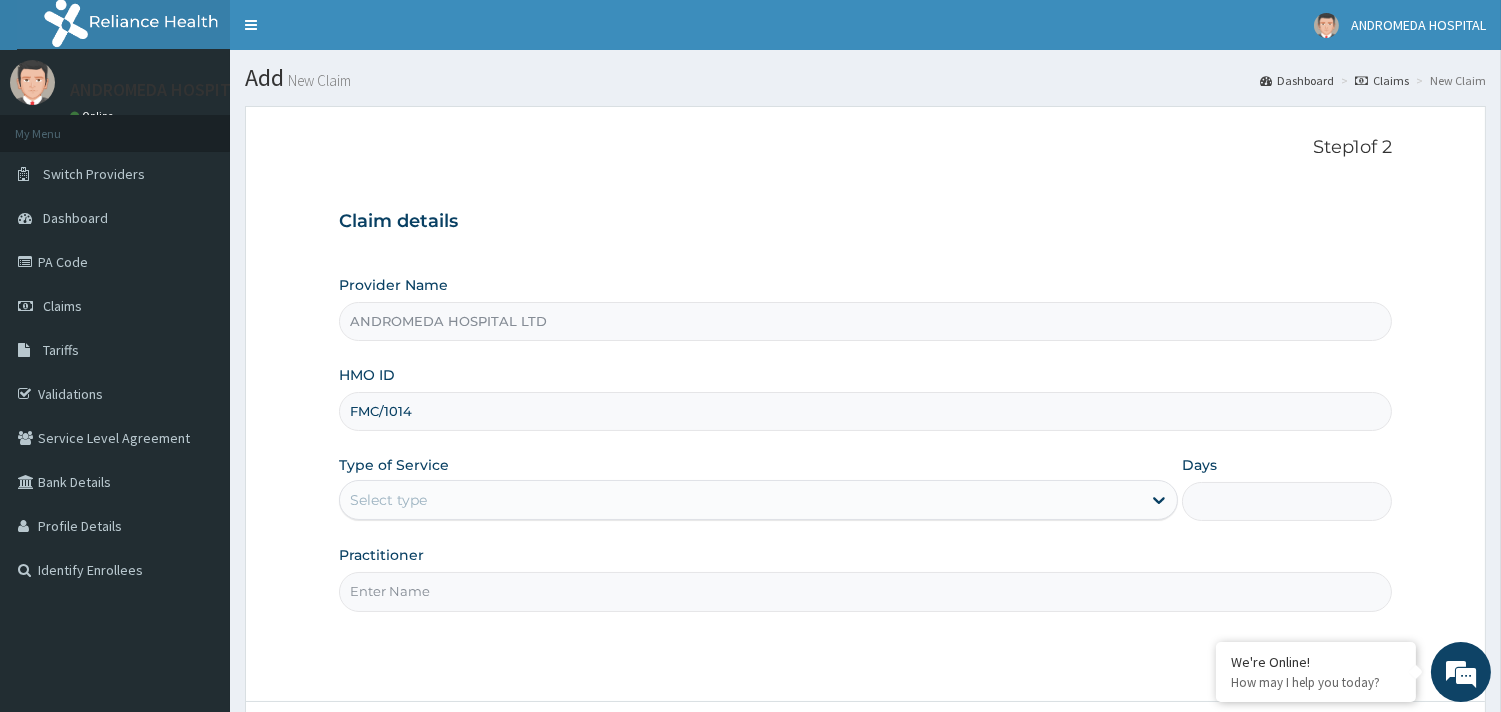 scroll, scrollTop: 0, scrollLeft: 0, axis: both 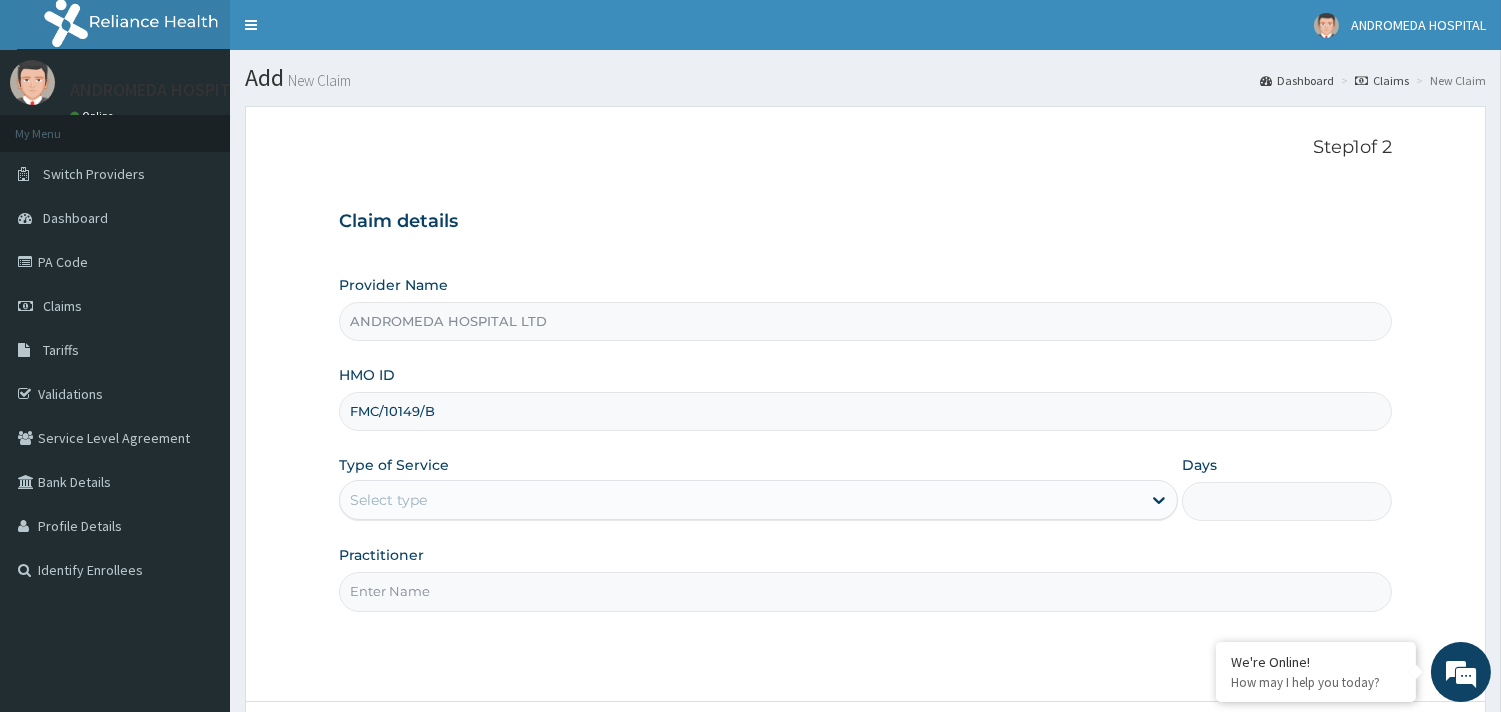 type on "FMC/10149/B" 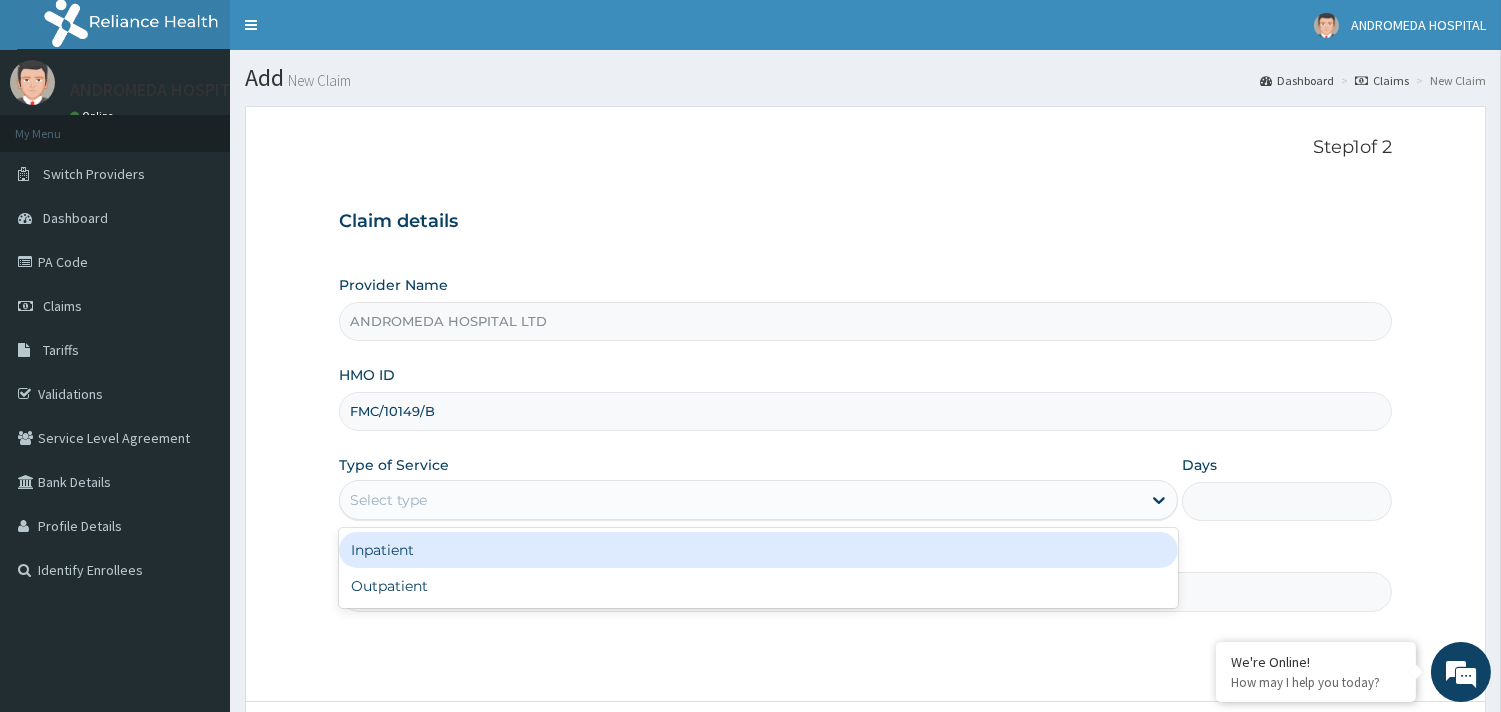click on "Select type" at bounding box center (740, 500) 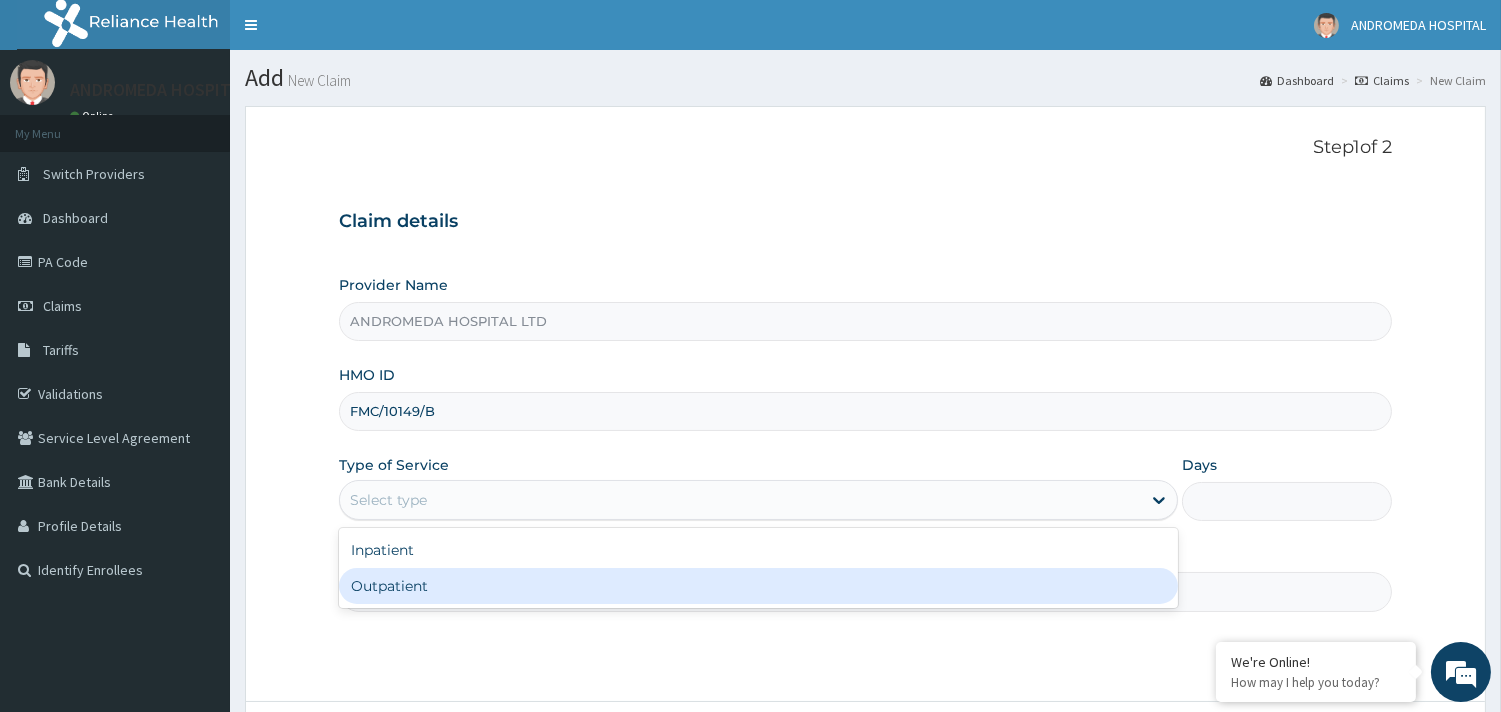 click on "Outpatient" at bounding box center (758, 586) 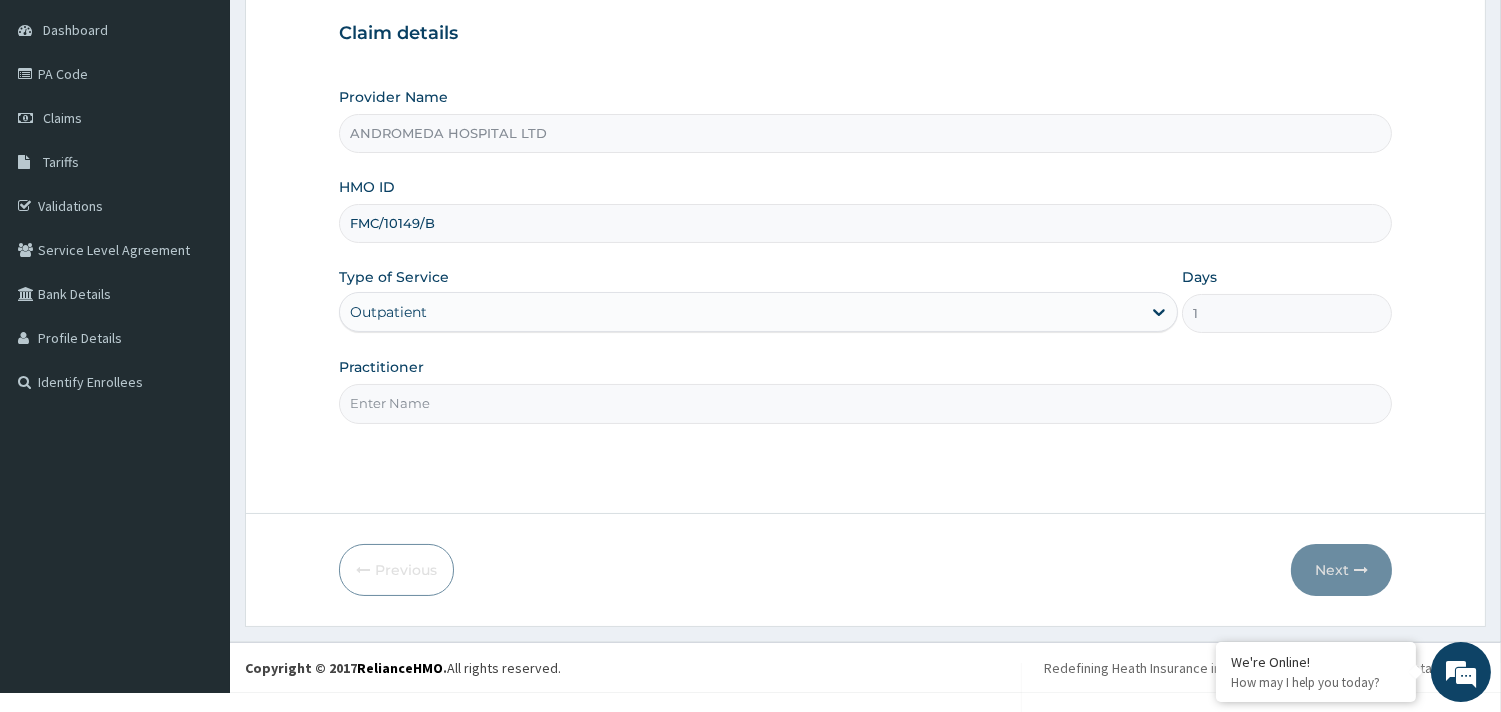 scroll, scrollTop: 190, scrollLeft: 0, axis: vertical 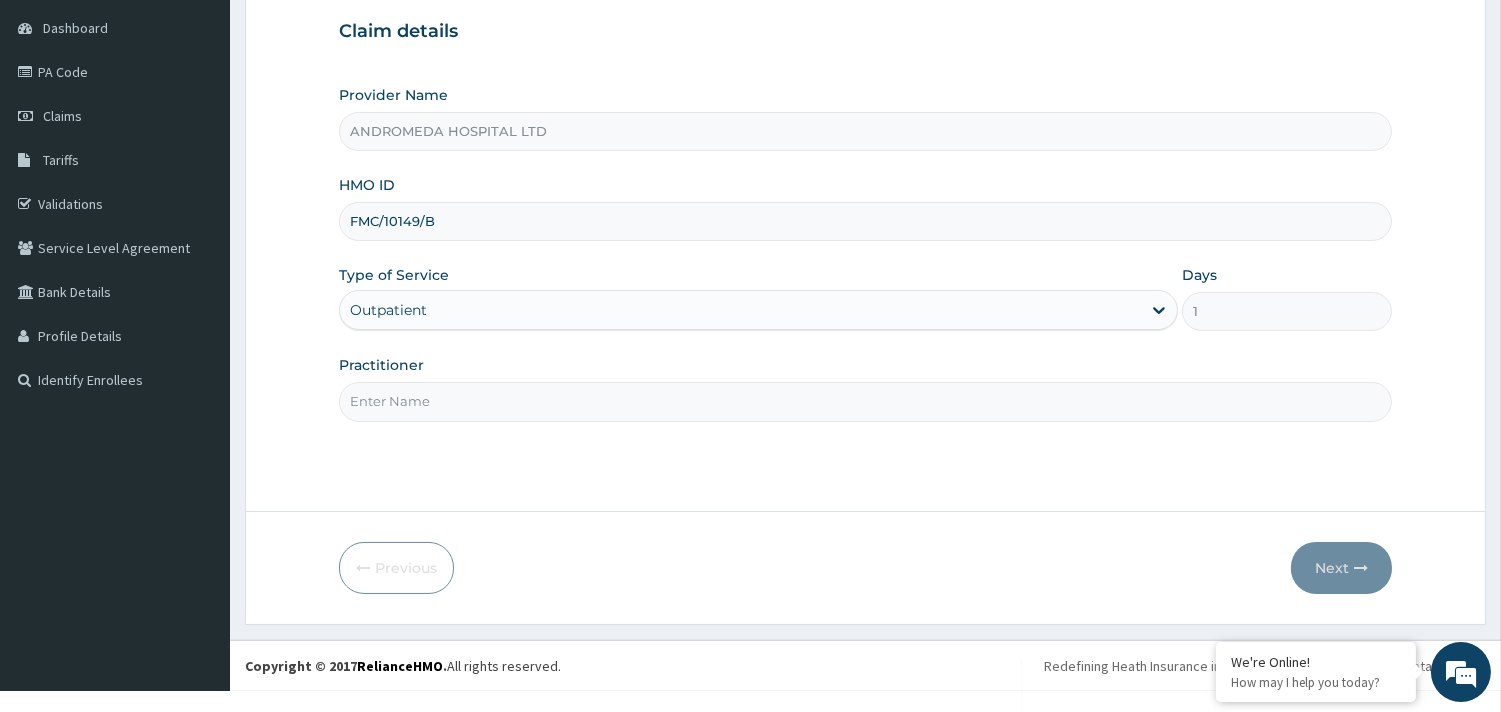 click on "Practitioner" at bounding box center [865, 401] 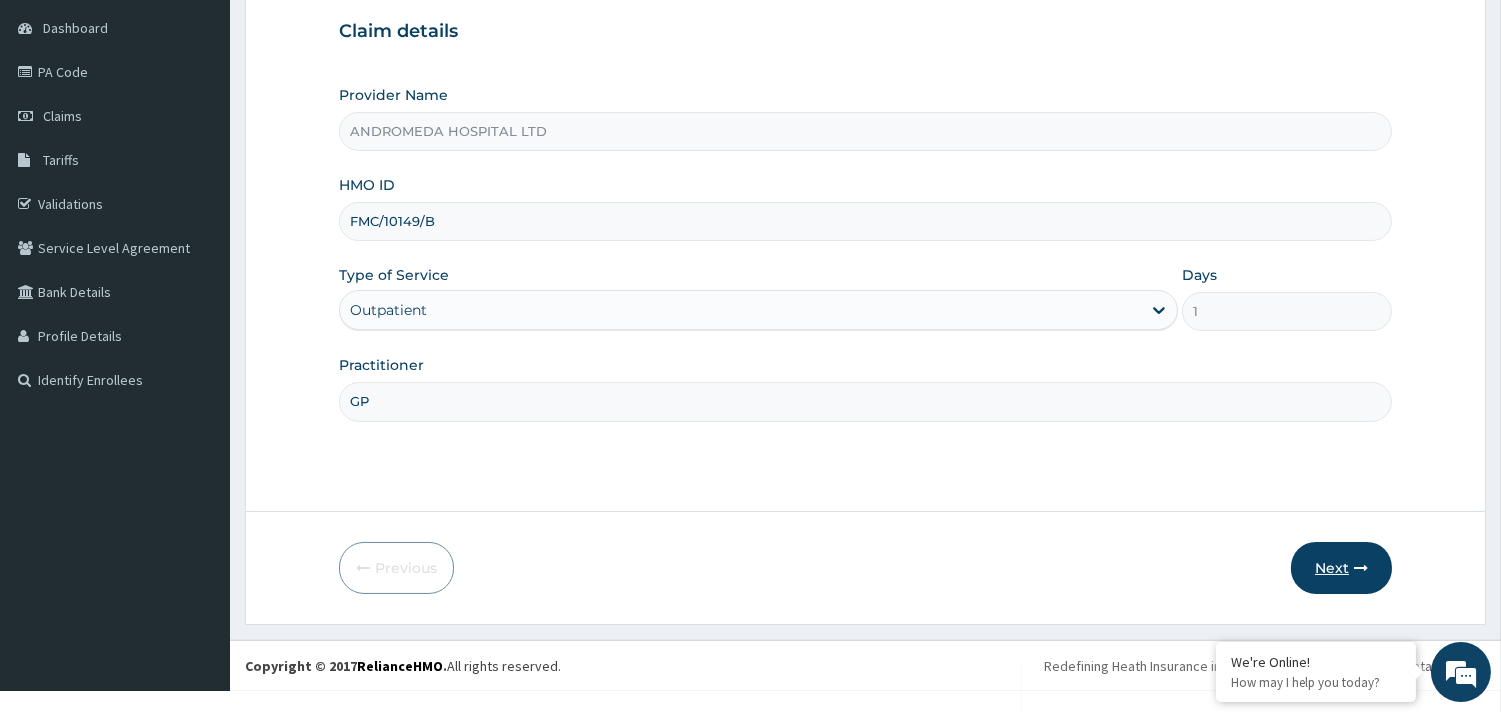 click on "Next" at bounding box center (1341, 568) 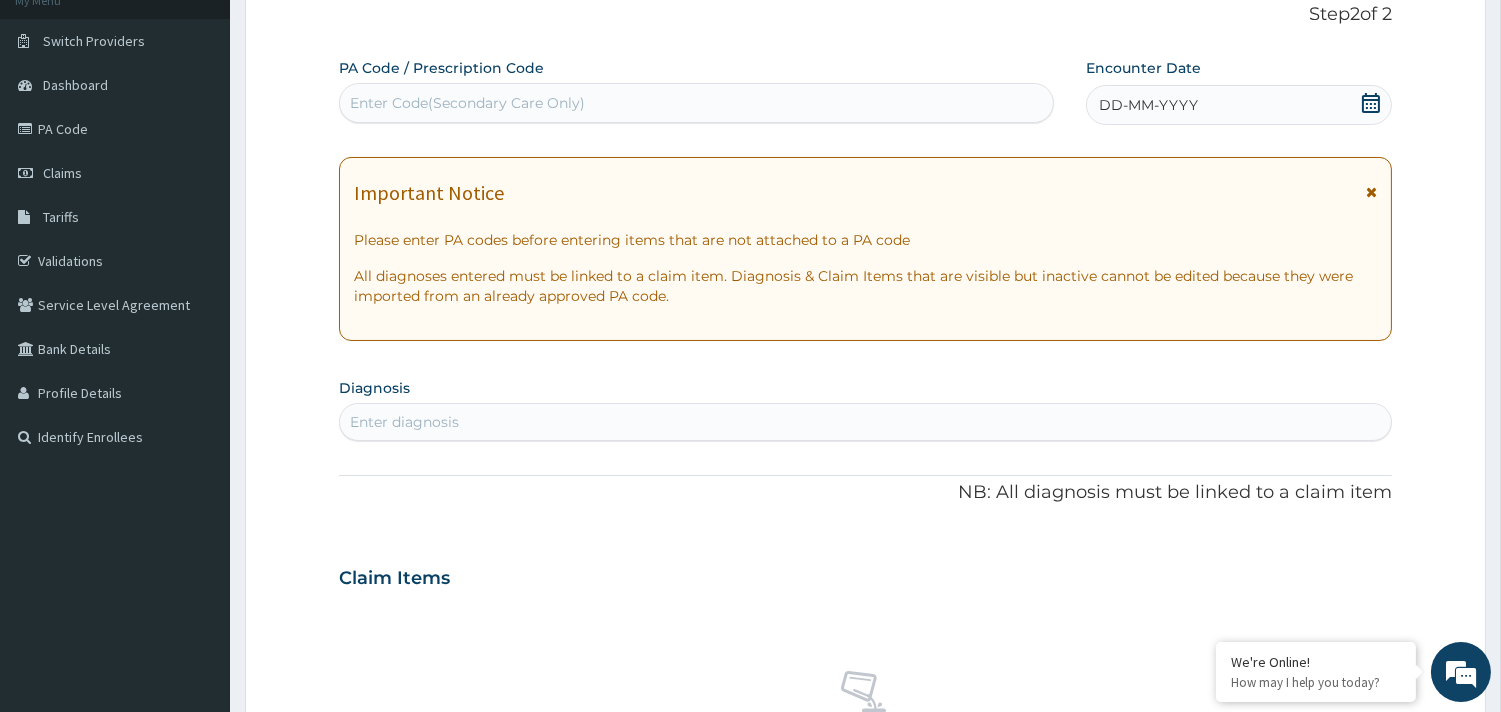 scroll, scrollTop: 78, scrollLeft: 0, axis: vertical 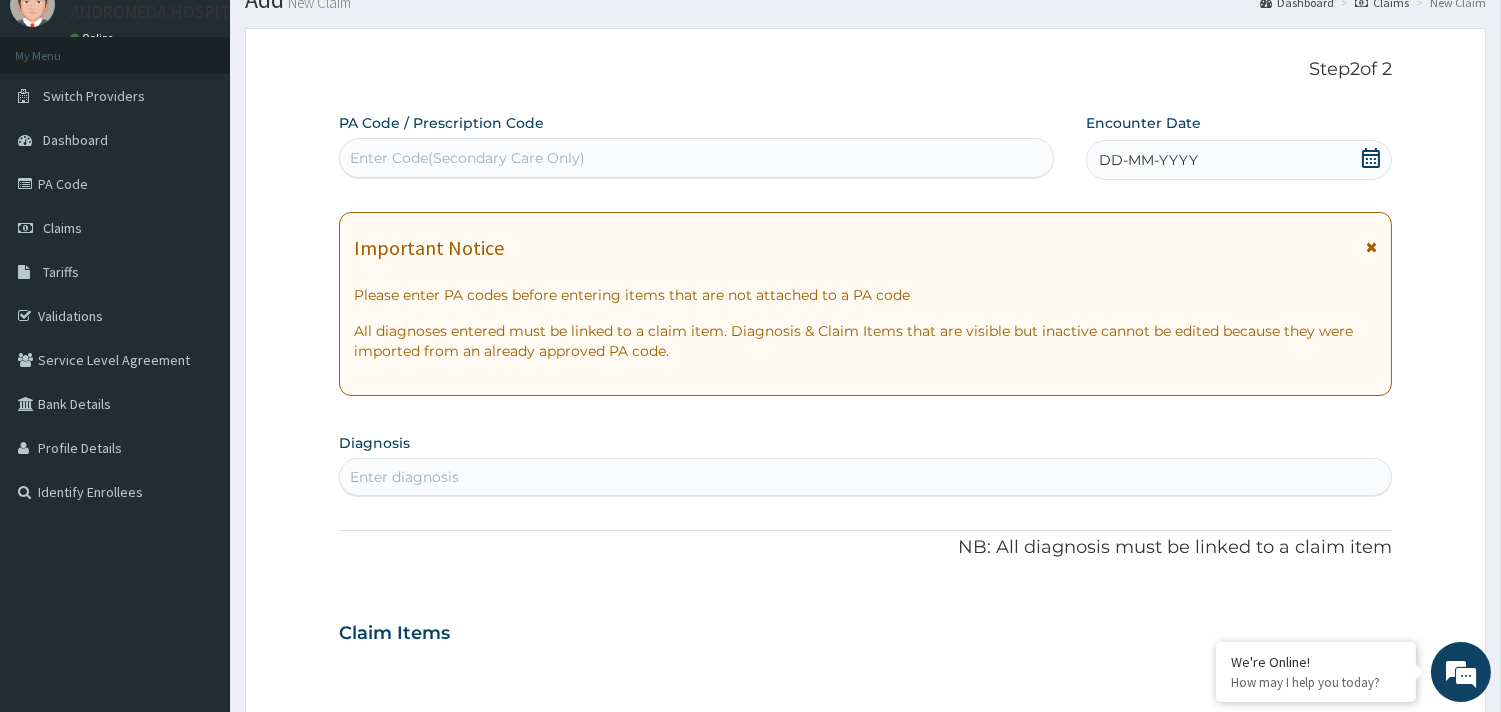 click on "DD-MM-YYYY" at bounding box center (1239, 160) 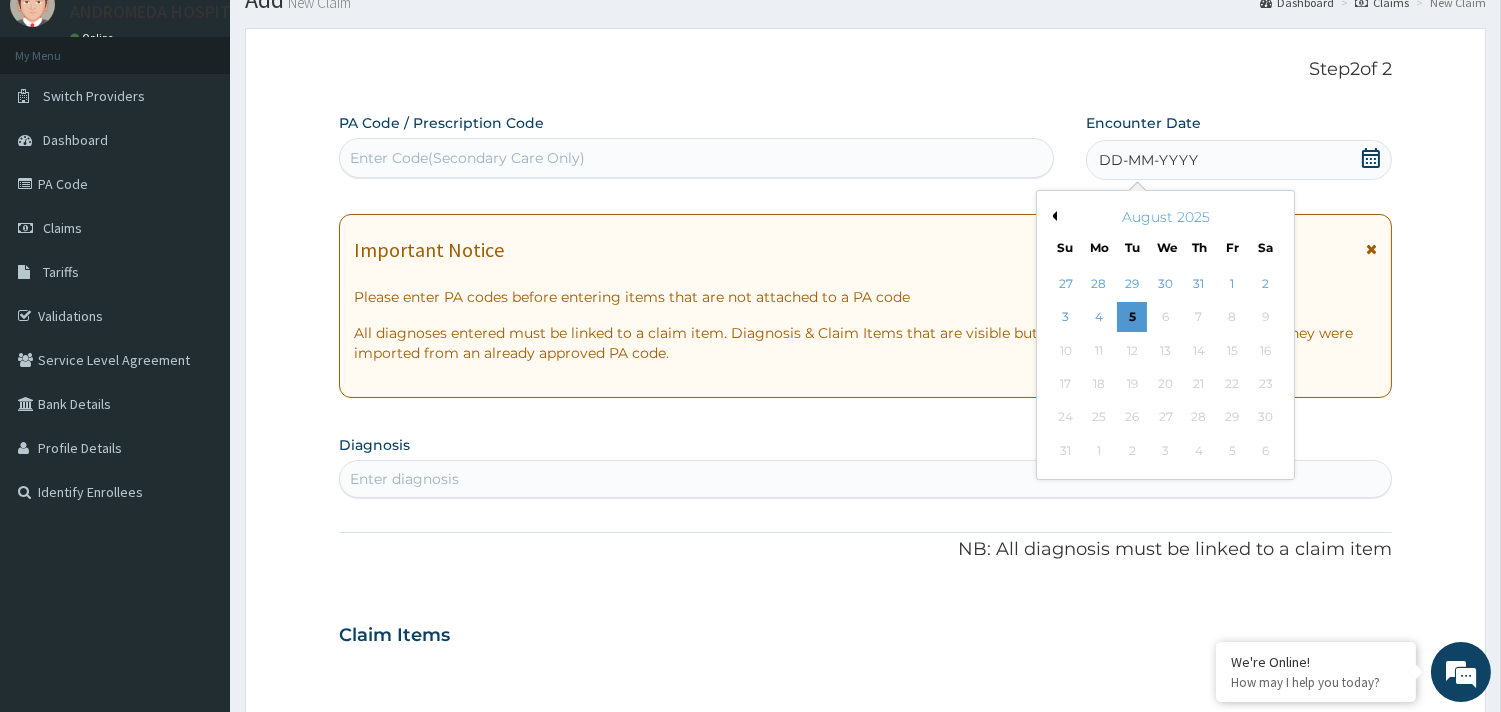 click on "Previous Month" at bounding box center (1052, 216) 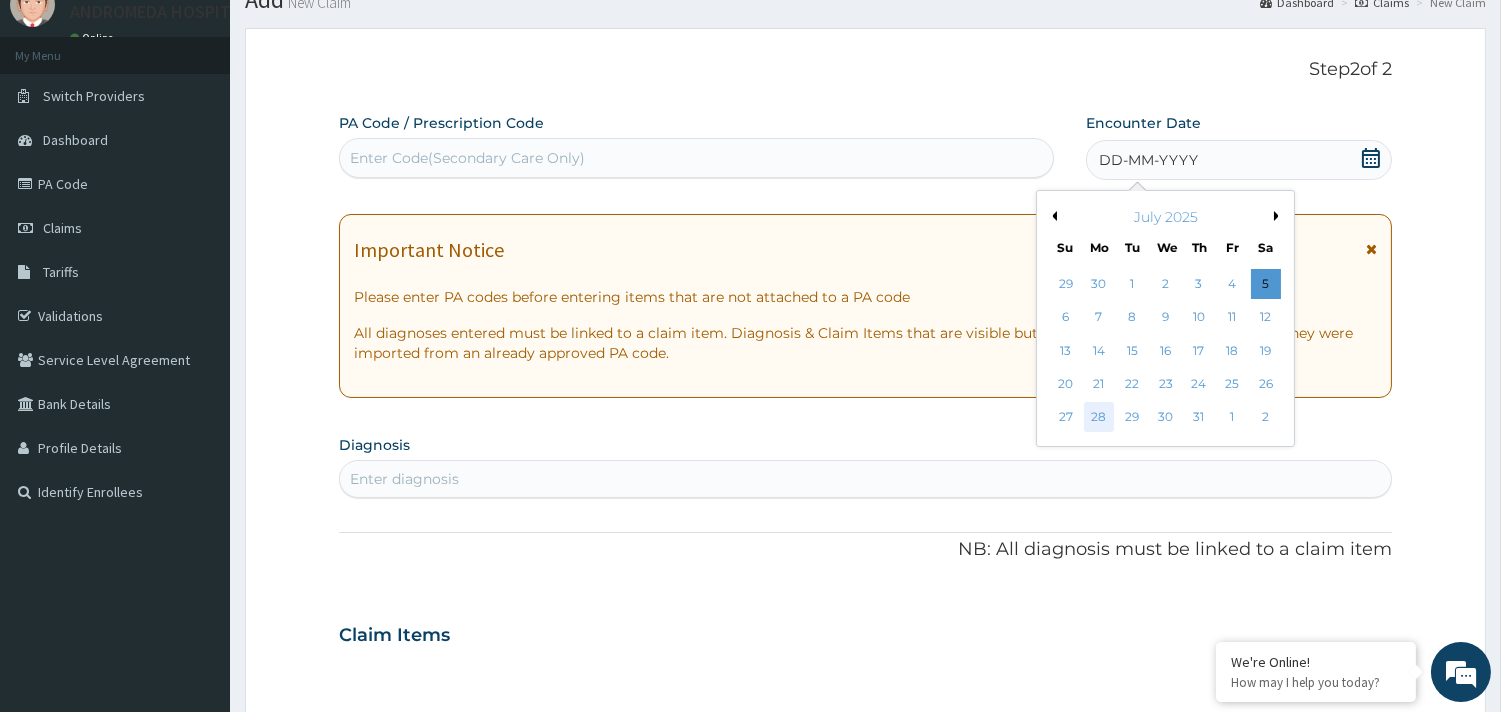 click on "28" at bounding box center [1099, 418] 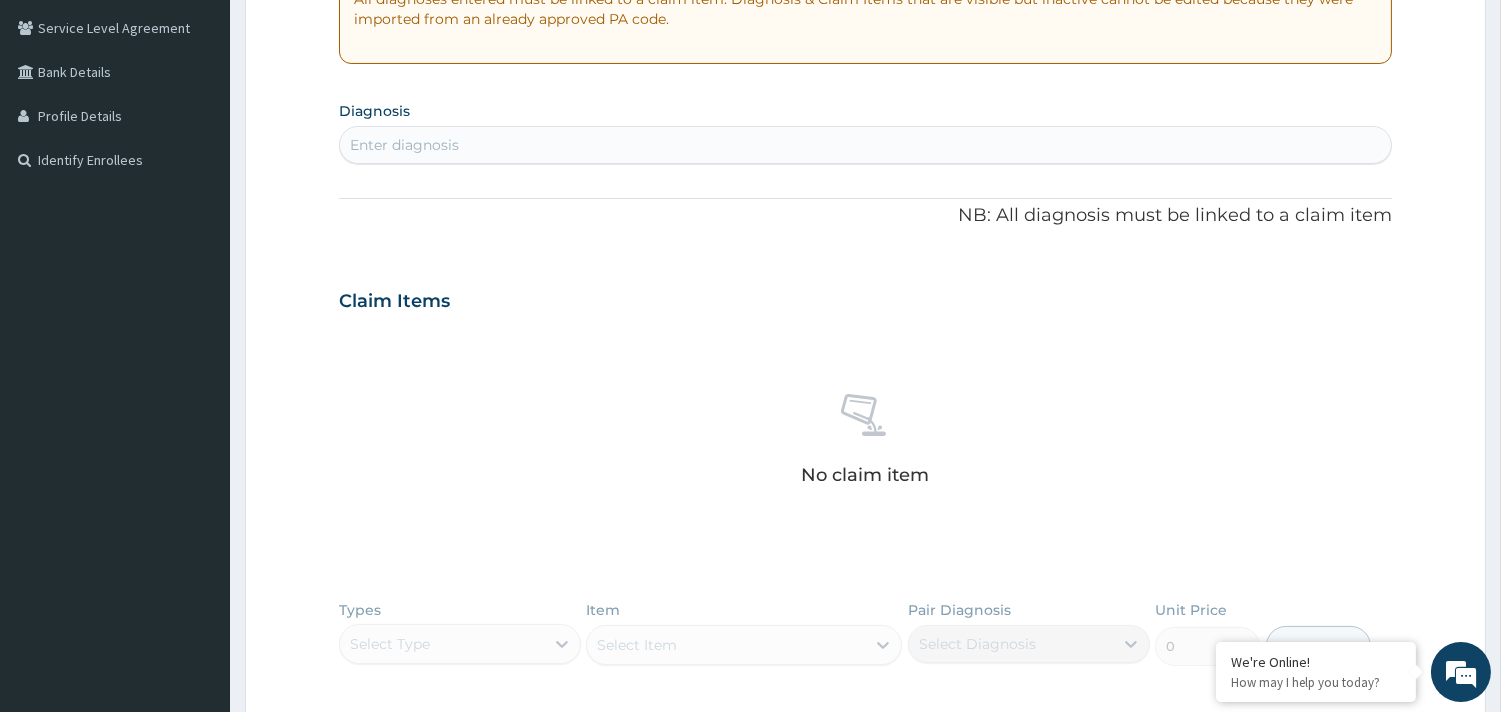 scroll, scrollTop: 412, scrollLeft: 0, axis: vertical 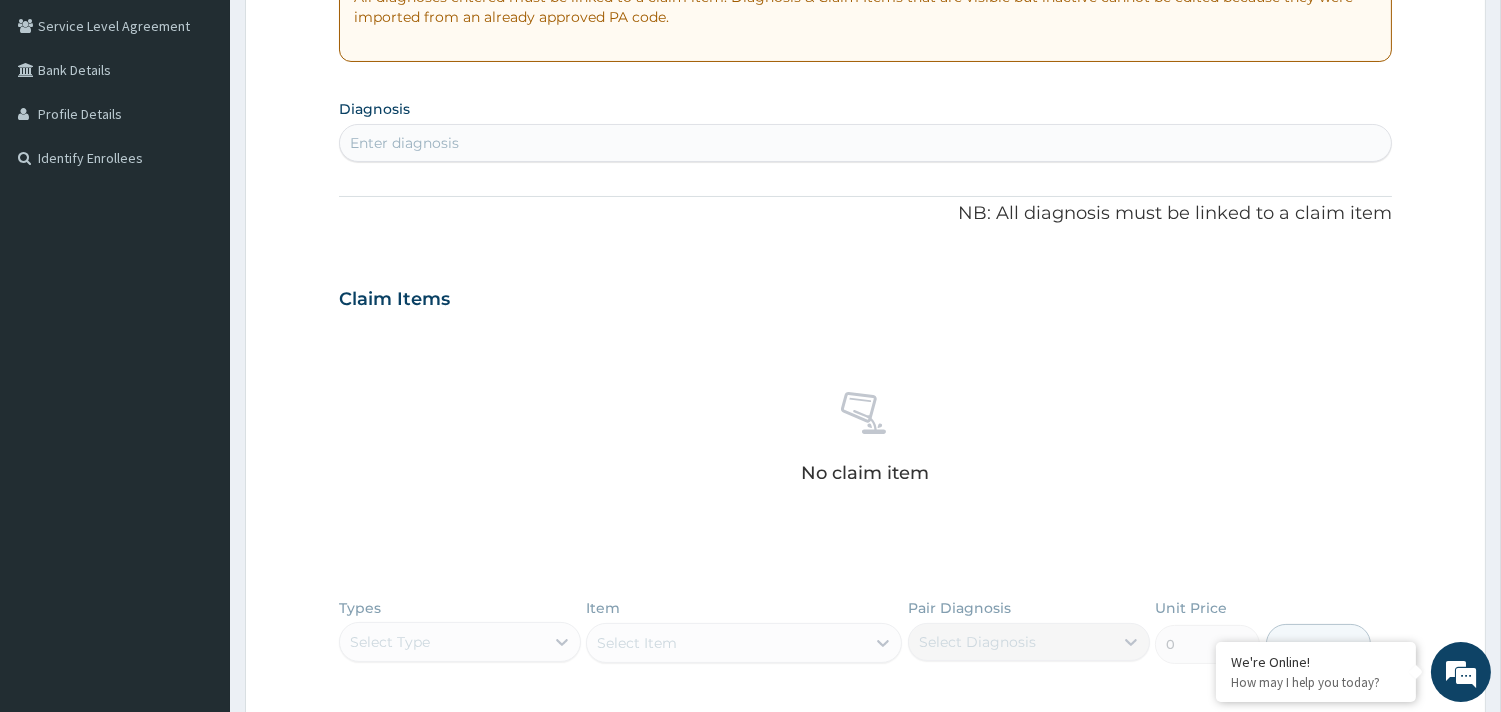 click on "Enter diagnosis" at bounding box center [865, 143] 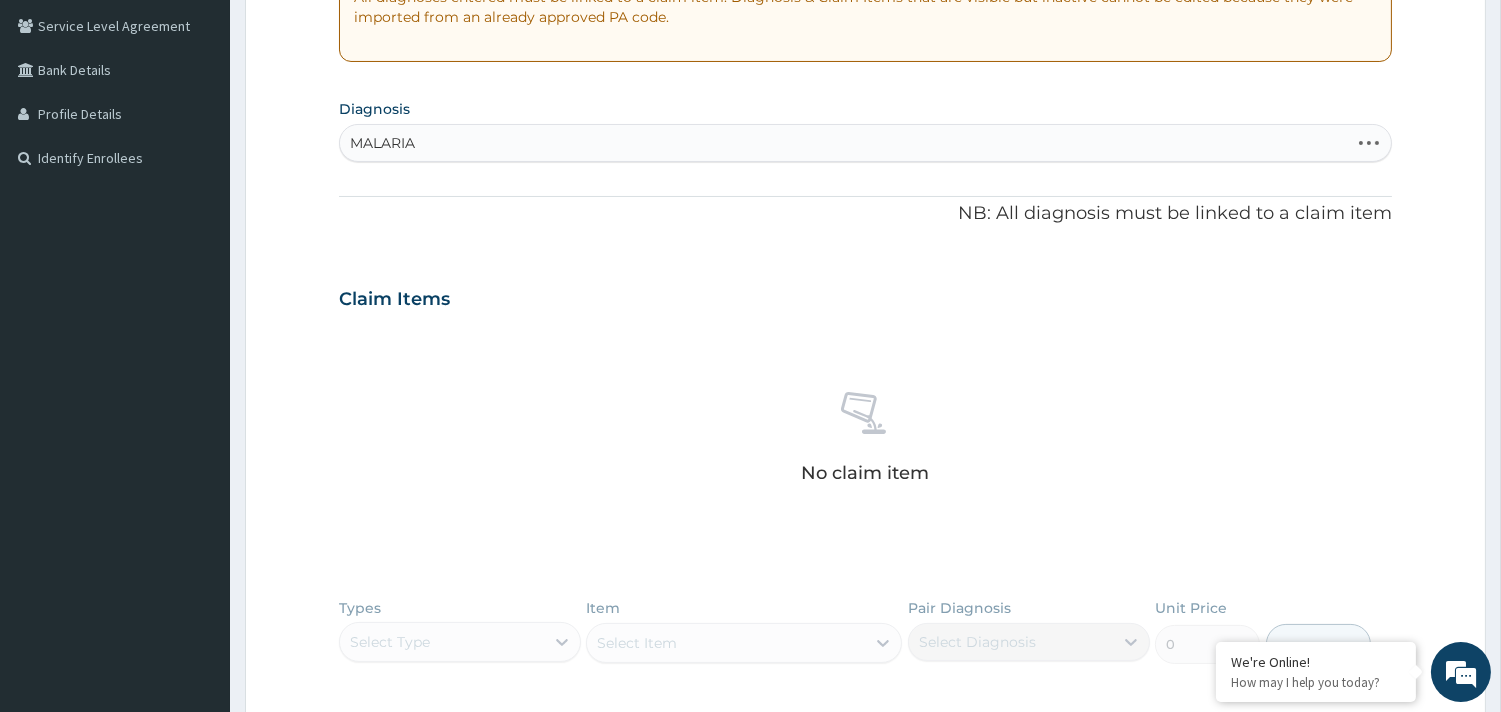 type on "MALARIA" 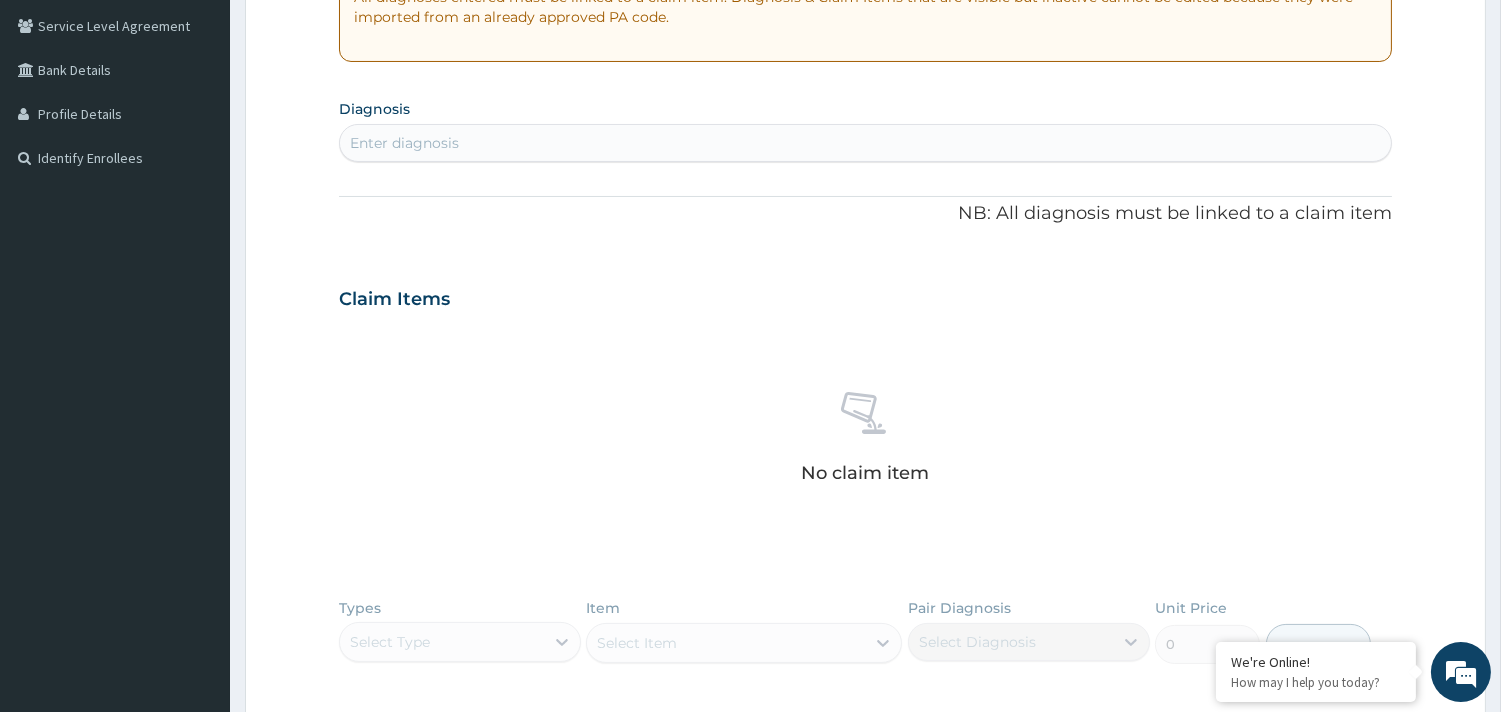 click on "PA Code / Prescription Code Enter Code(Secondary Care Only) Encounter Date 28-07-2025 Important Notice Please enter PA codes before entering items that are not attached to a PA code   All diagnoses entered must be linked to a claim item. Diagnosis & Claim Items that are visible but inactive cannot be edited because they were imported from an already approved PA code. Diagnosis Enter diagnosis NB: All diagnosis must be linked to a claim item Claim Items No claim item Types Select Type Item Select Item Pair Diagnosis Select Diagnosis Unit Price 0 Add Comment" at bounding box center [865, 296] 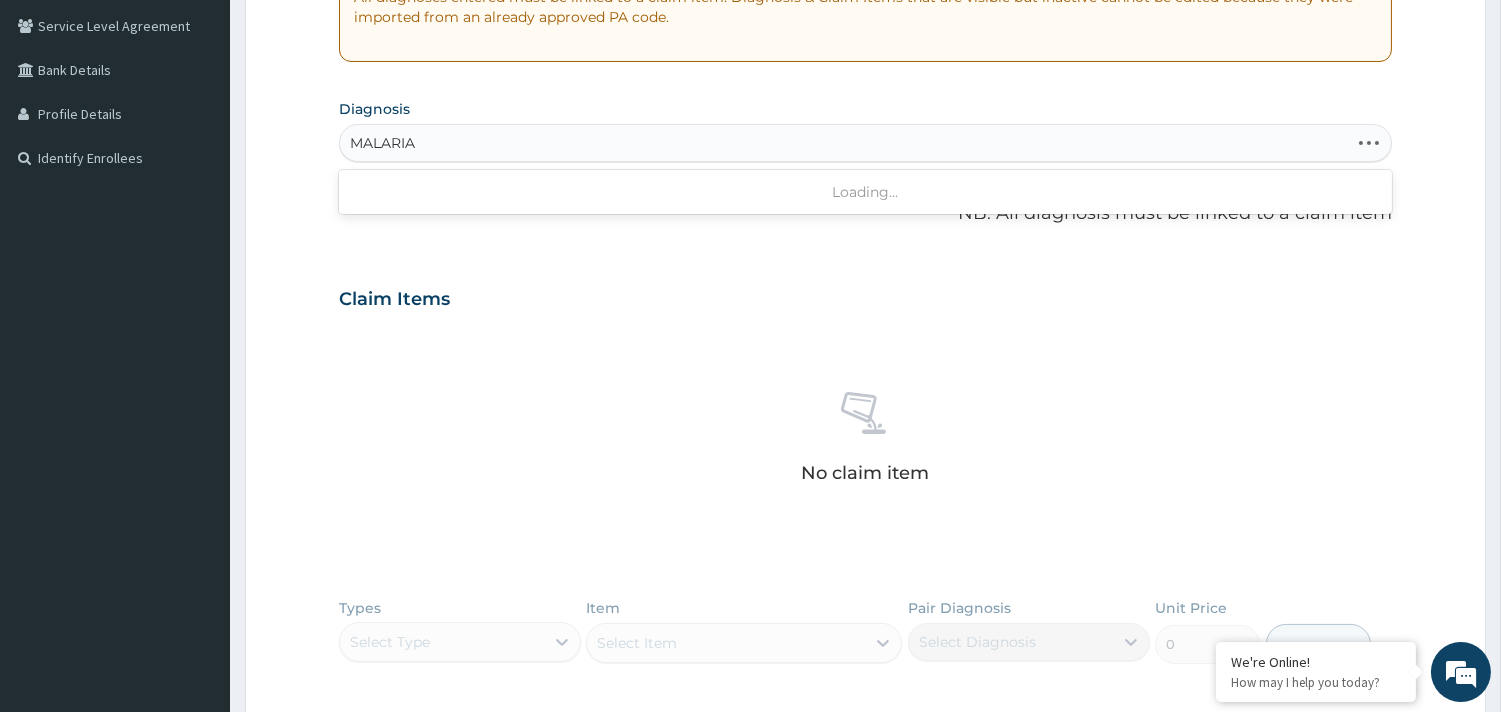 type on "MALARIA" 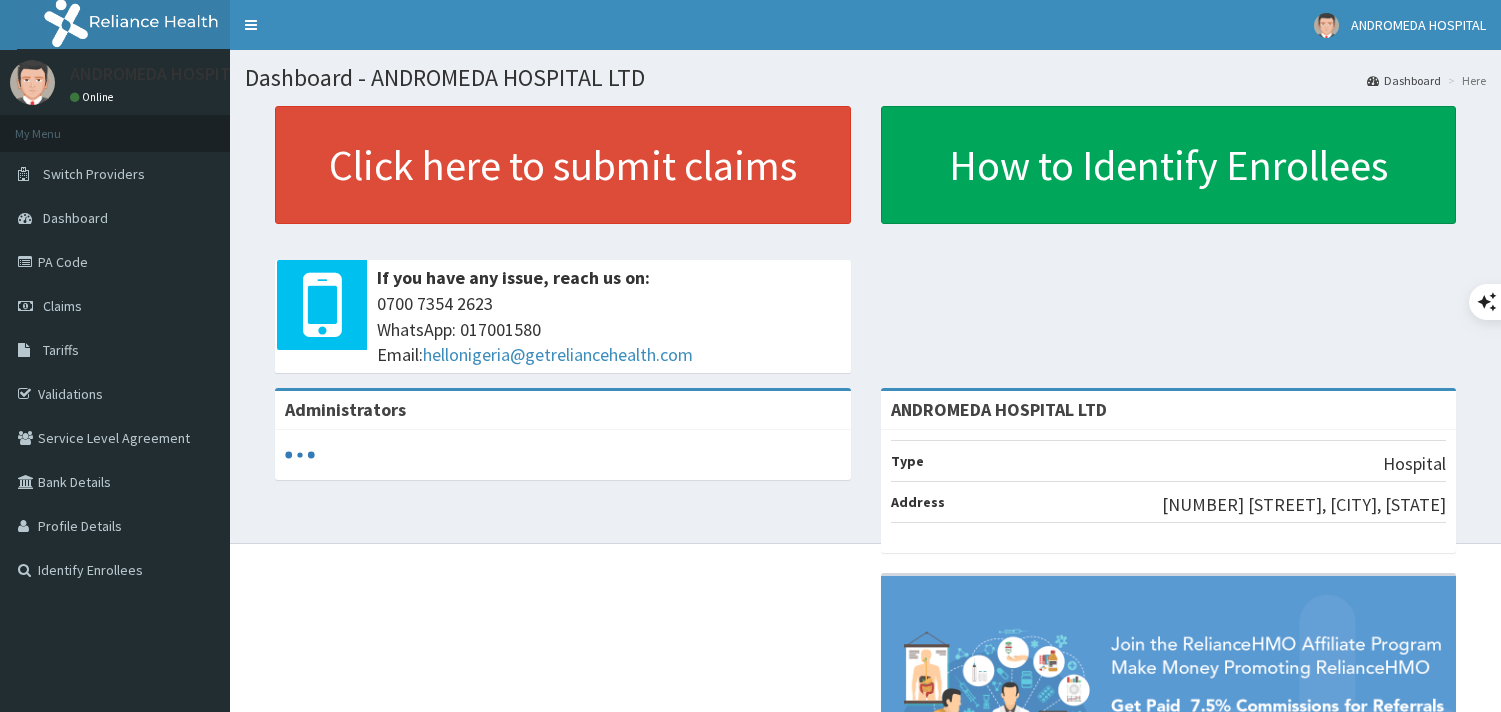 scroll, scrollTop: 0, scrollLeft: 0, axis: both 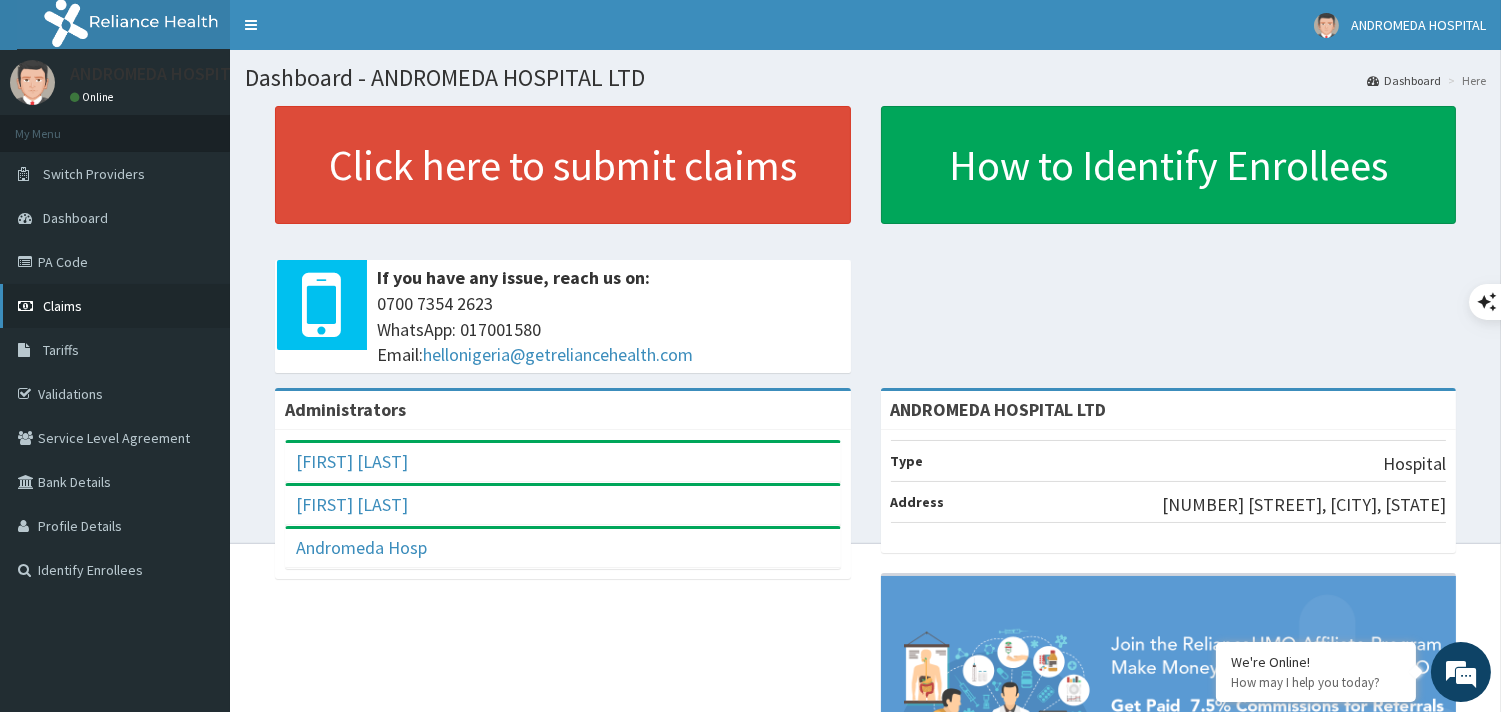 click on "Claims" at bounding box center [62, 306] 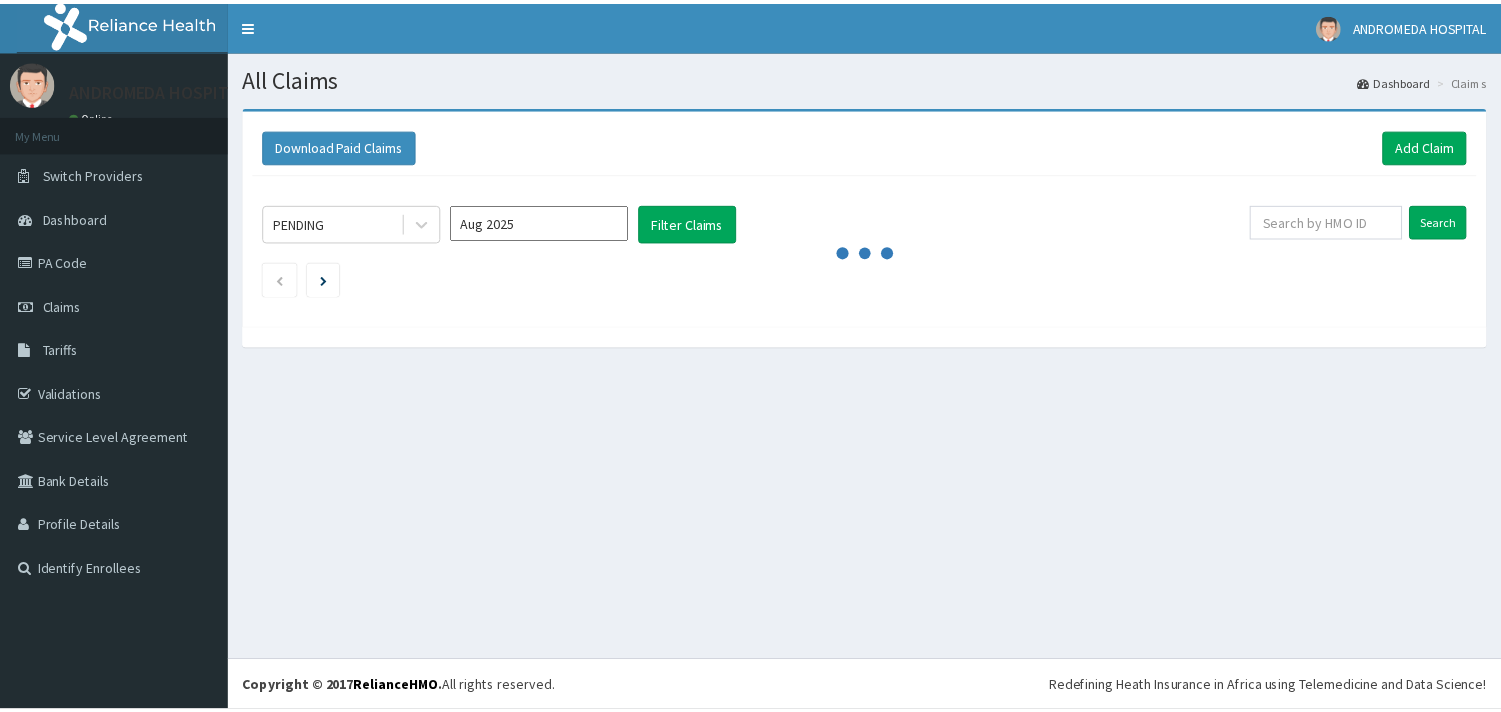 scroll, scrollTop: 0, scrollLeft: 0, axis: both 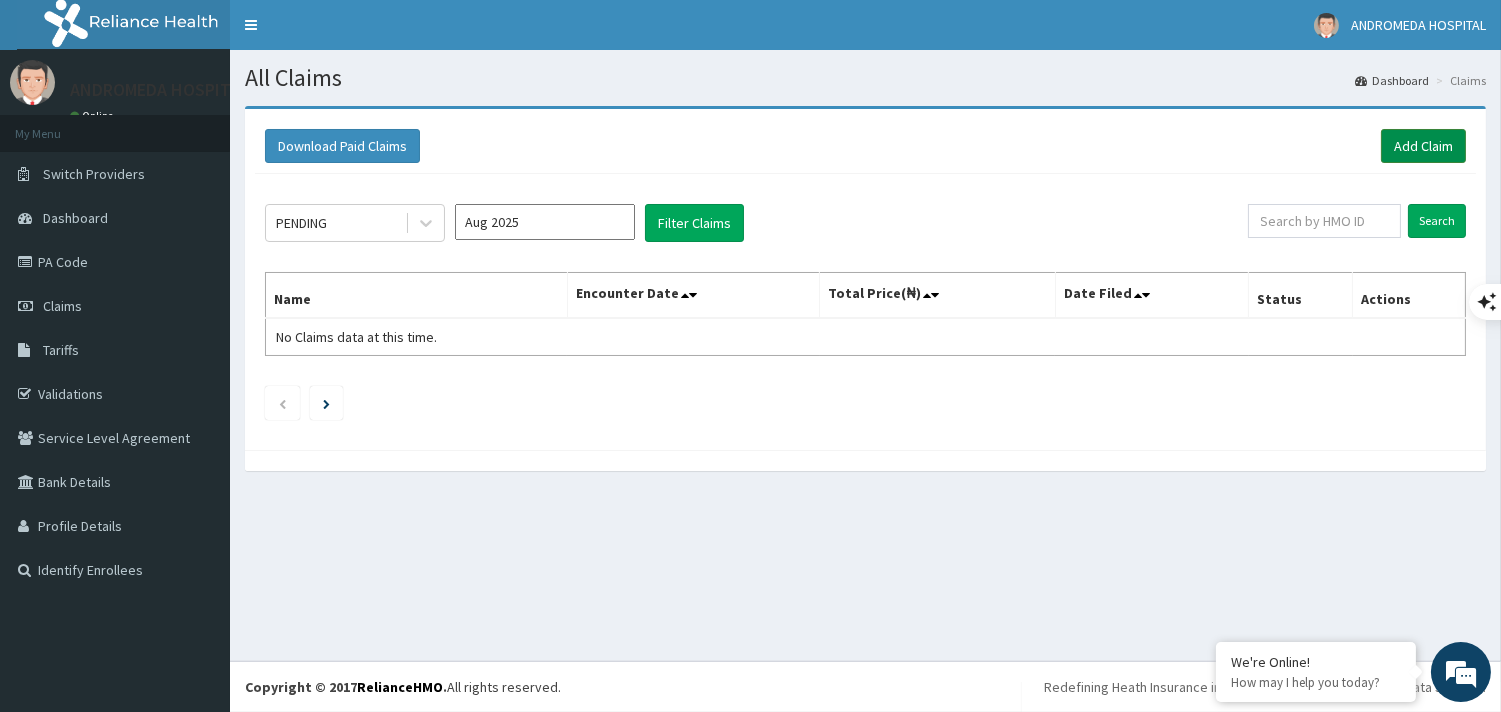 click on "Add Claim" at bounding box center (1423, 146) 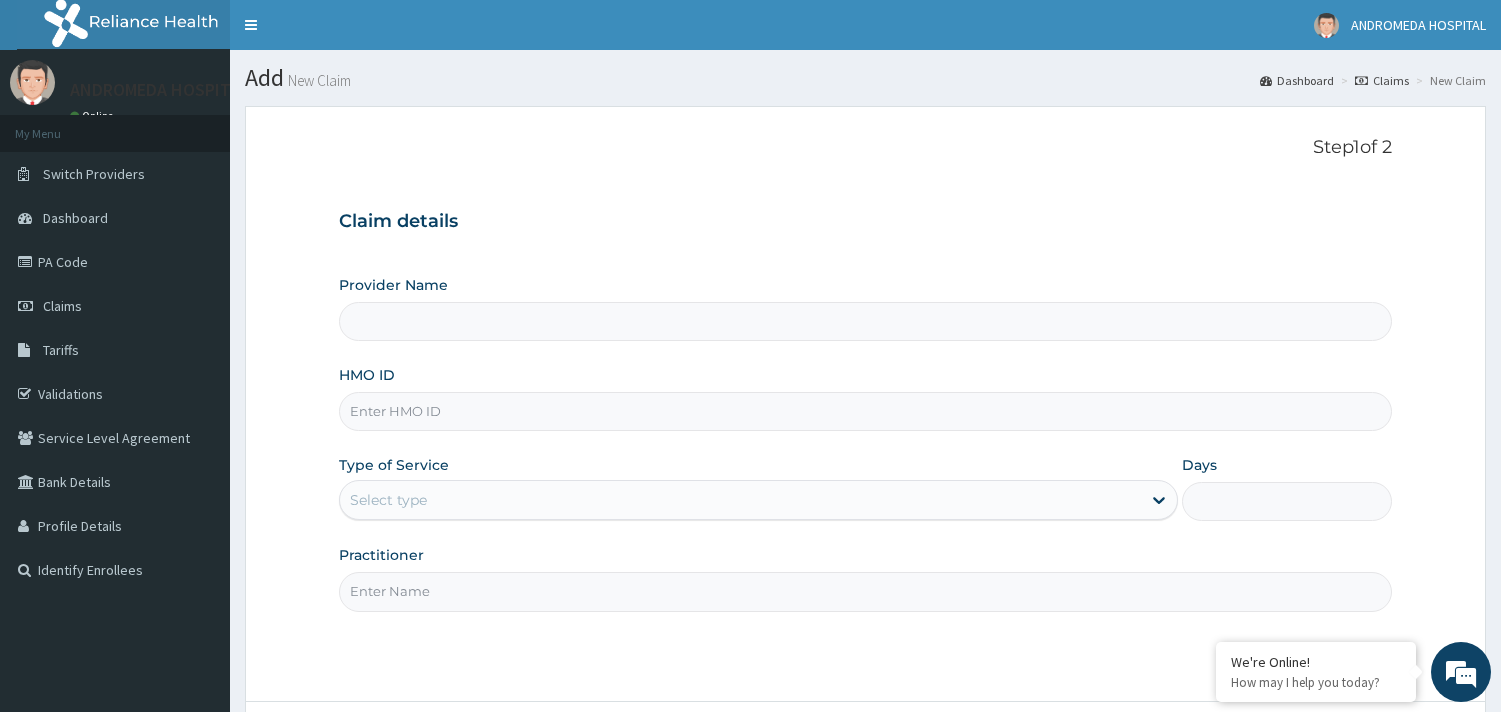 scroll, scrollTop: 0, scrollLeft: 0, axis: both 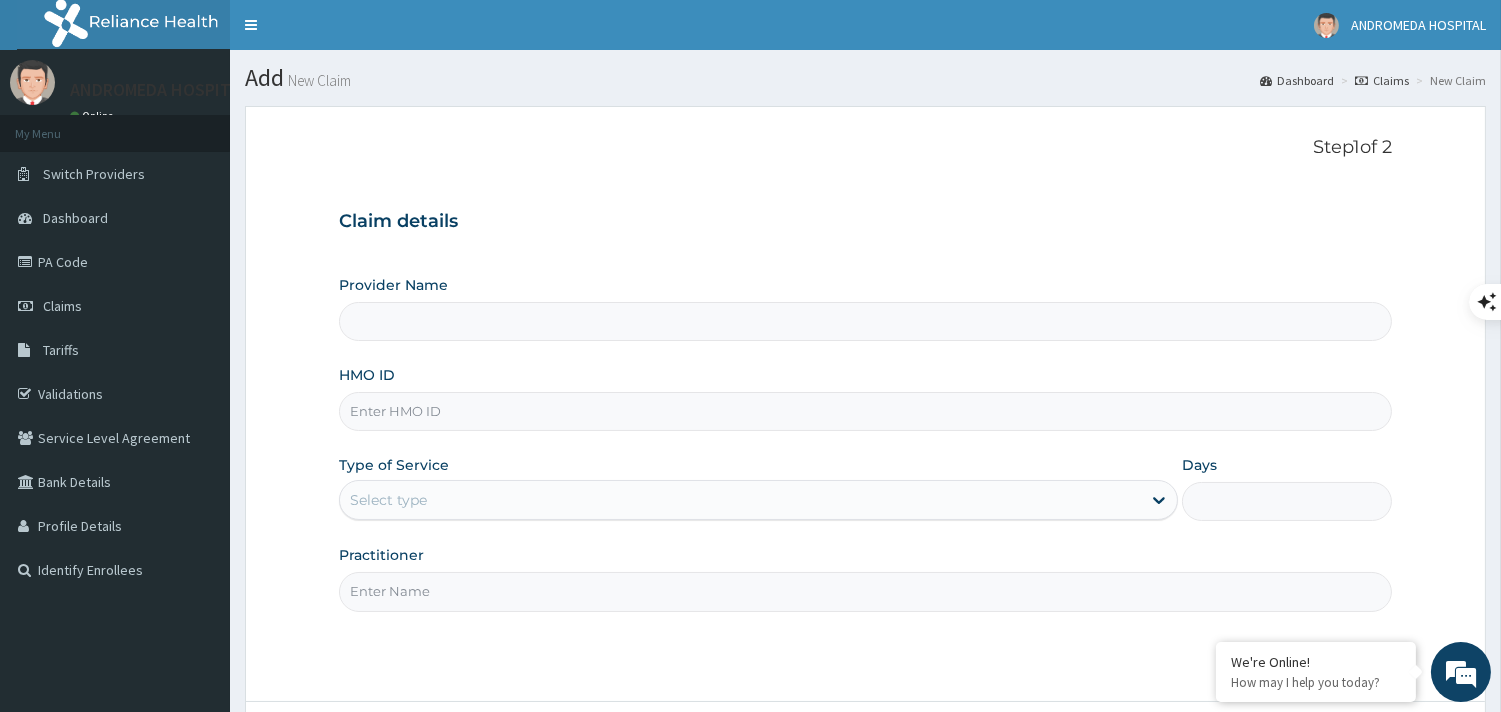 type on "ANDROMEDA HOSPITAL LTD" 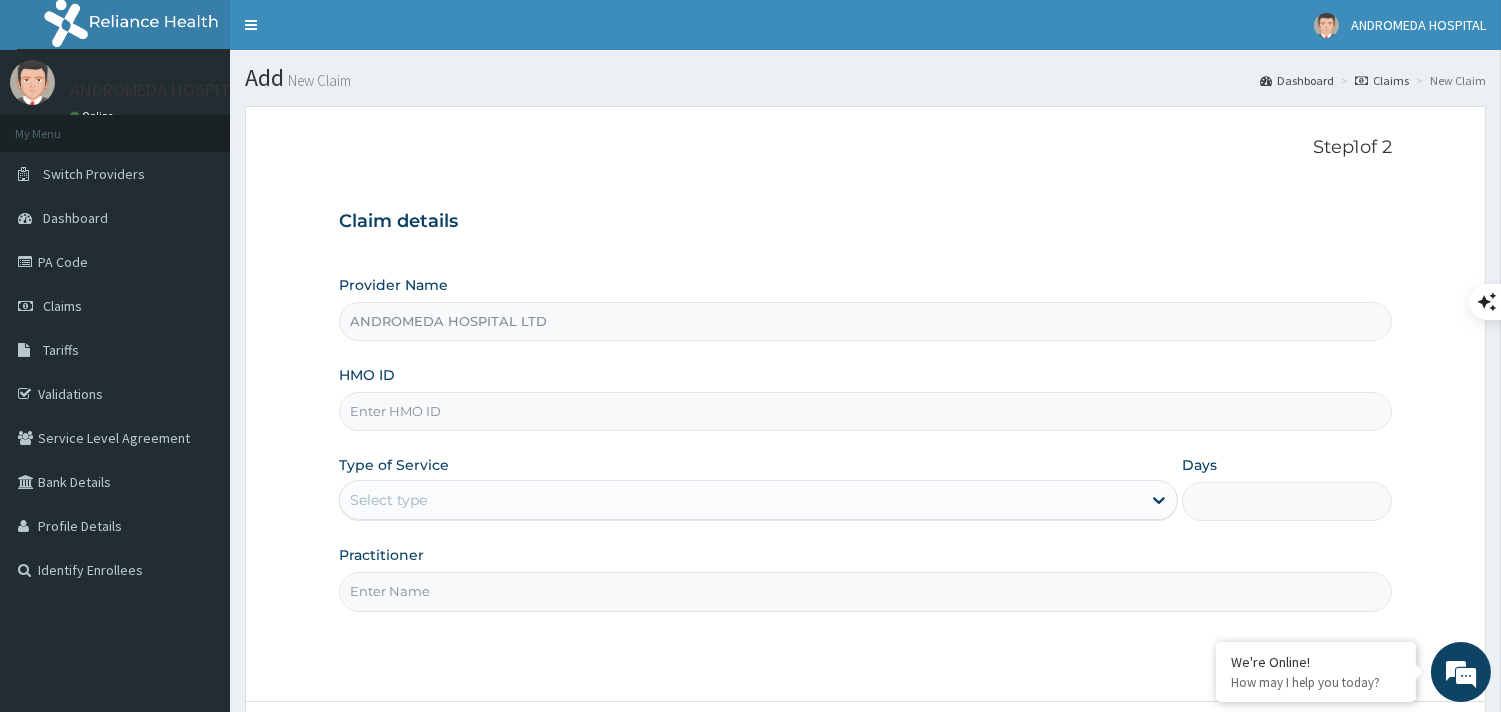 click on "HMO ID" at bounding box center (865, 411) 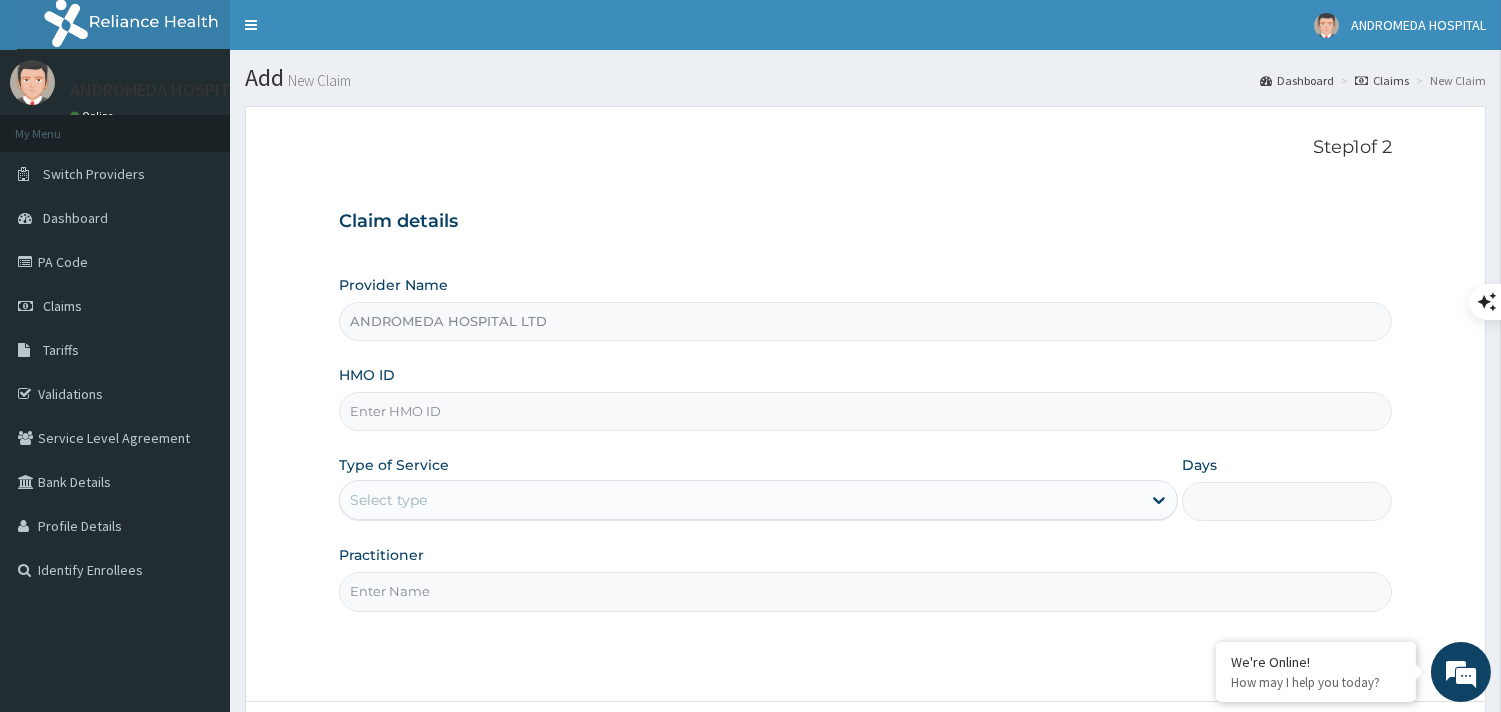 paste on "24118626/0" 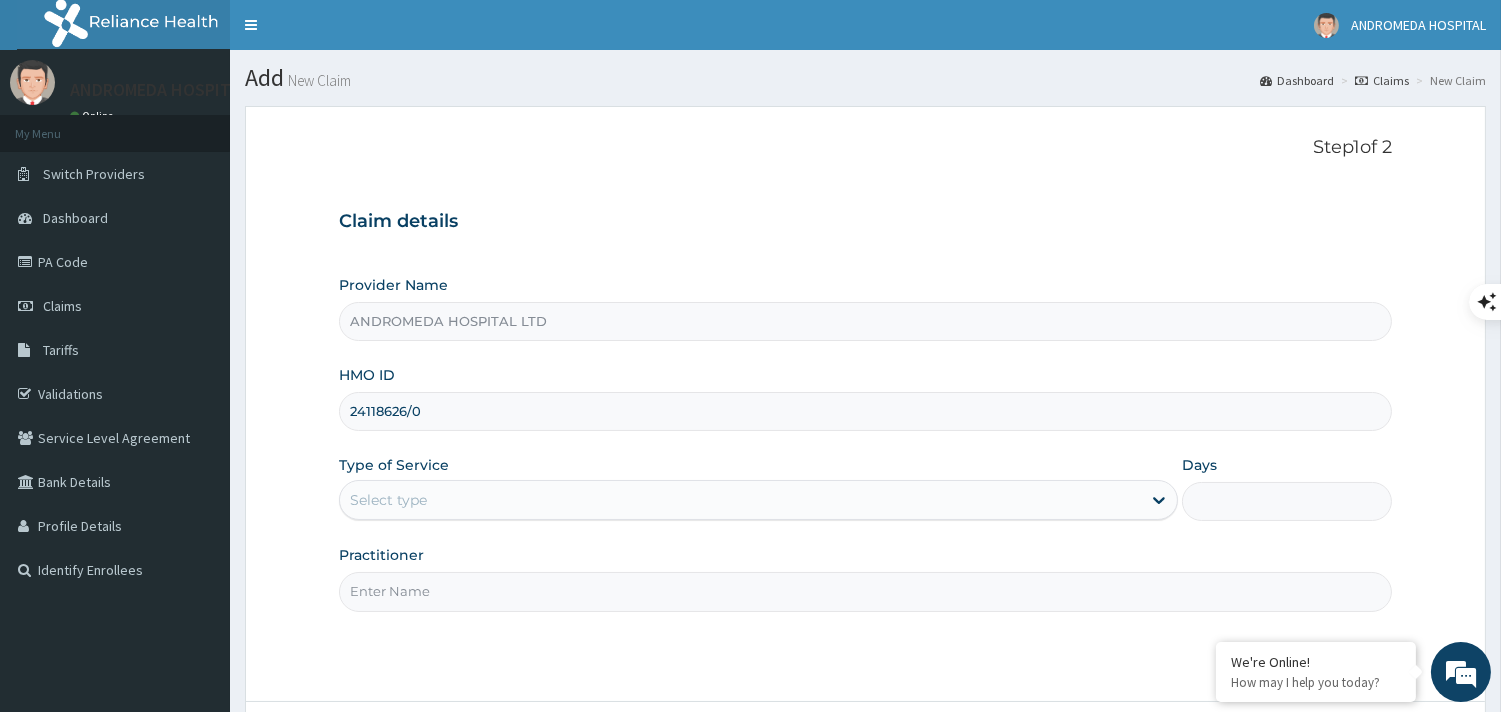 scroll, scrollTop: 0, scrollLeft: 0, axis: both 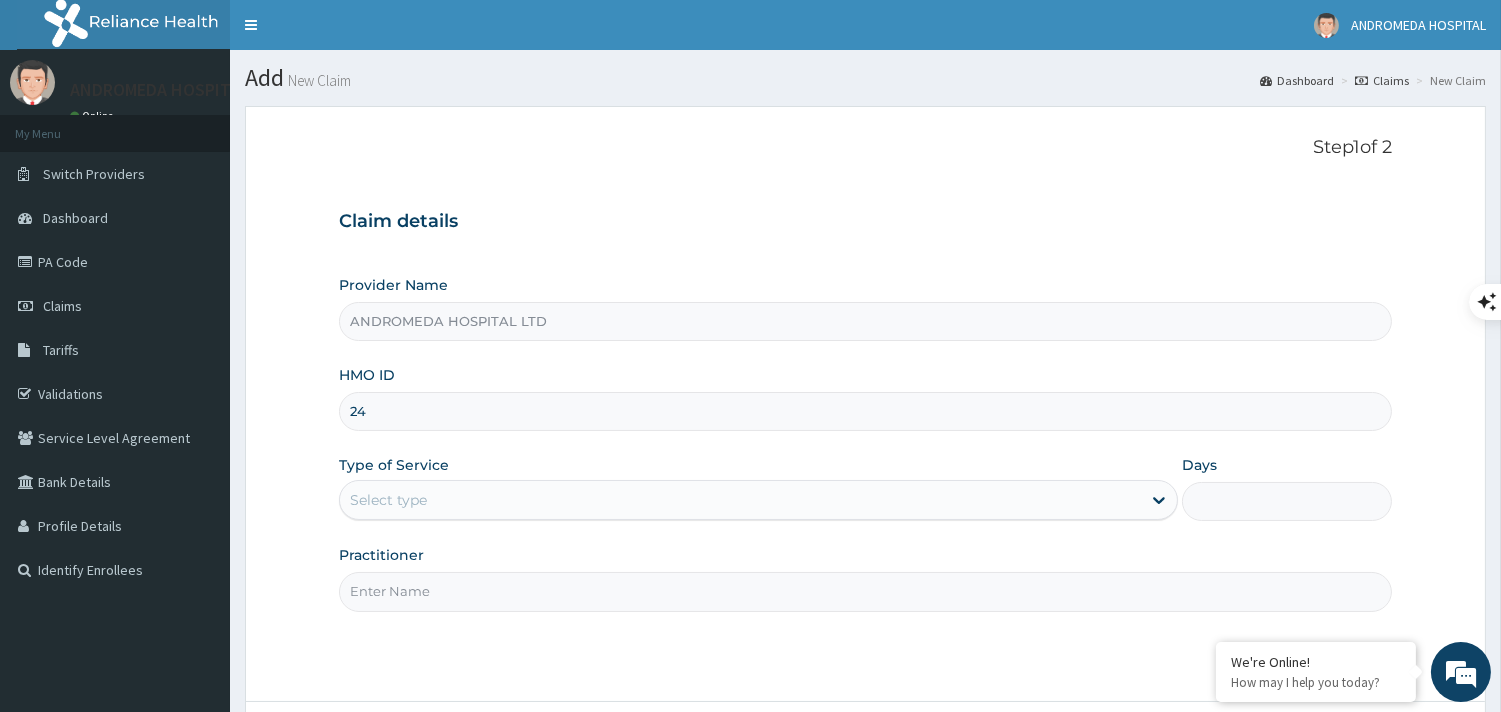 type on "2" 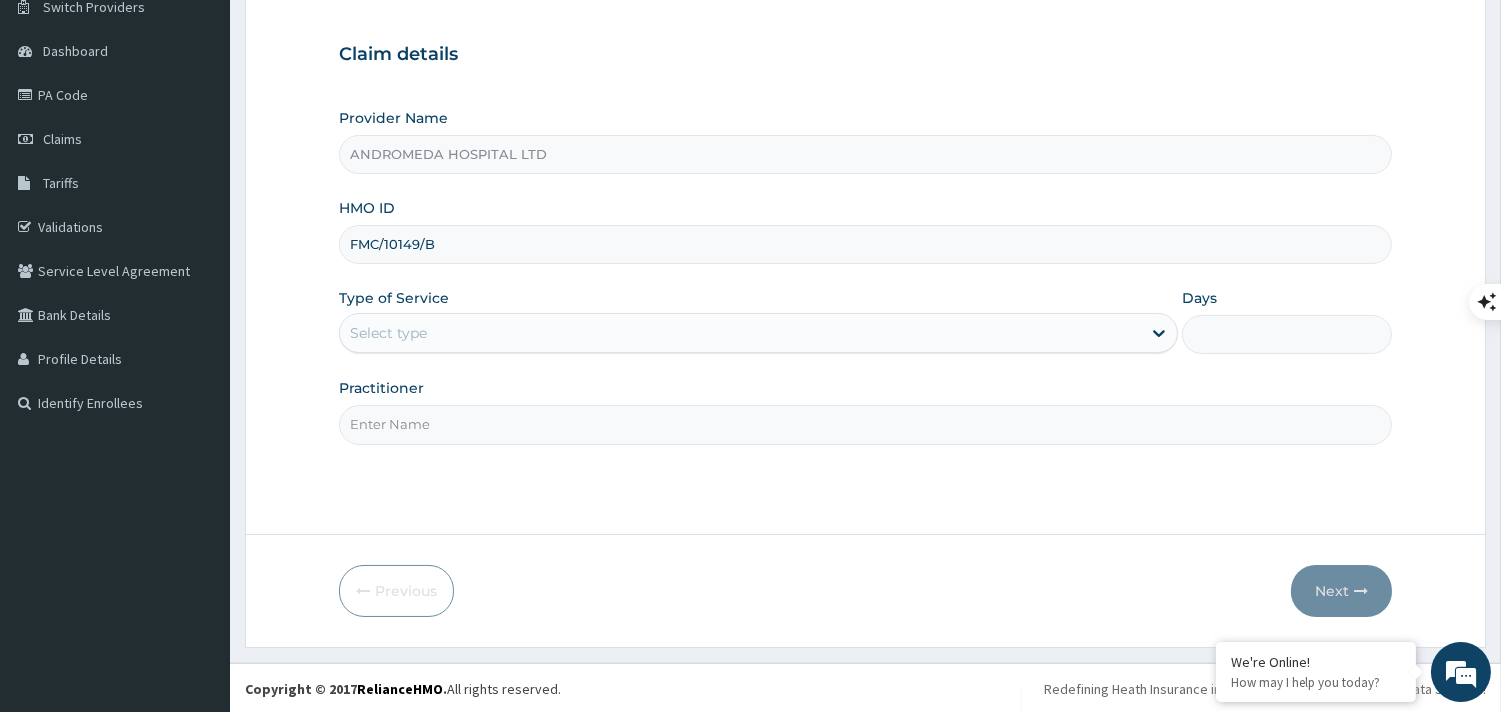 scroll, scrollTop: 190, scrollLeft: 0, axis: vertical 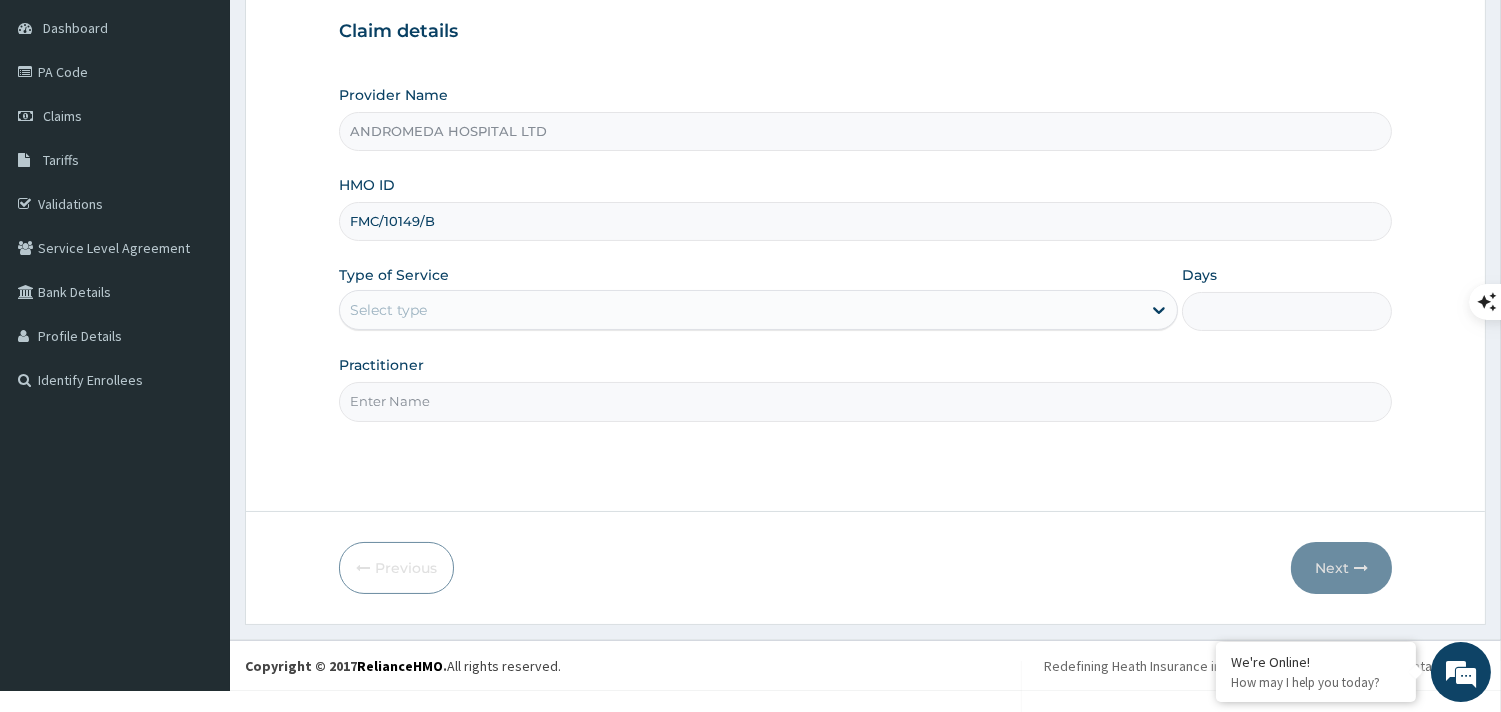 type on "FMC/10149/B" 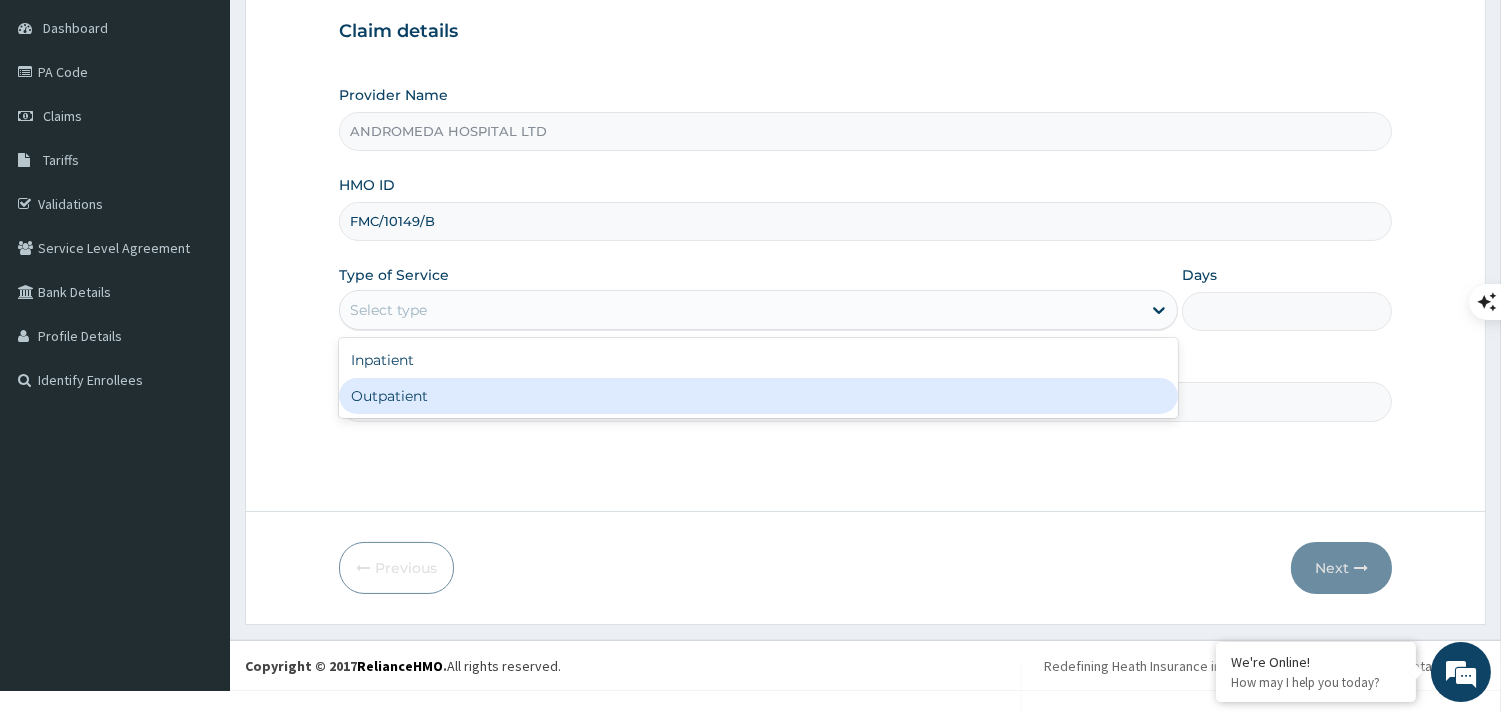 click on "Outpatient" at bounding box center [758, 396] 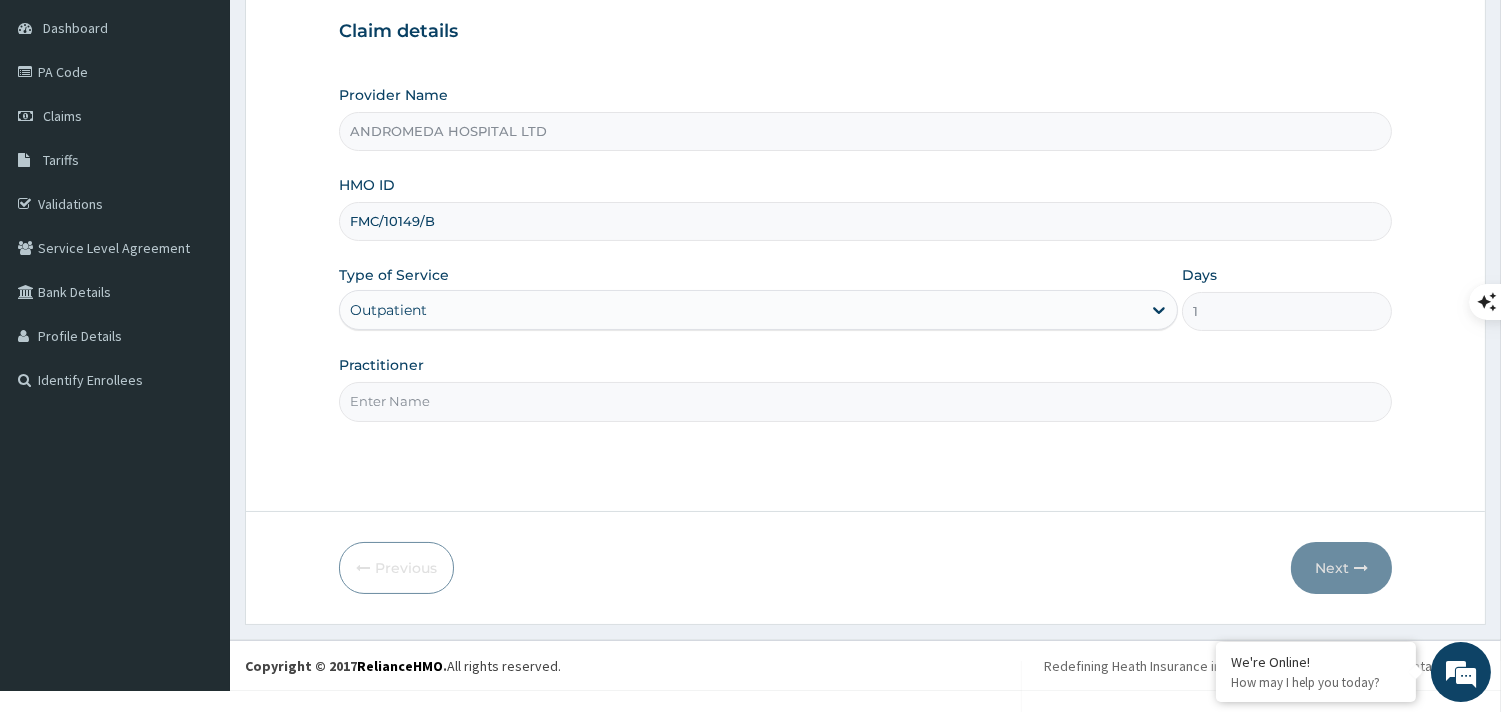 click on "Practitioner" at bounding box center [865, 401] 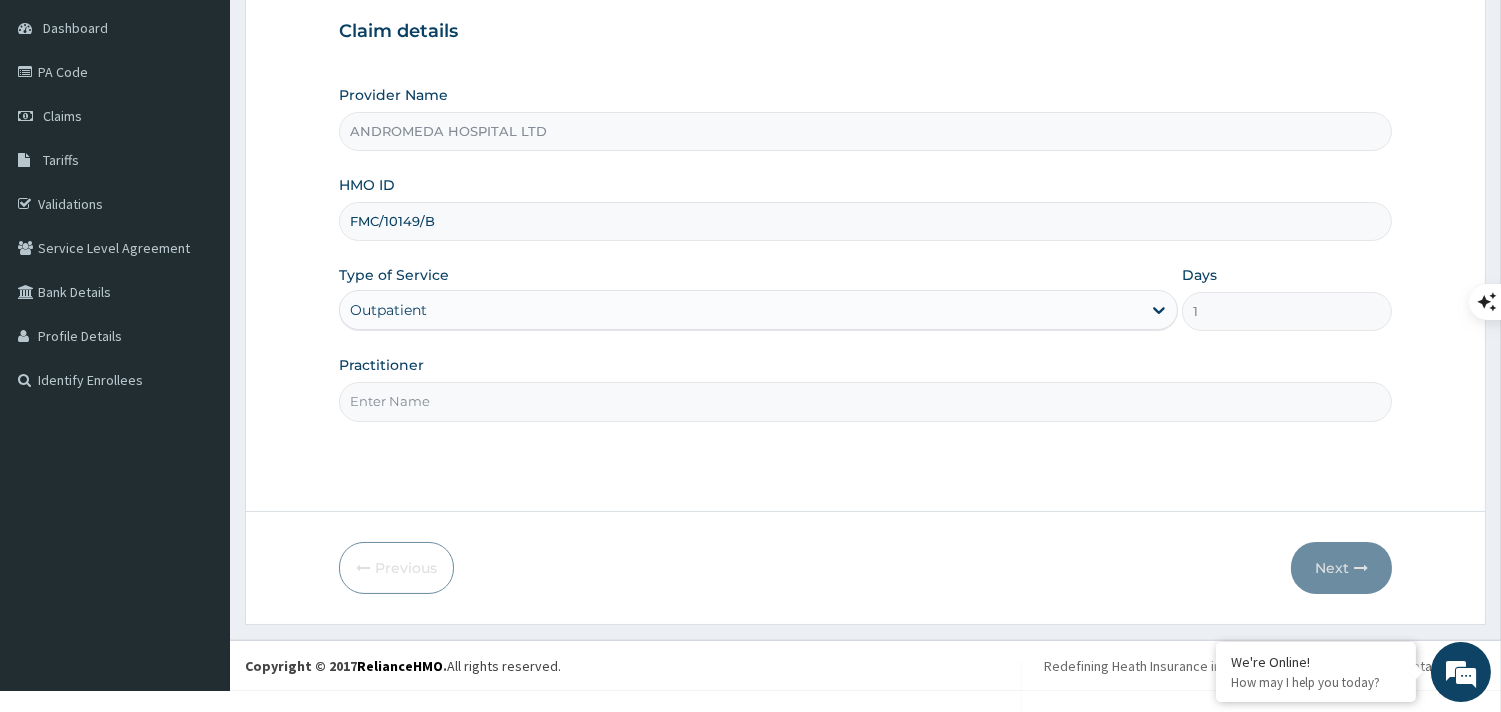 type on "GP" 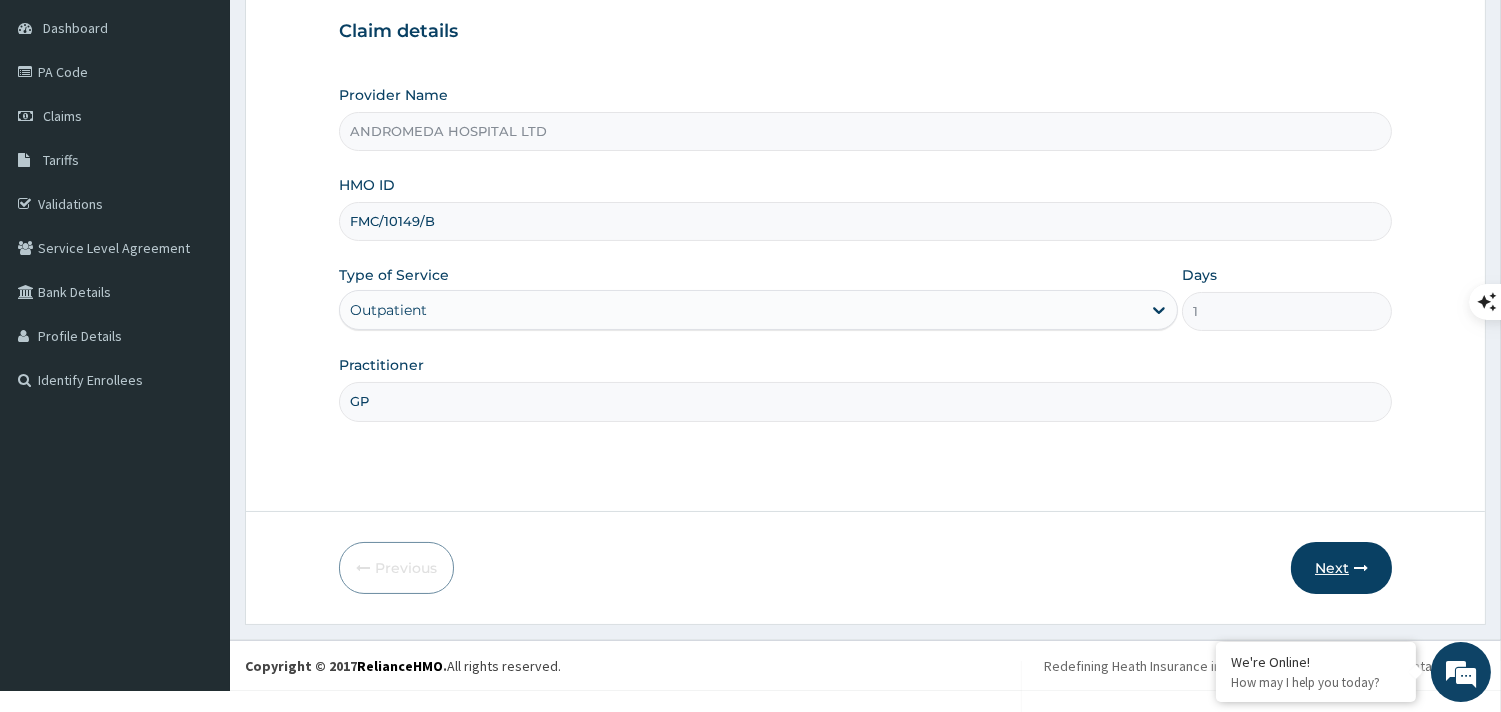 click on "Next" at bounding box center [1341, 568] 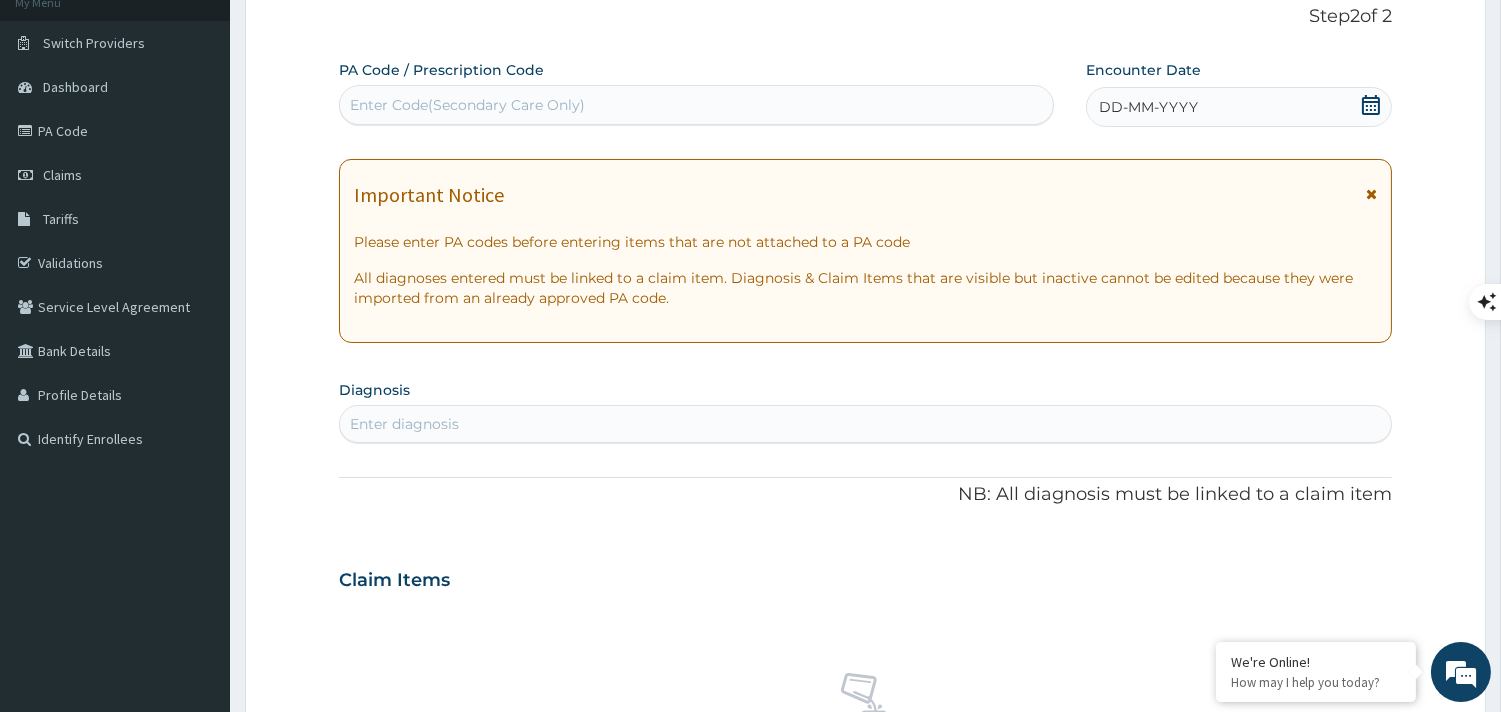 scroll, scrollTop: 78, scrollLeft: 0, axis: vertical 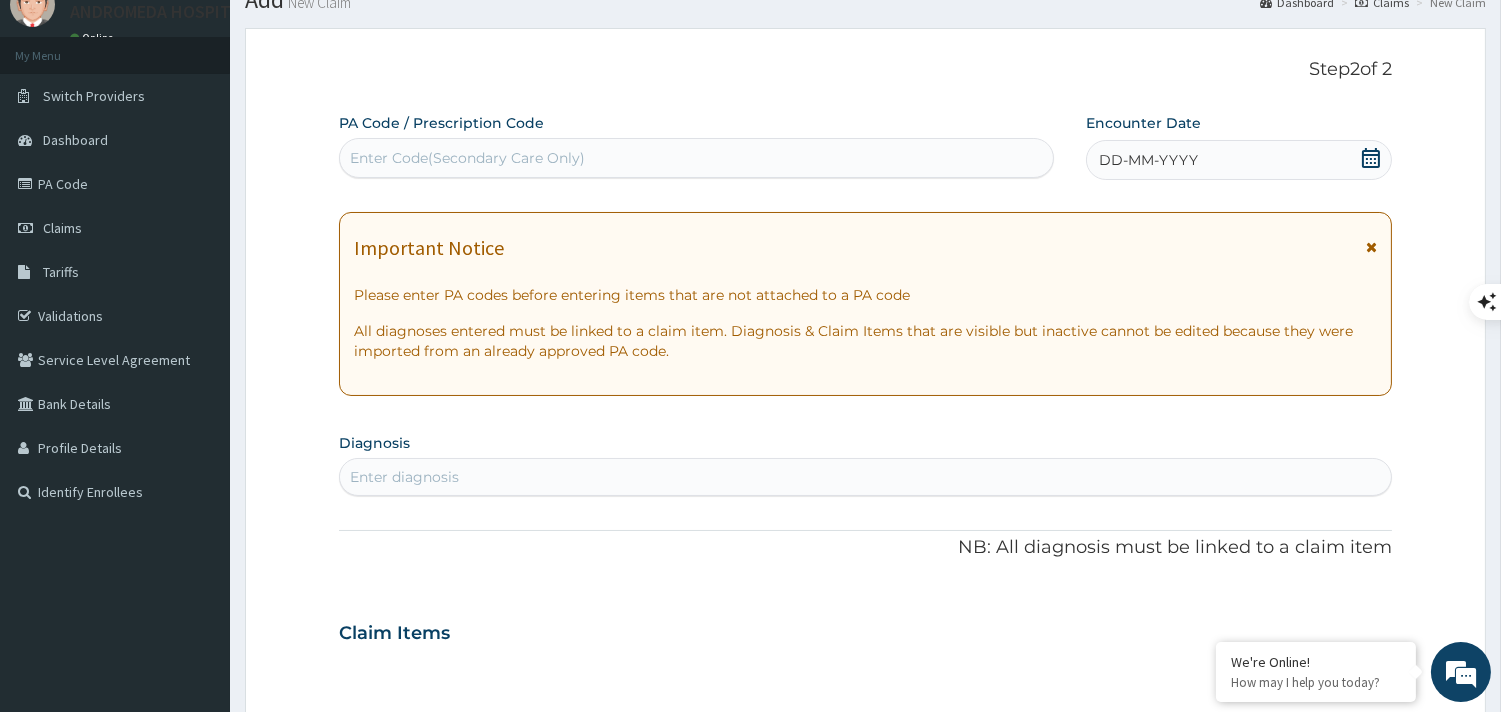 click on "DD-MM-YYYY" at bounding box center (1239, 160) 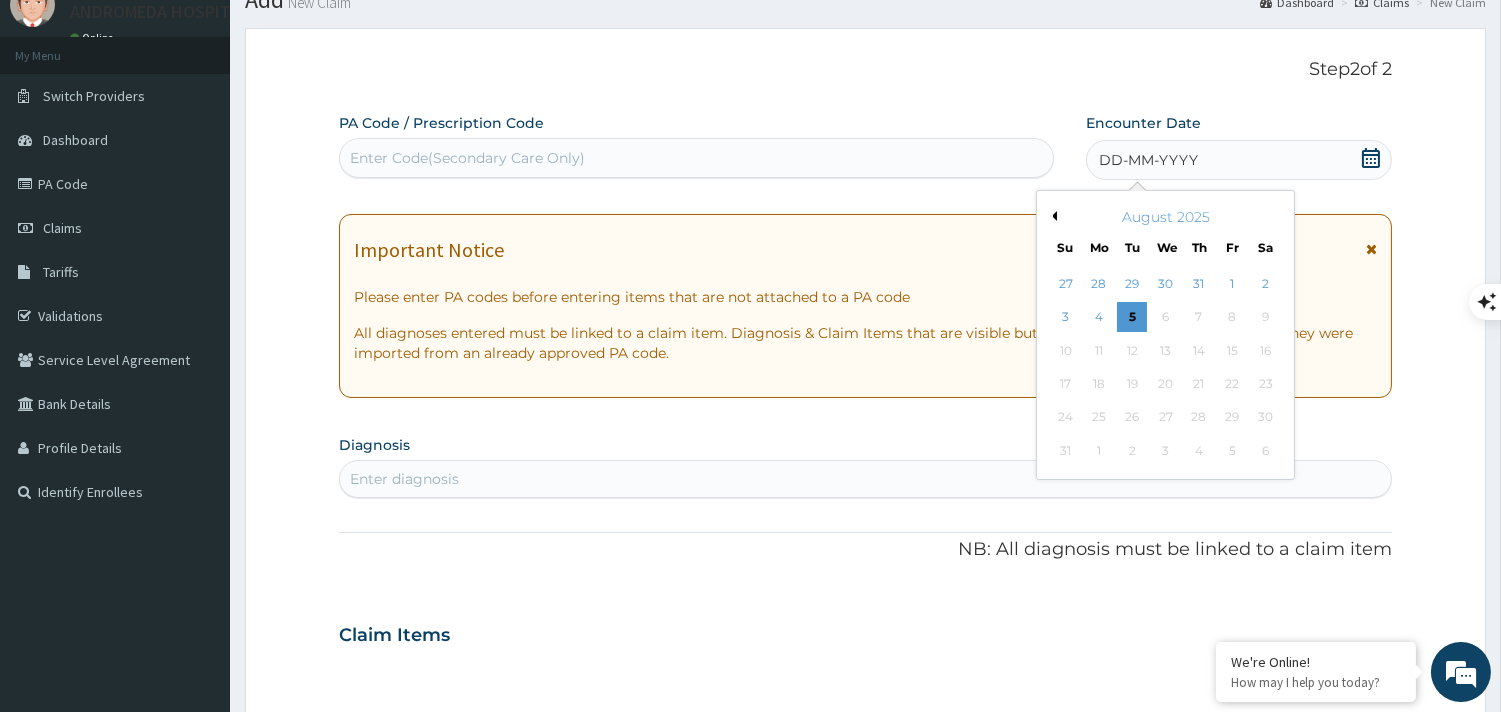 click on "August 2025" at bounding box center [1165, 217] 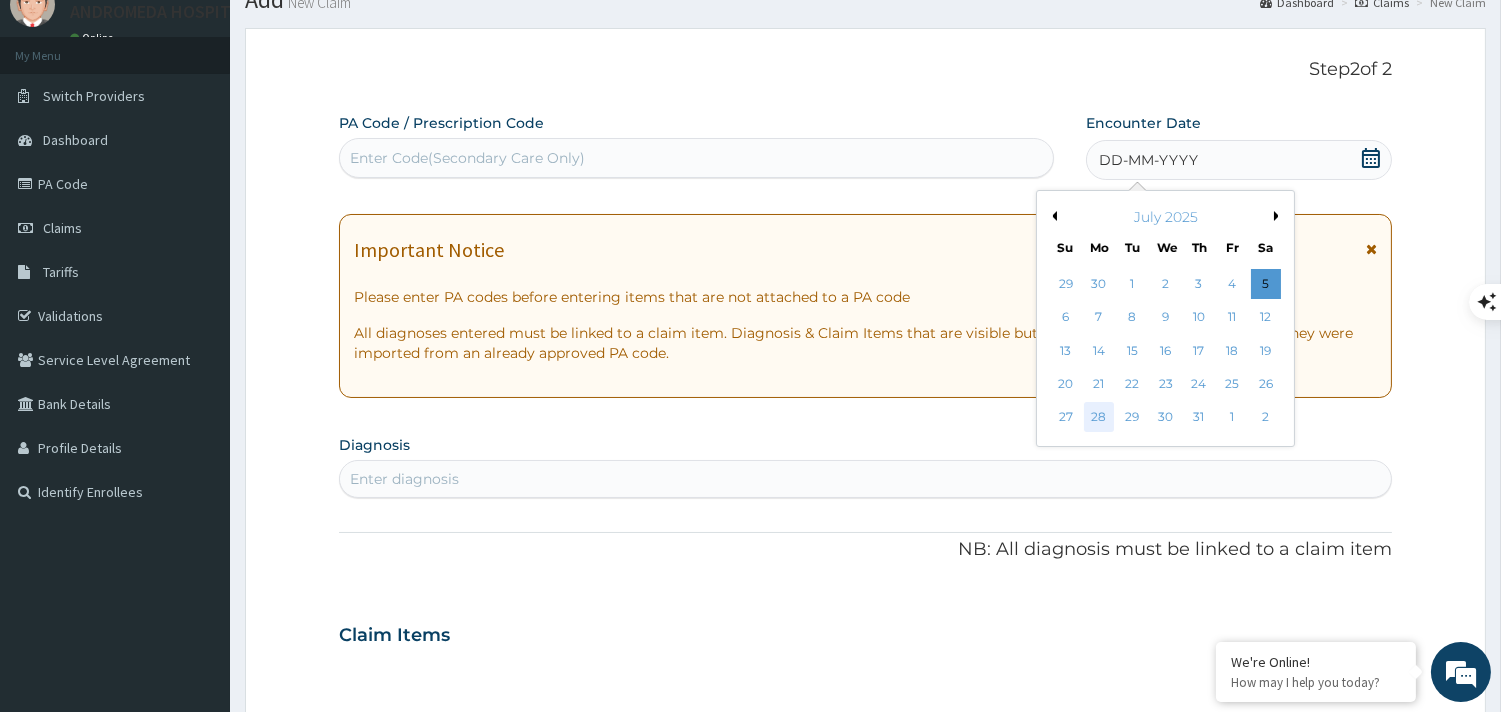 click on "28" at bounding box center (1099, 418) 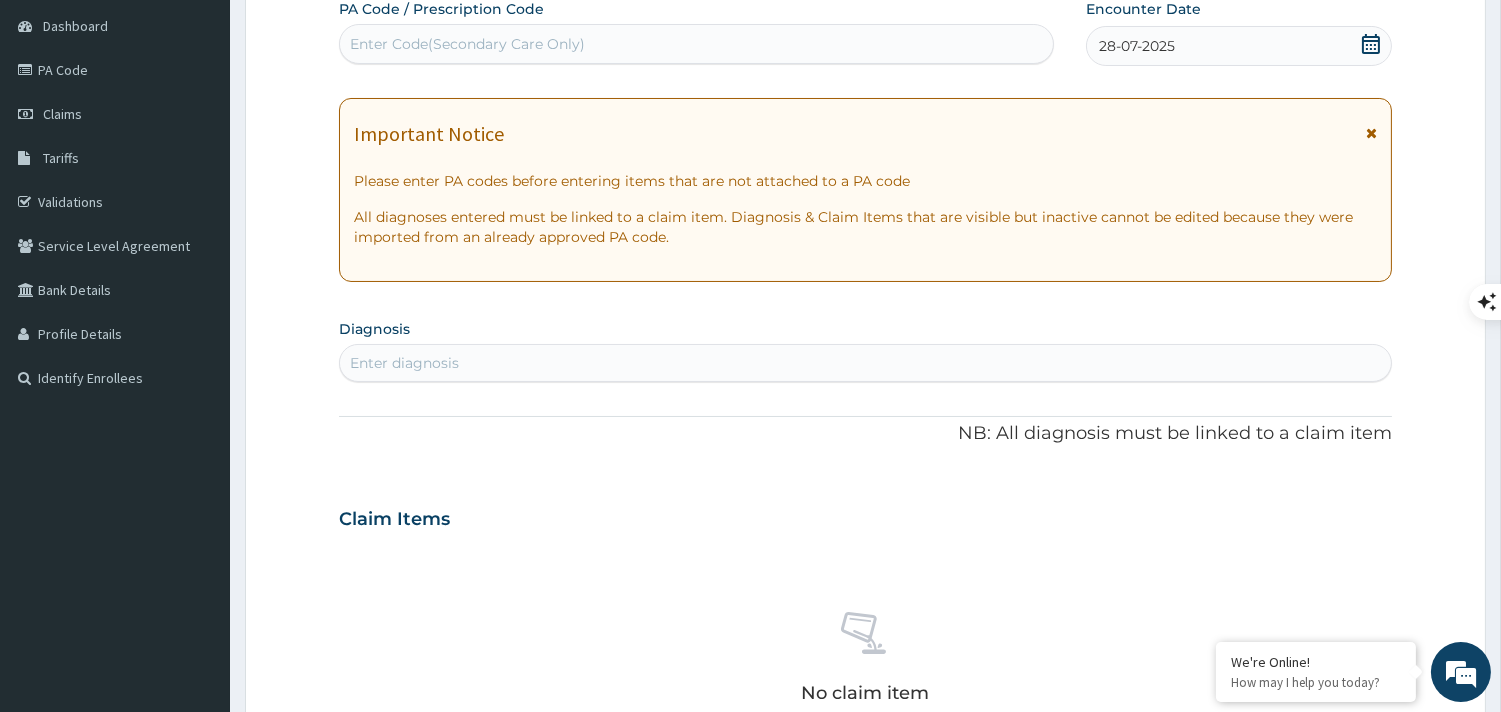 scroll, scrollTop: 301, scrollLeft: 0, axis: vertical 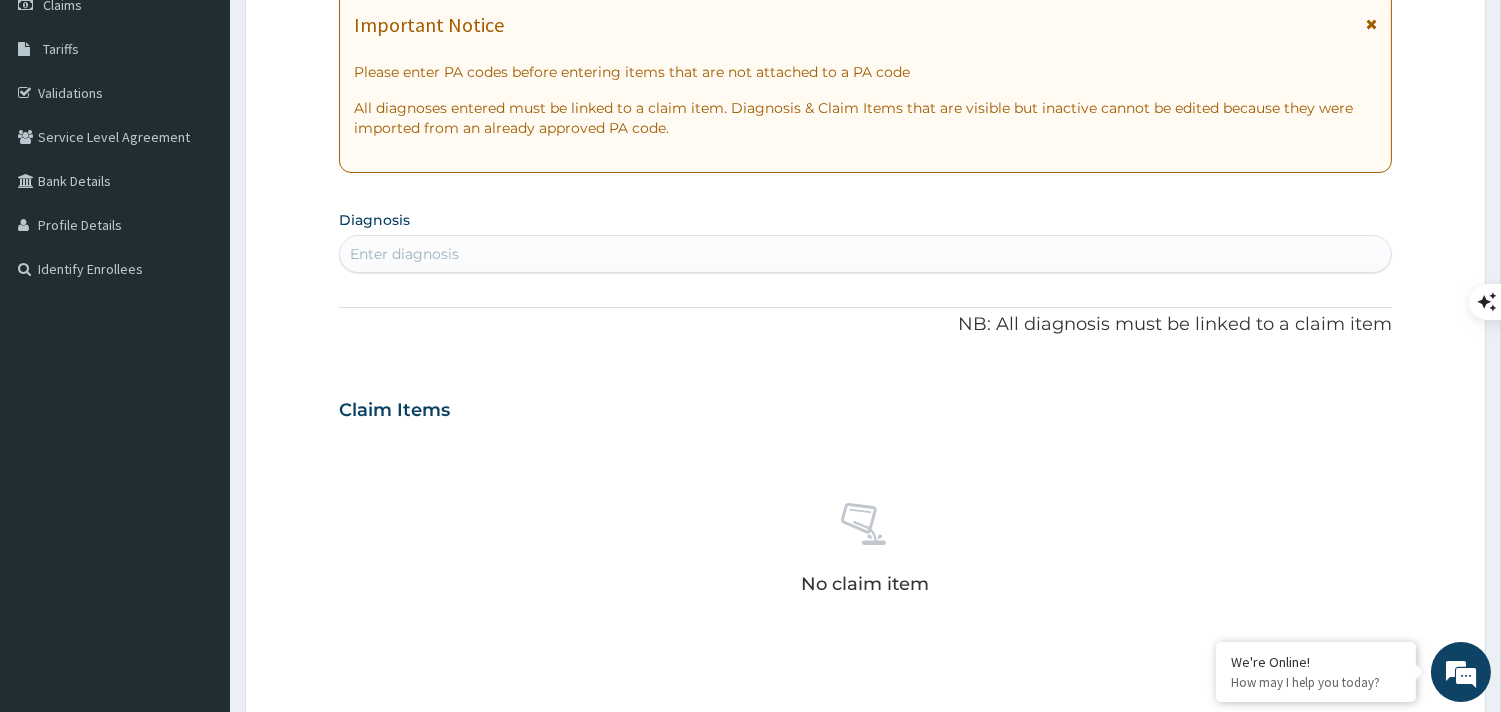 click on "Enter diagnosis" at bounding box center (404, 254) 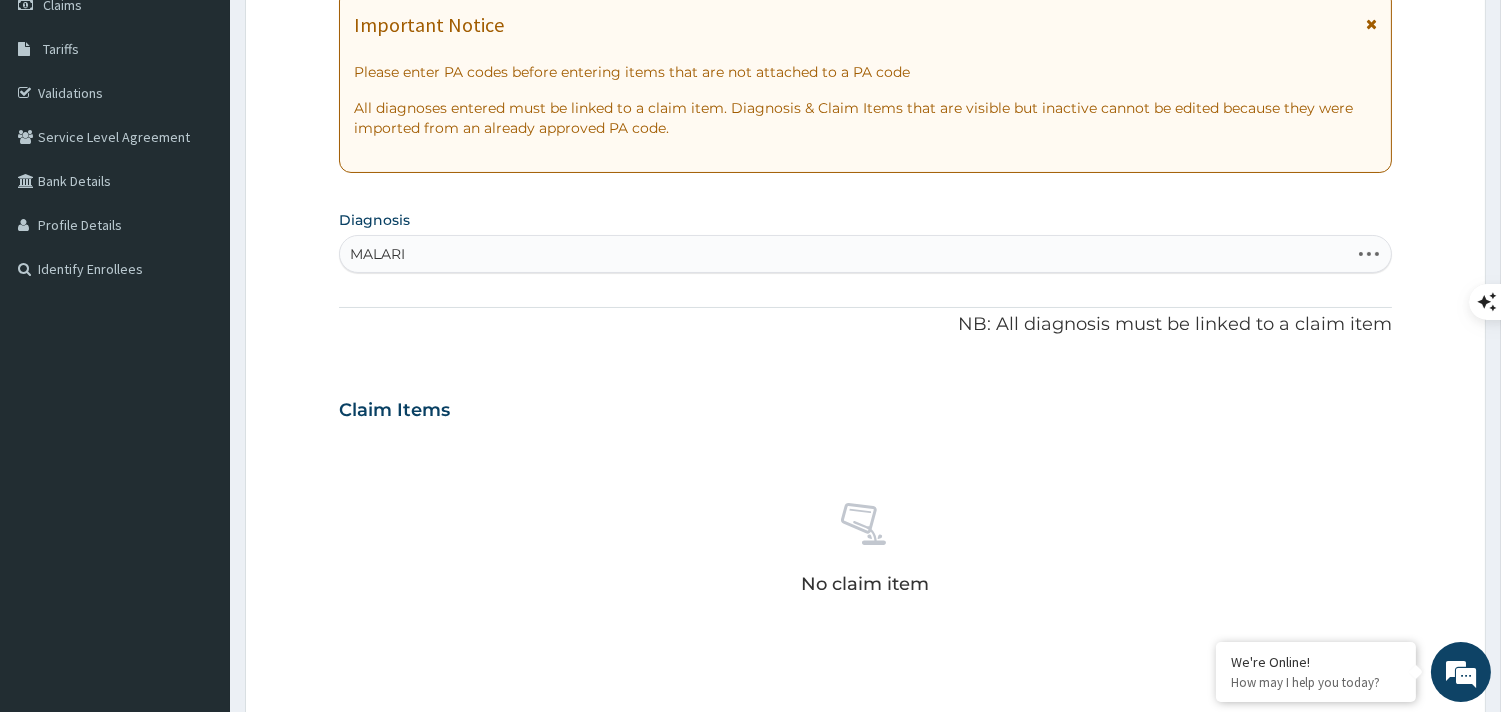 type on "MALARIA" 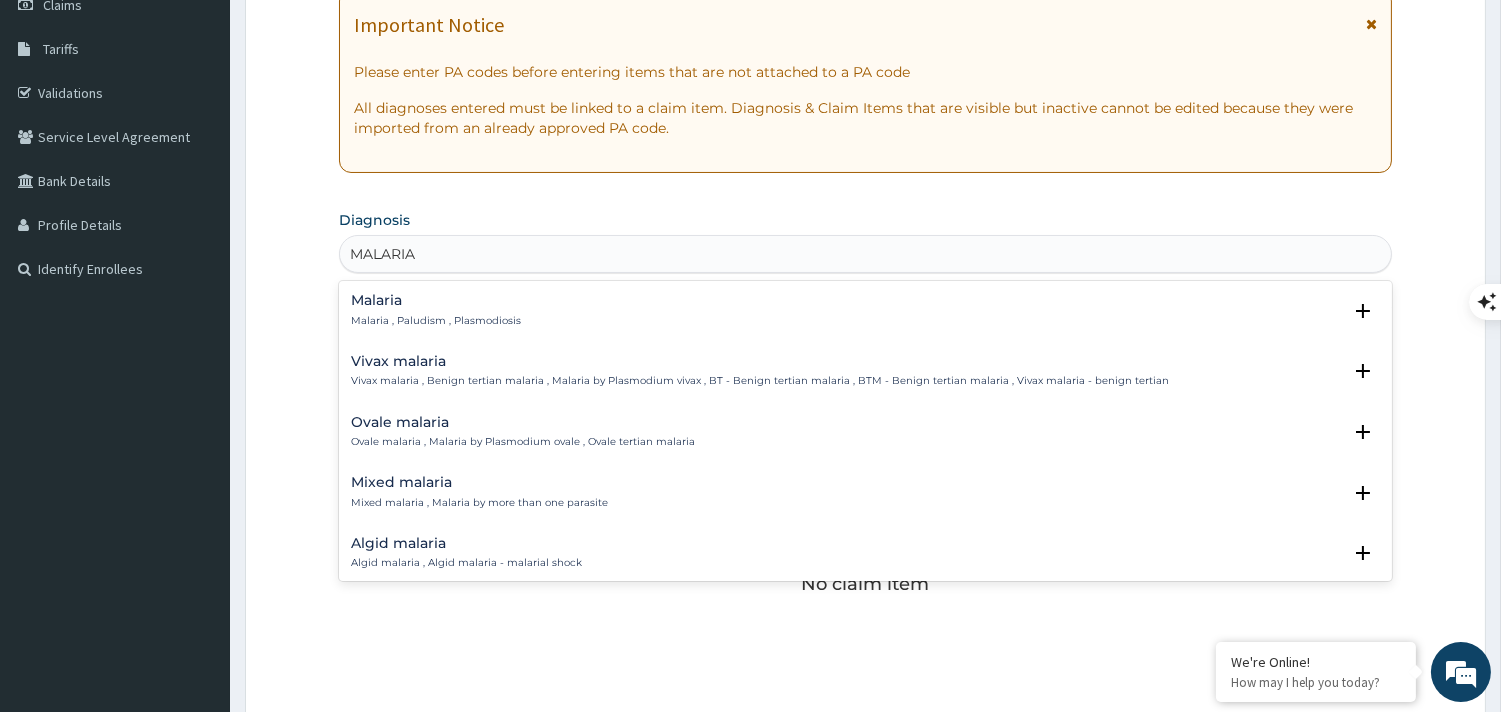 click on "Malaria Malaria , Paludism , Plasmodiosis" at bounding box center (436, 310) 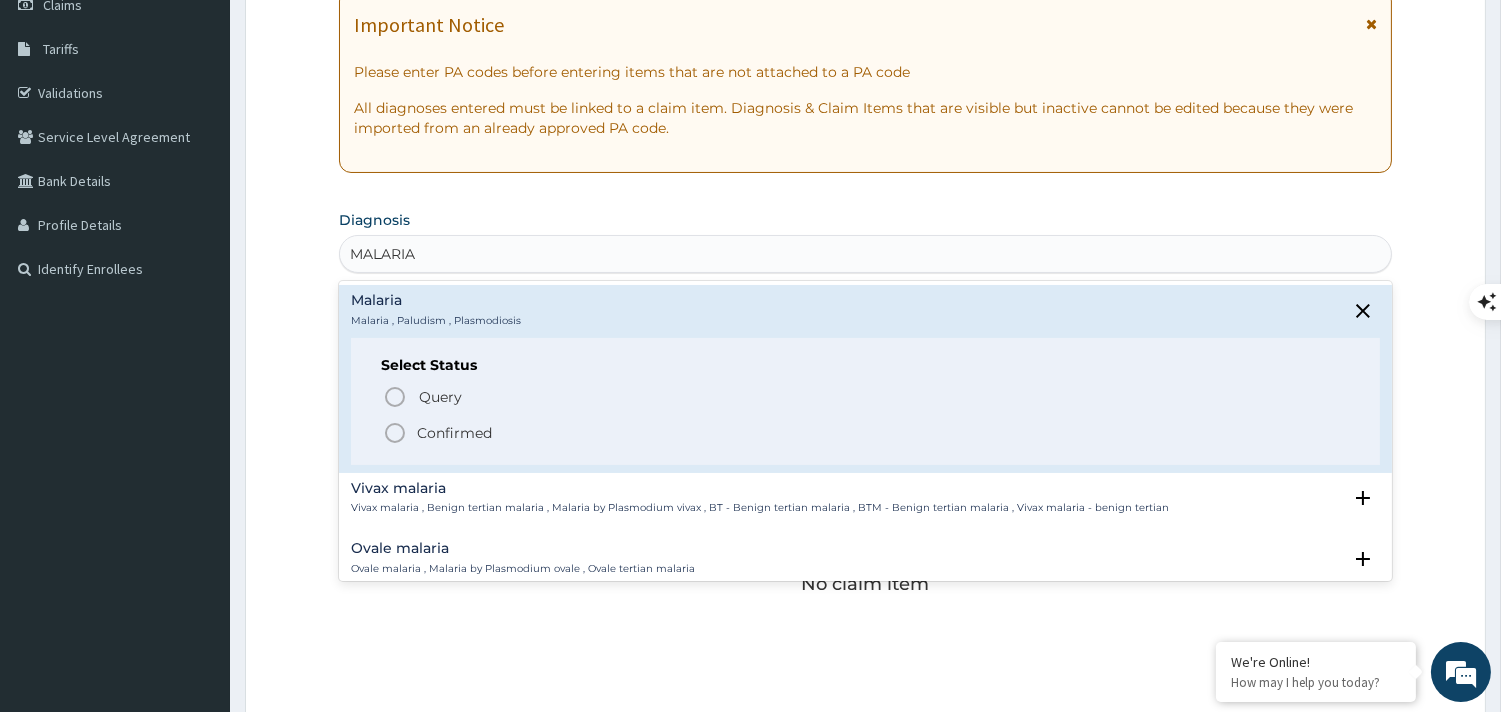 click 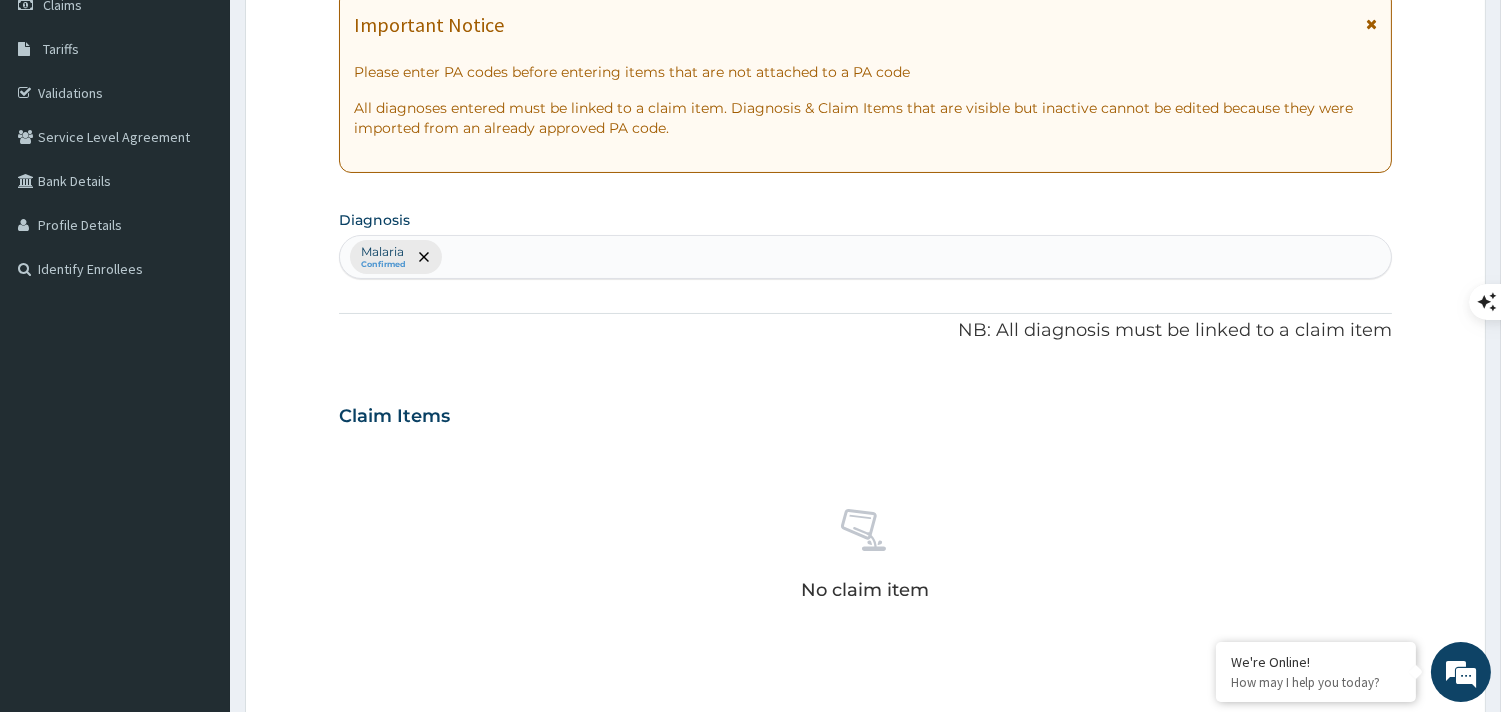 click on "Malaria Confirmed" at bounding box center (865, 257) 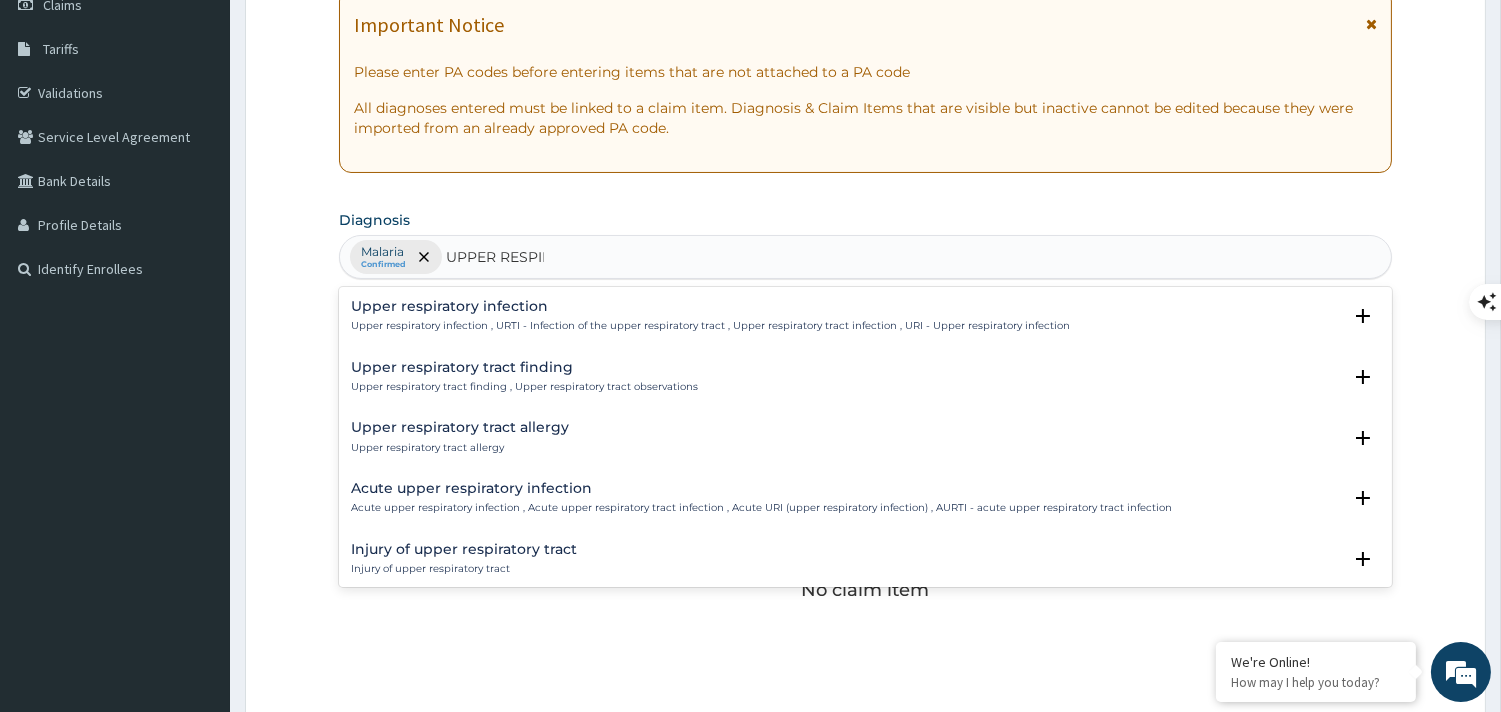 type on "UPPER RESPIRA" 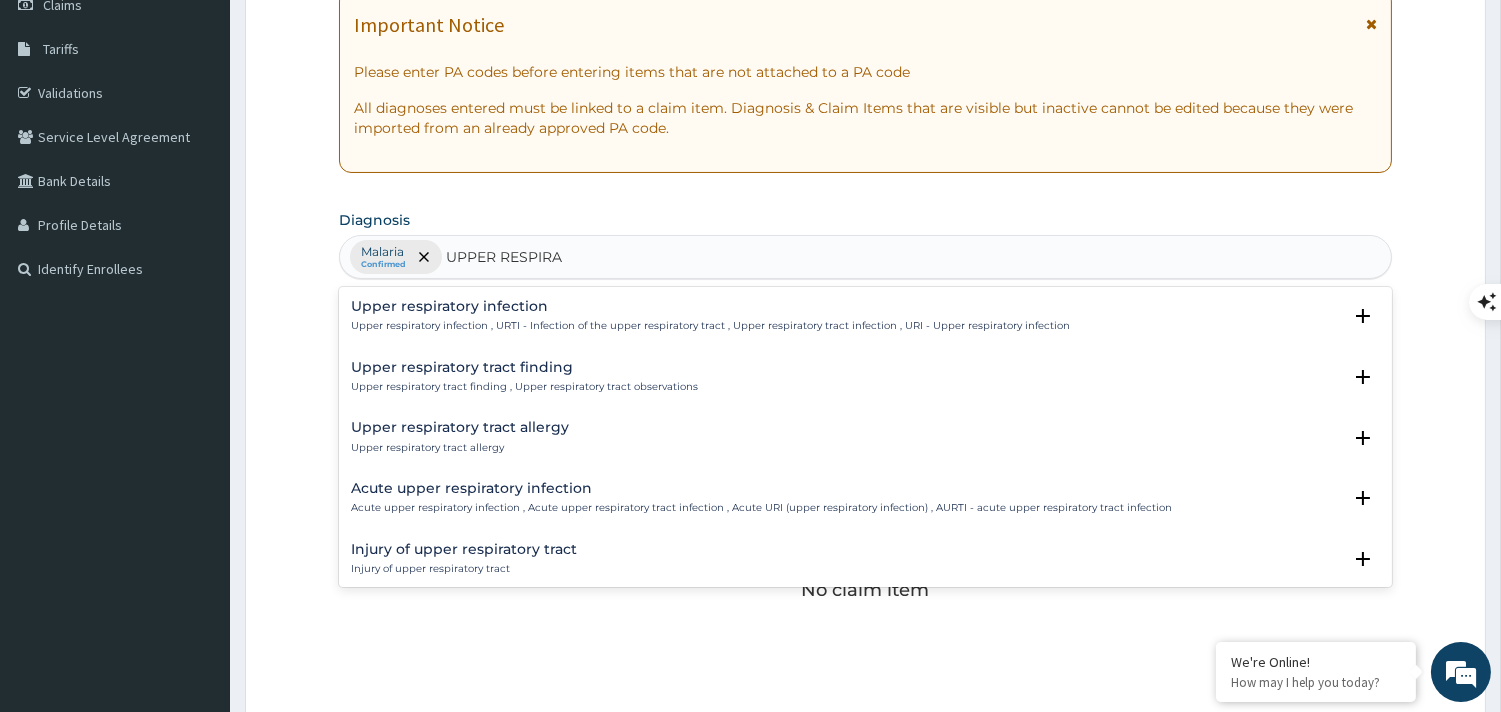 click on "Upper respiratory infection" at bounding box center [710, 306] 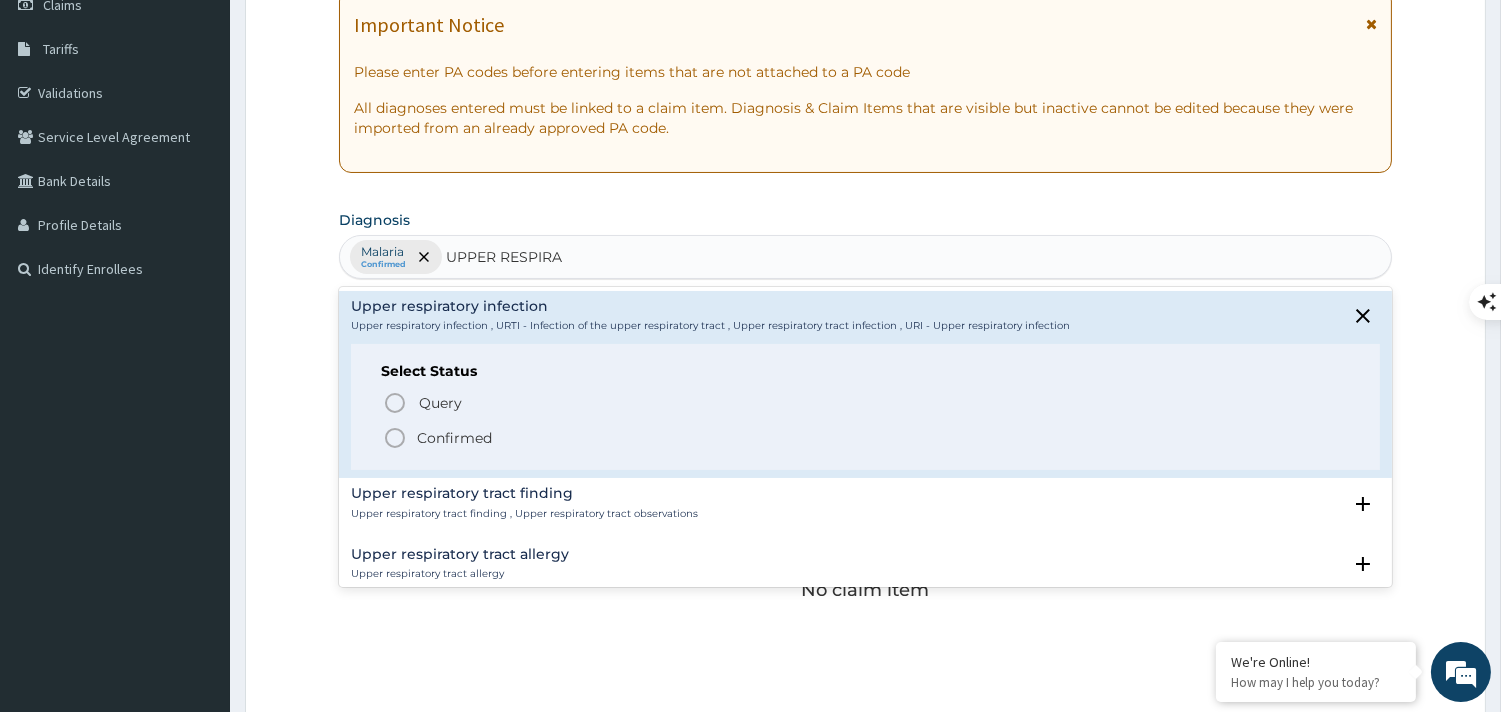 click 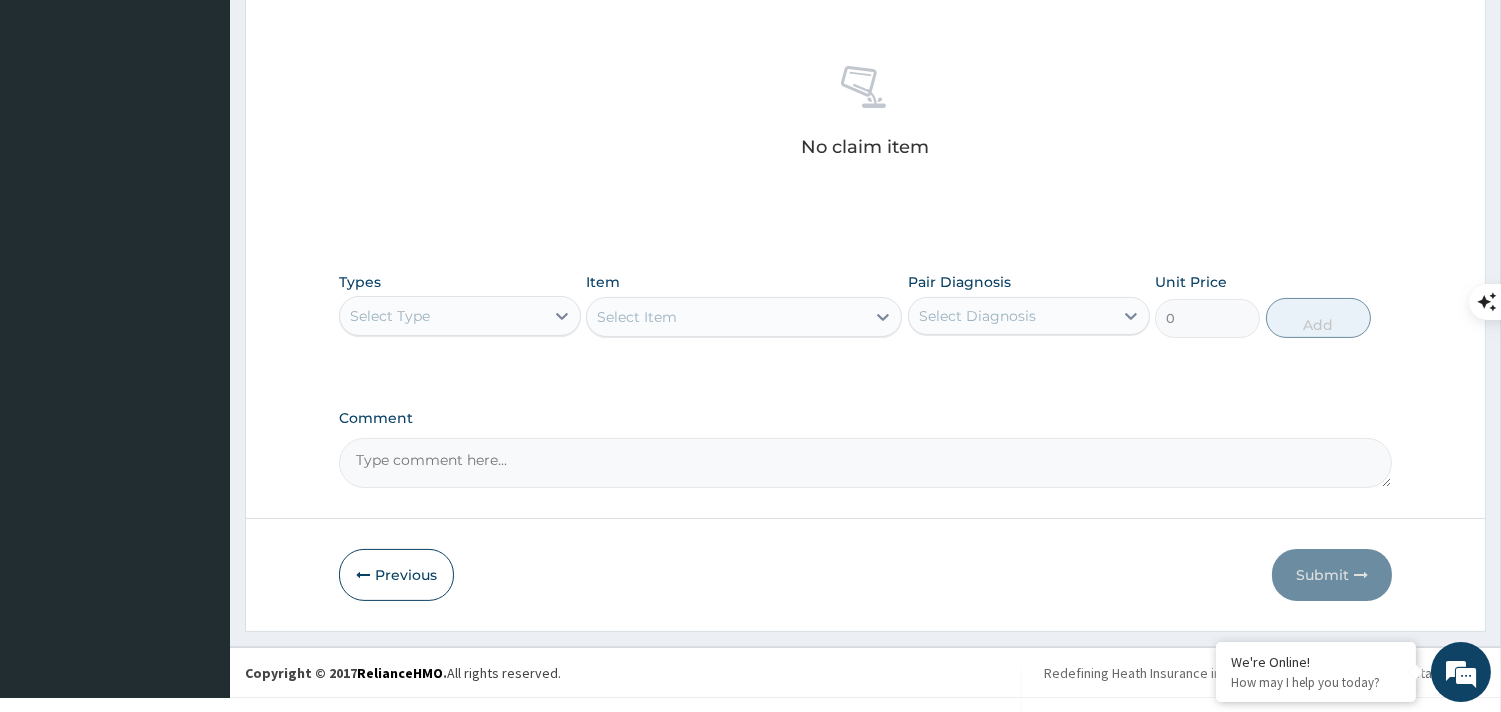 scroll, scrollTop: 745, scrollLeft: 0, axis: vertical 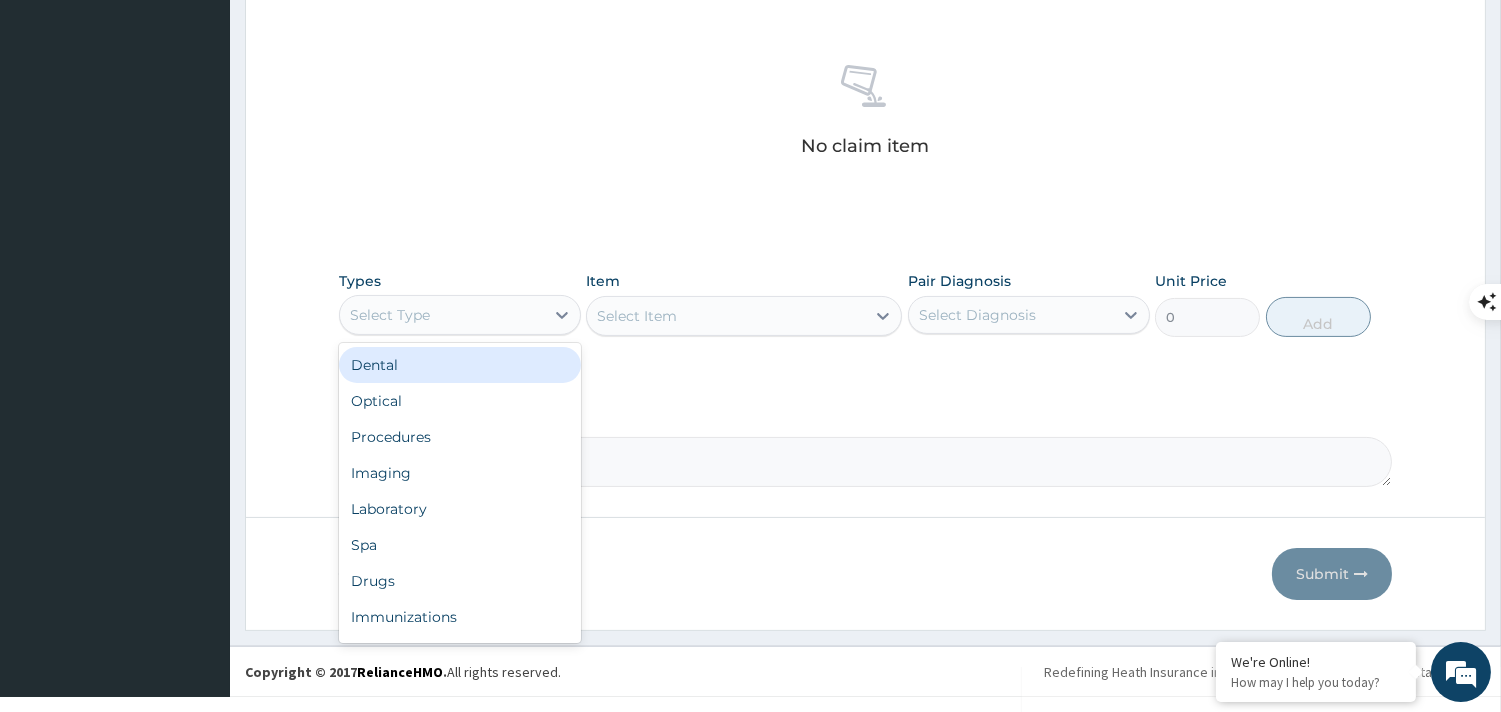 click on "Select Type" at bounding box center (442, 315) 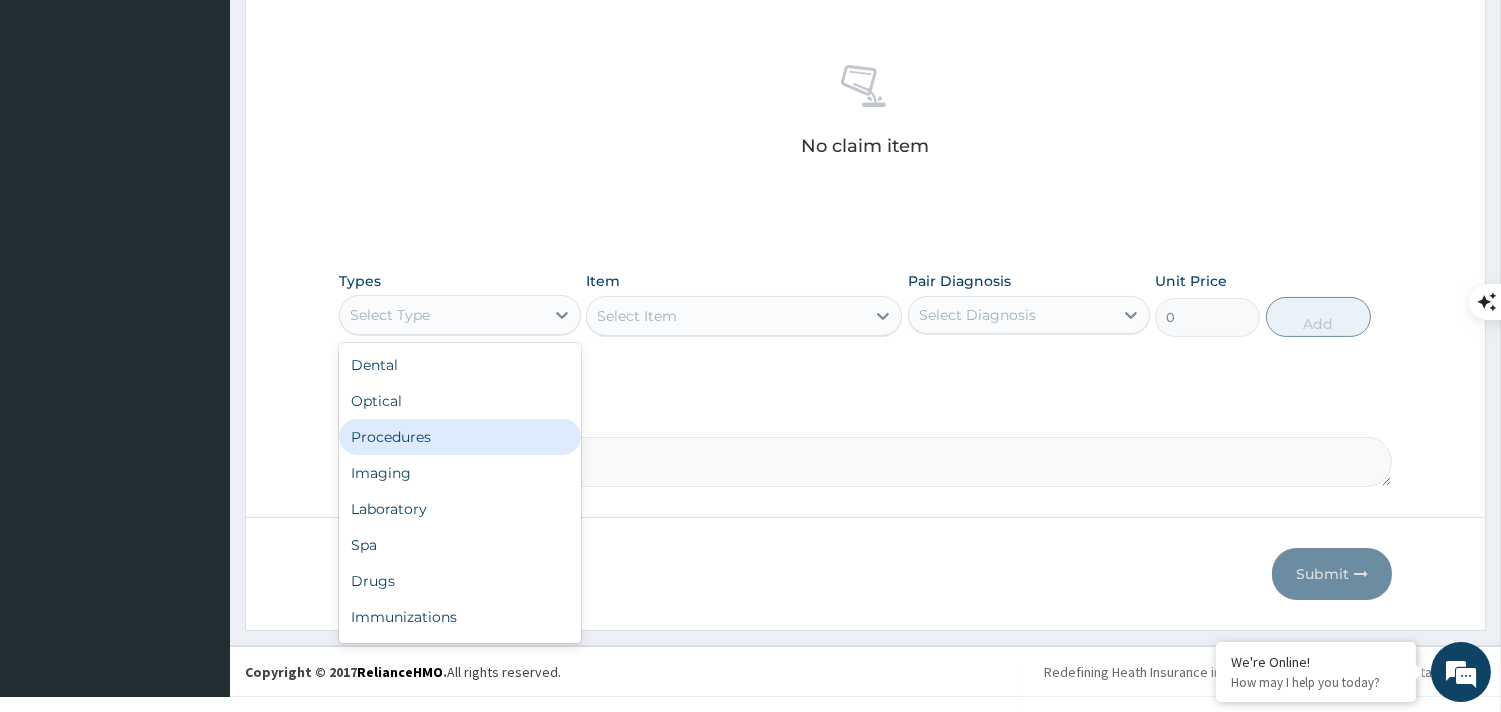 click on "Procedures" at bounding box center [460, 437] 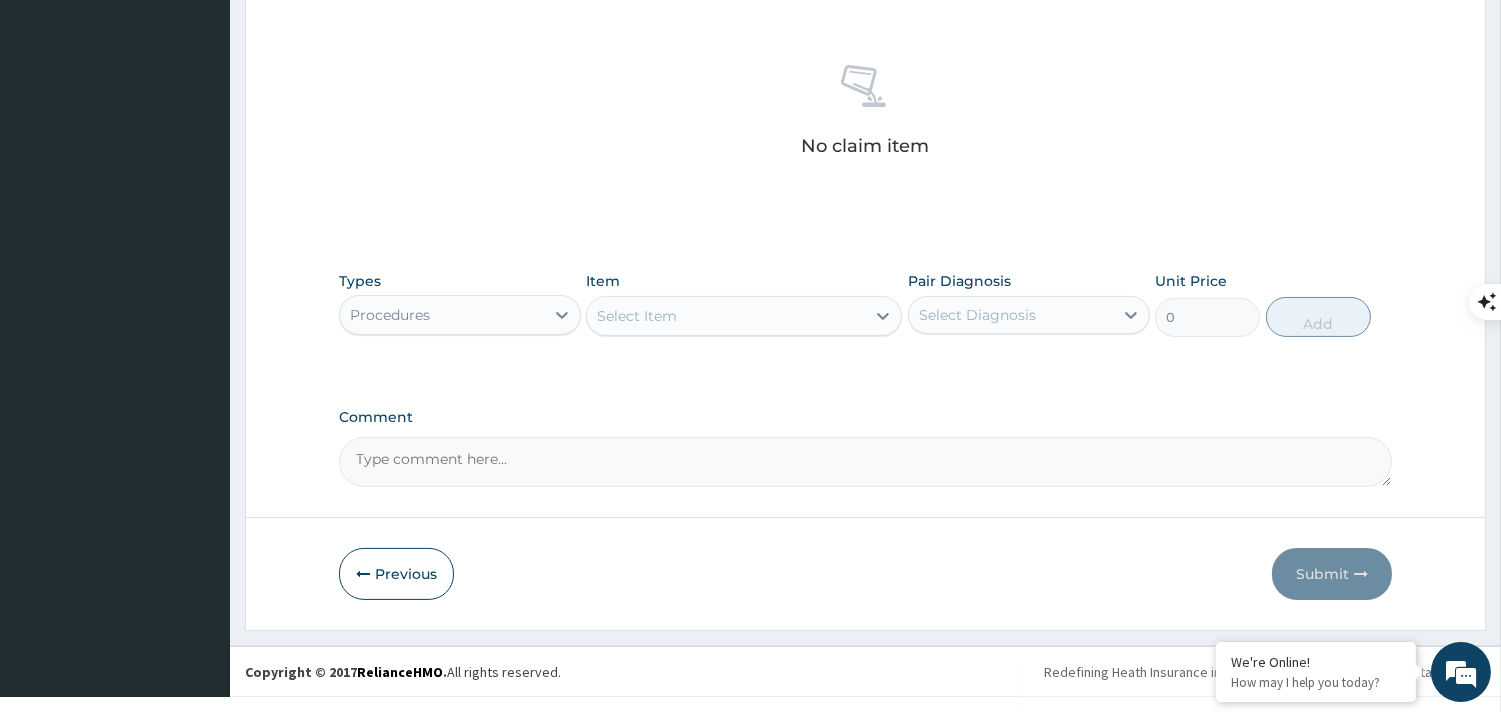 click on "Select Item" at bounding box center [637, 316] 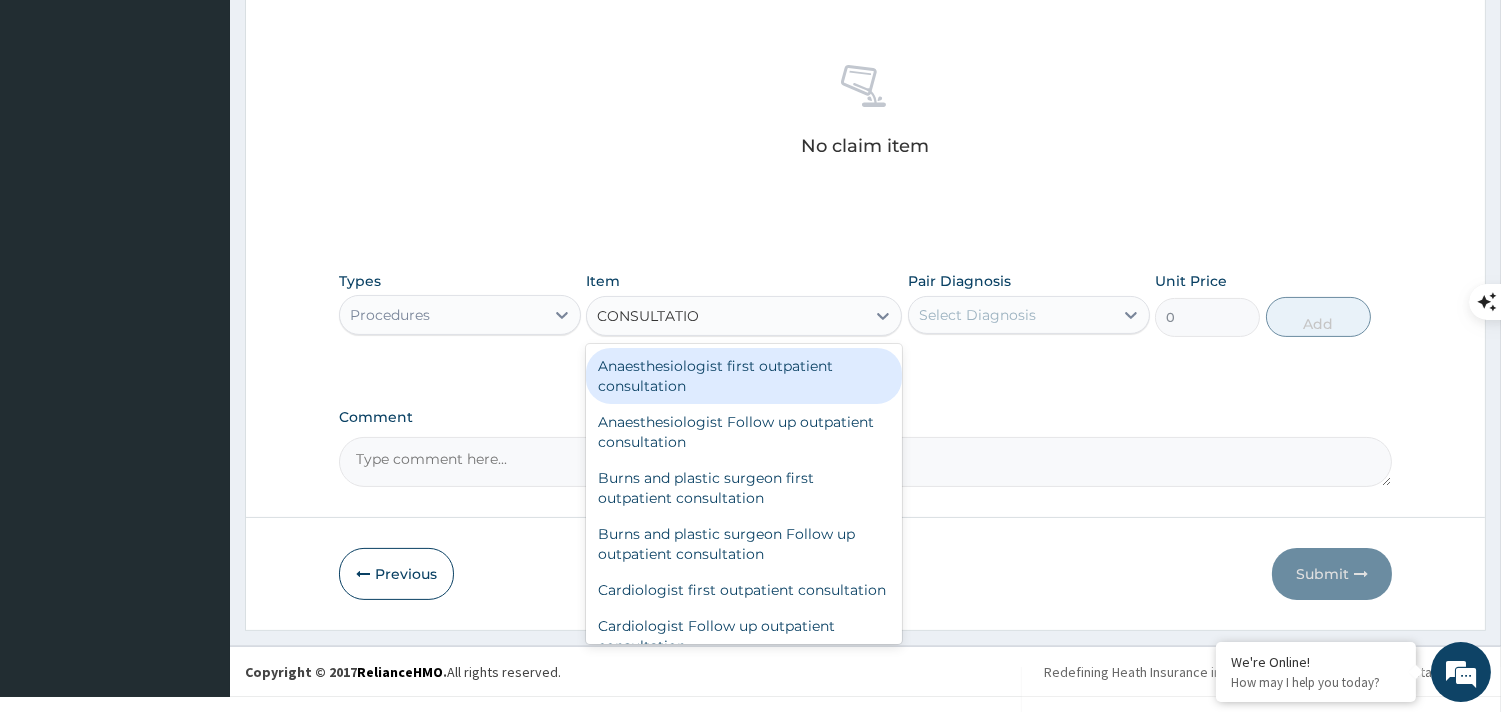 type on "CONSULTATION" 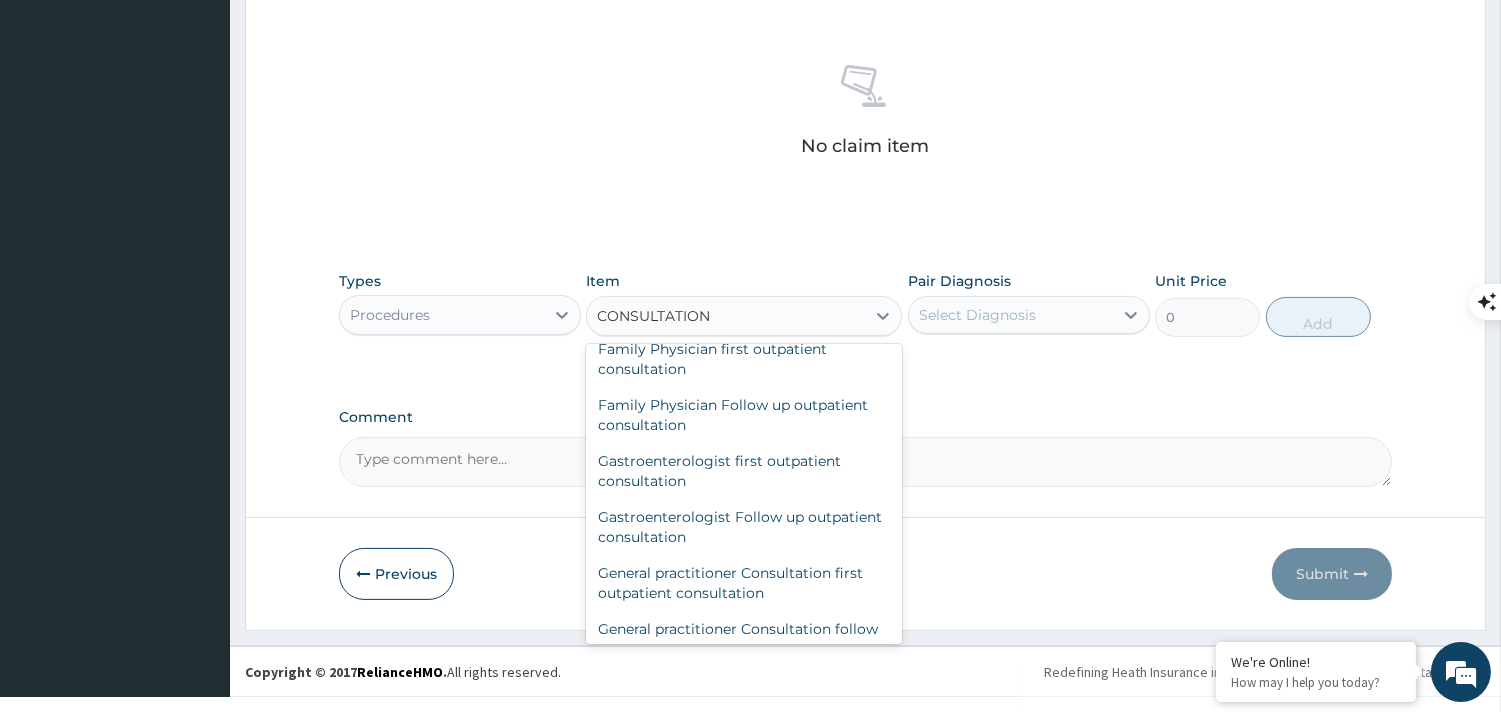 scroll, scrollTop: 888, scrollLeft: 0, axis: vertical 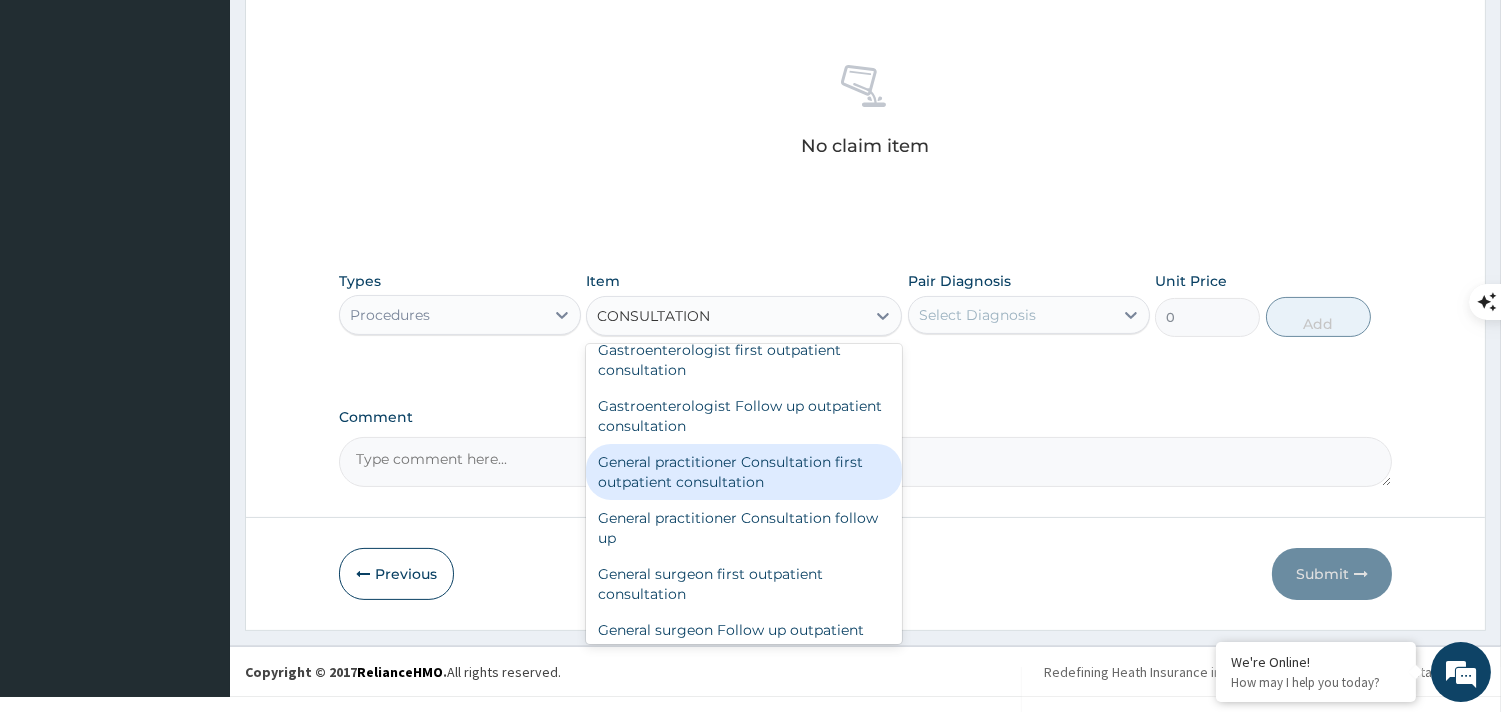 click on "General practitioner Consultation first outpatient consultation" at bounding box center (744, 472) 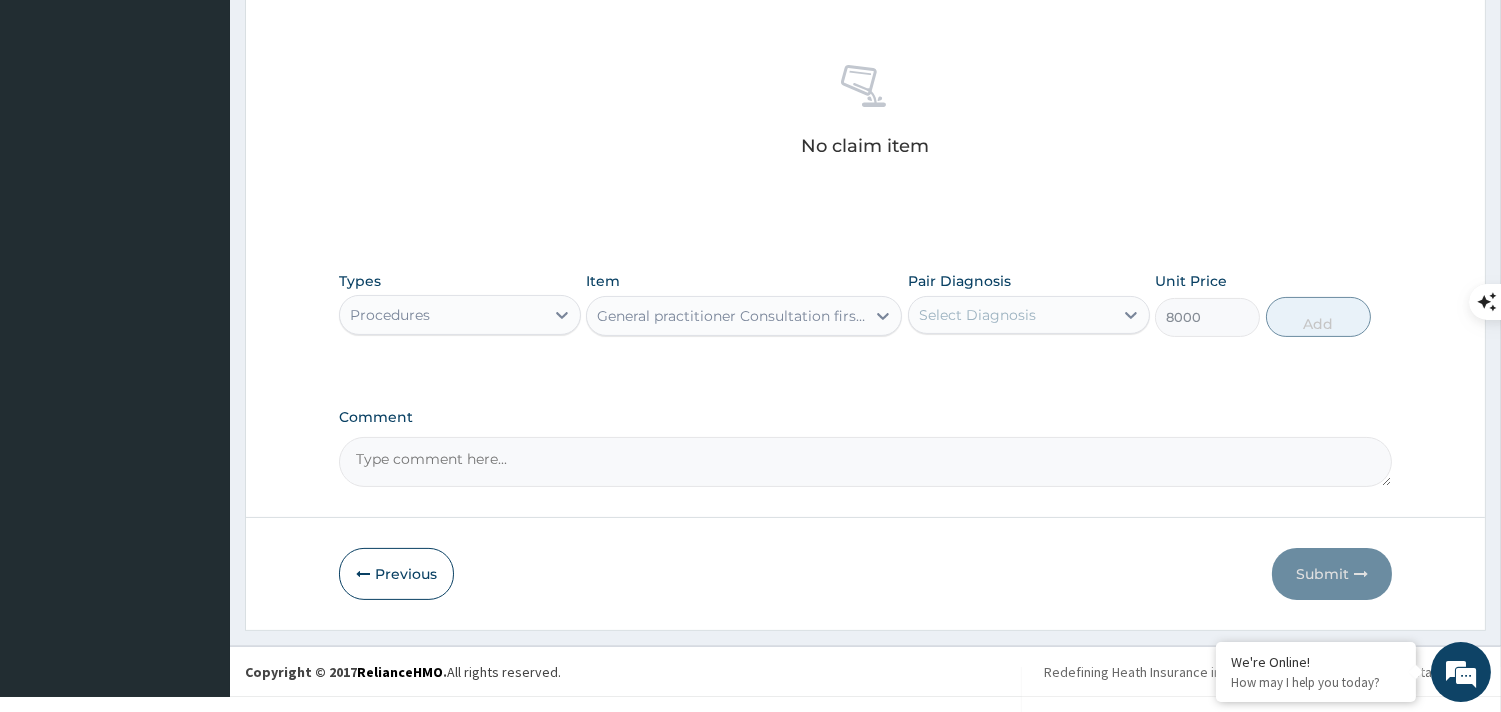 click on "Select Diagnosis" at bounding box center [977, 315] 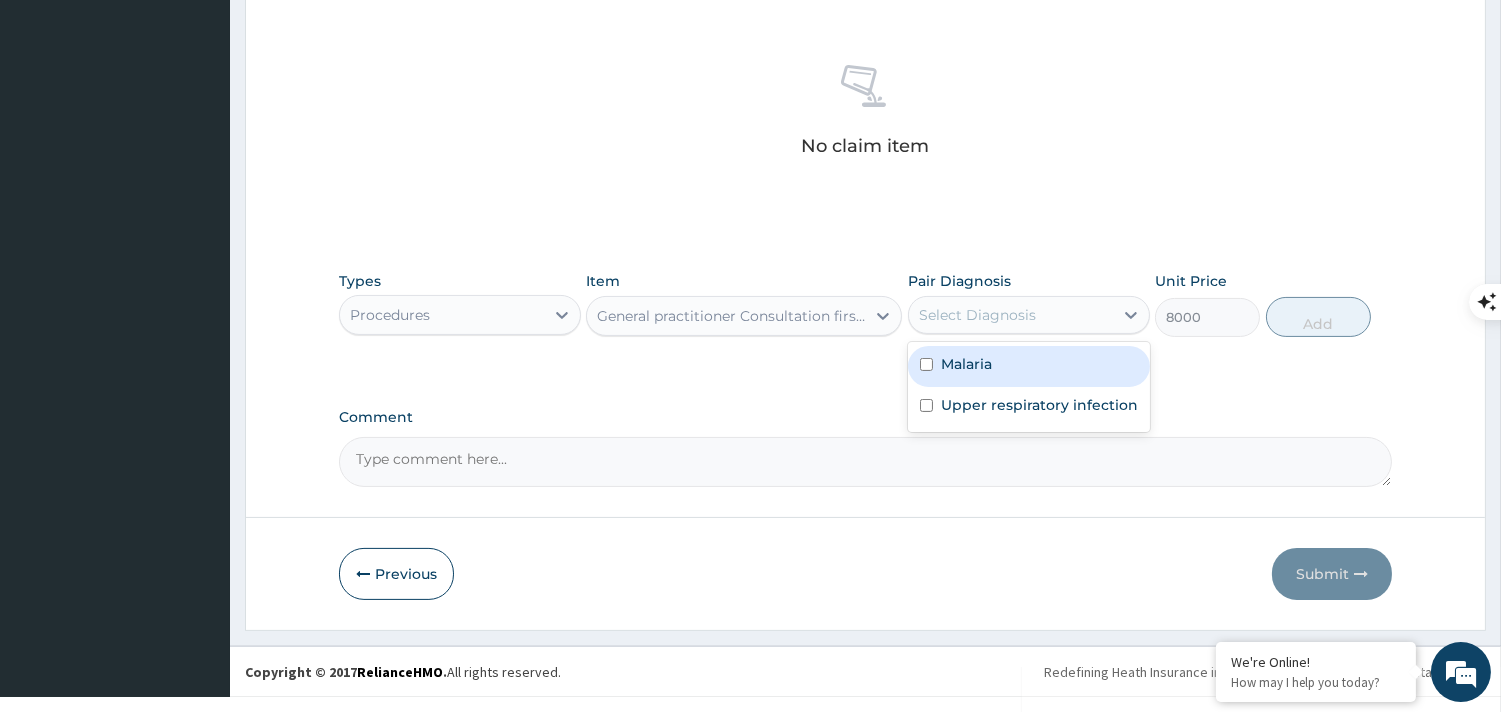 click on "Malaria" at bounding box center [1029, 366] 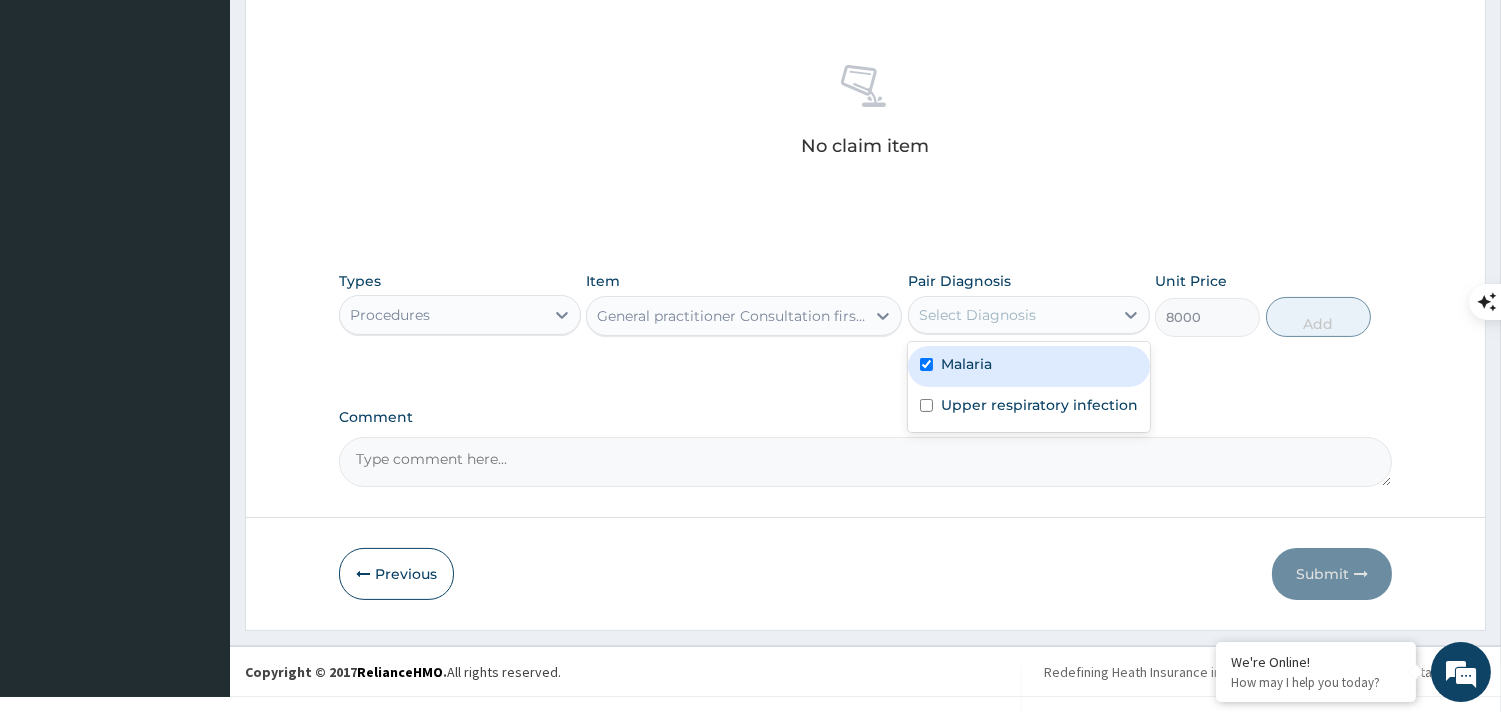 checkbox on "true" 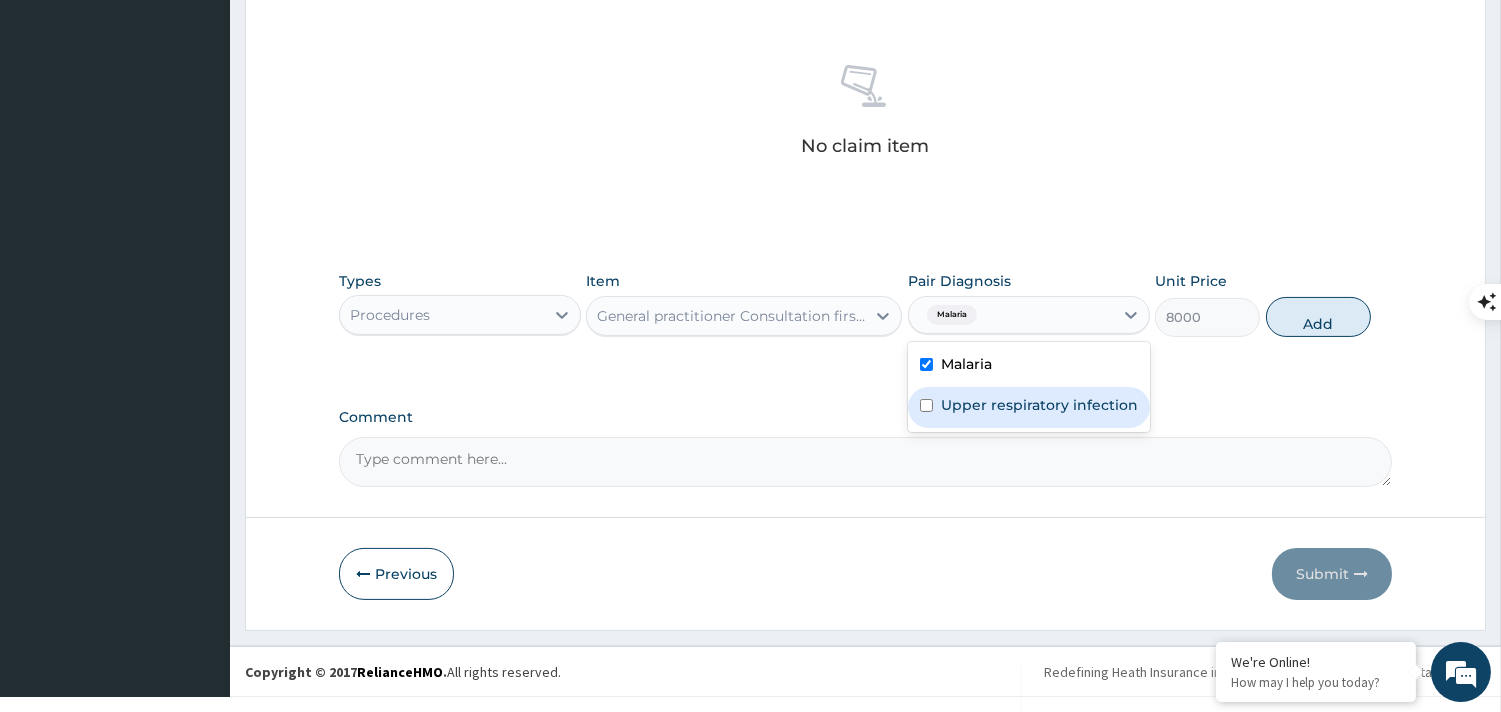 click on "Upper respiratory infection" at bounding box center (1029, 407) 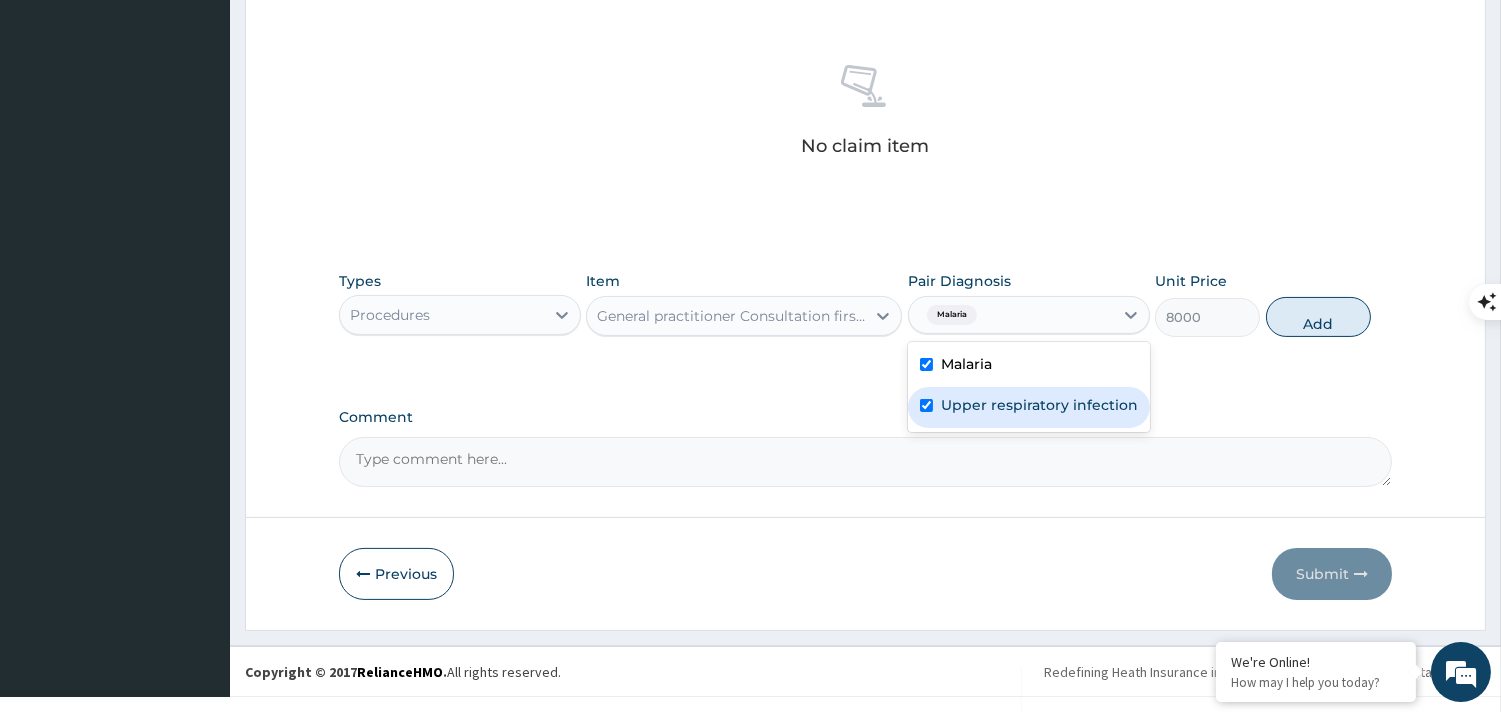 checkbox on "true" 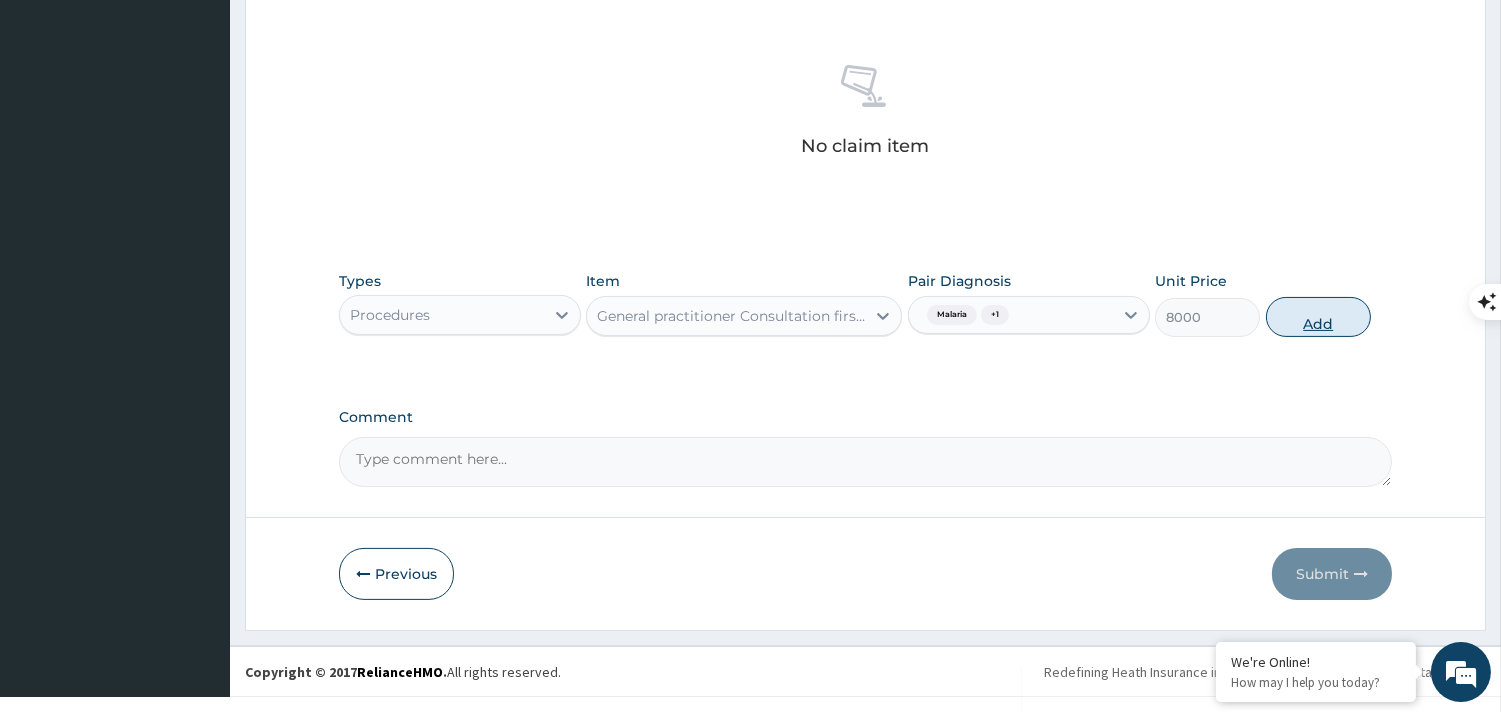 click on "Add" at bounding box center [1318, 317] 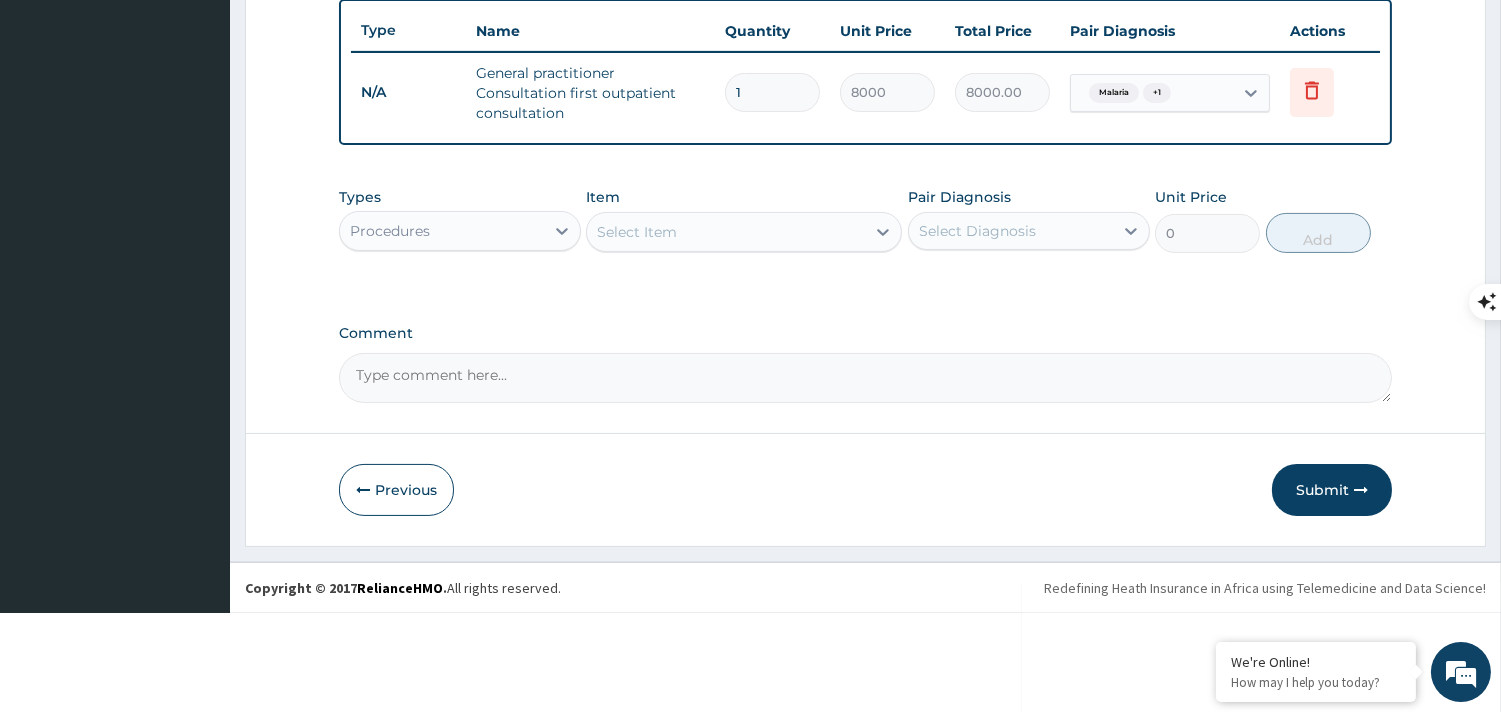 scroll, scrollTop: 663, scrollLeft: 0, axis: vertical 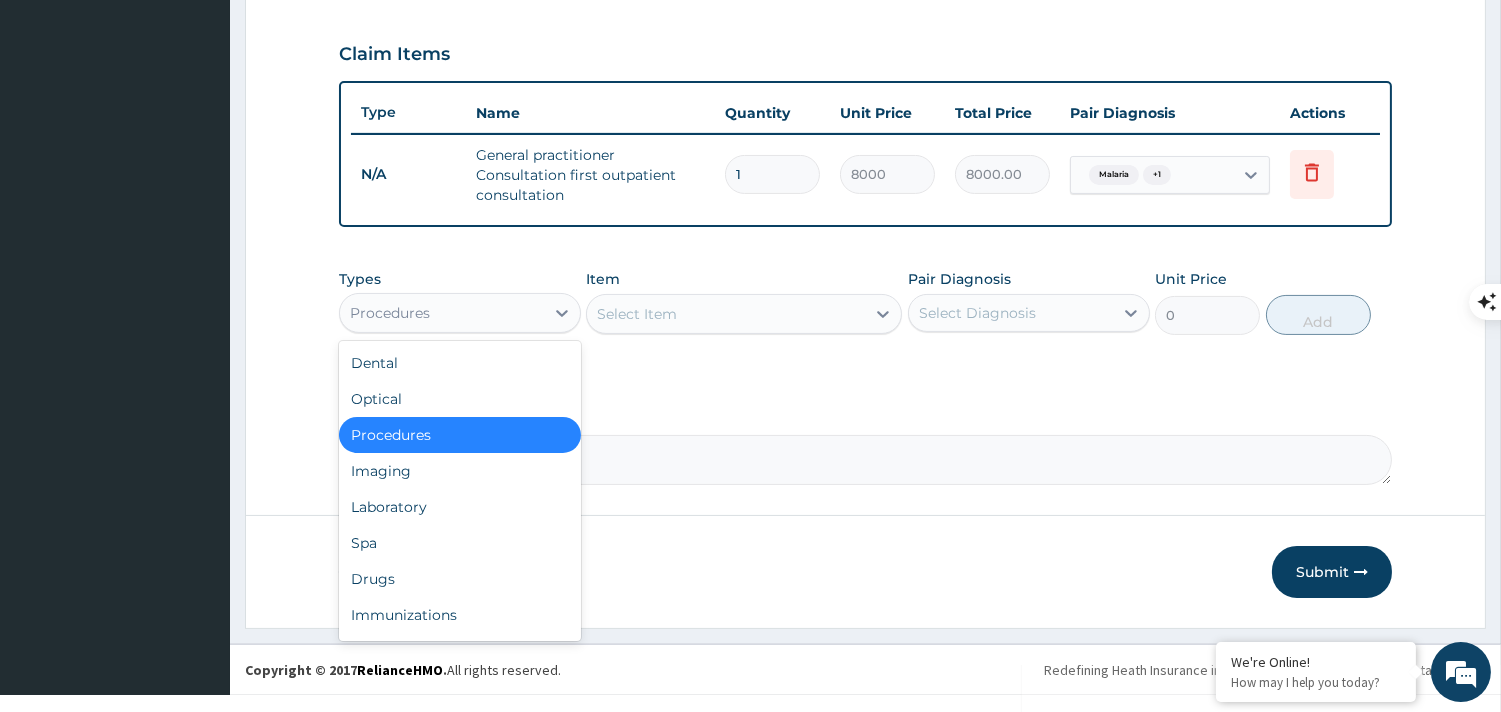 click on "Procedures" at bounding box center (390, 313) 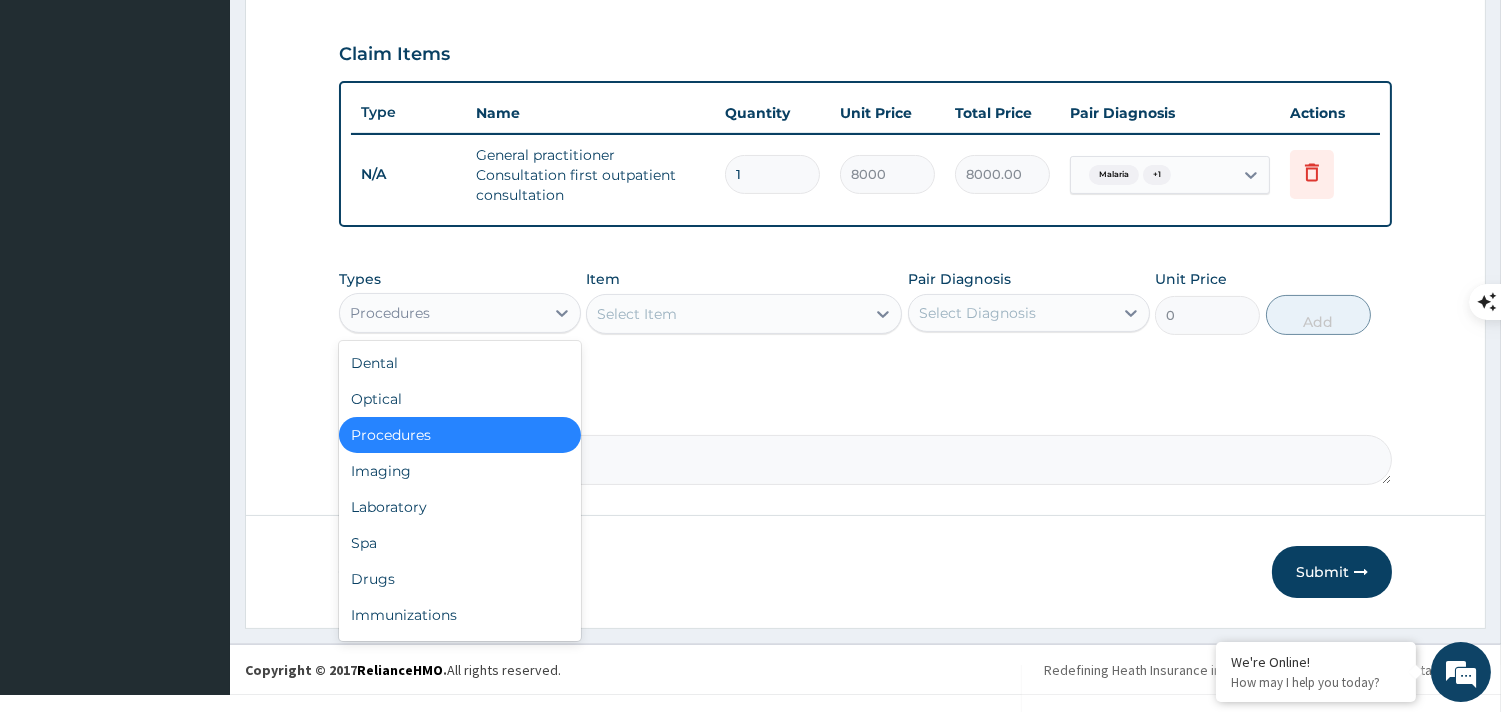 drag, startPoint x: 494, startPoint y: 304, endPoint x: 475, endPoint y: 323, distance: 26.870058 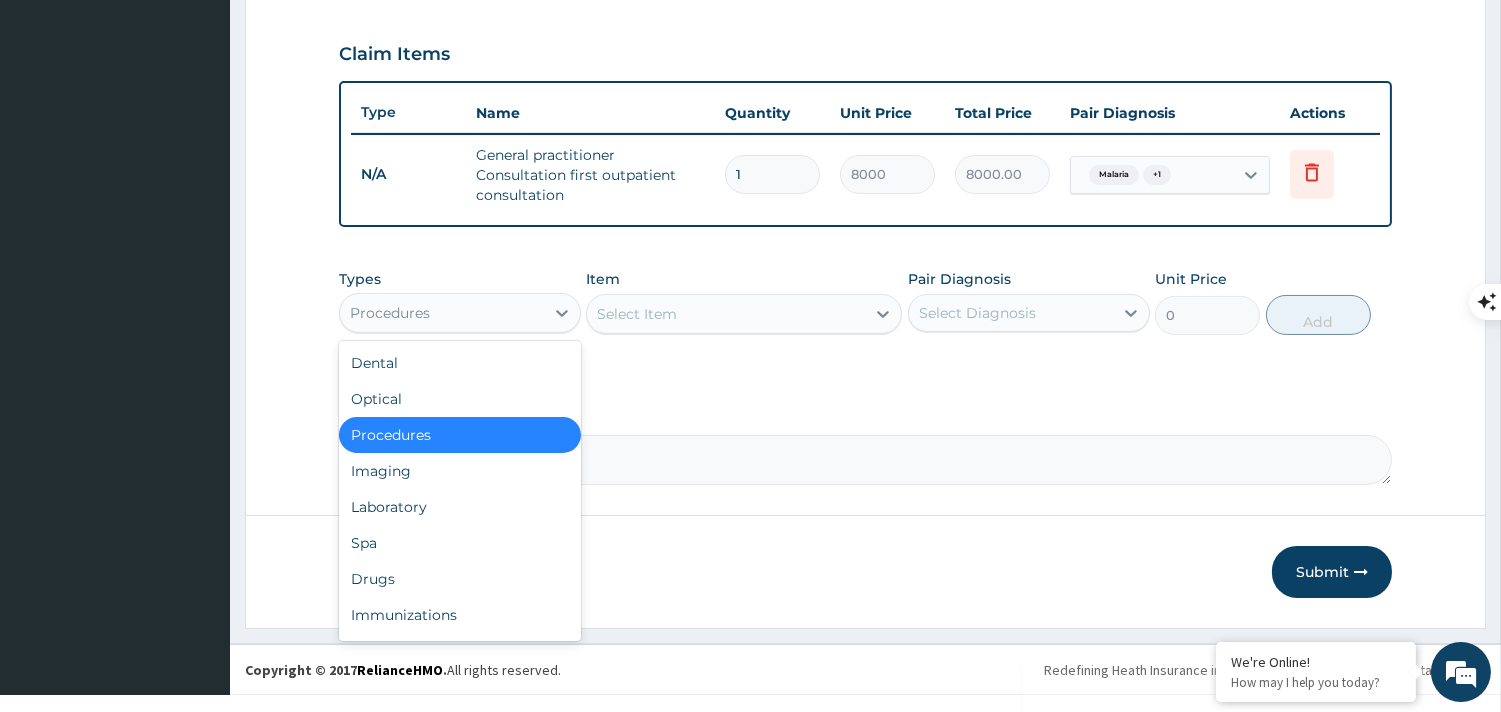 click on "Procedures" at bounding box center [442, 313] 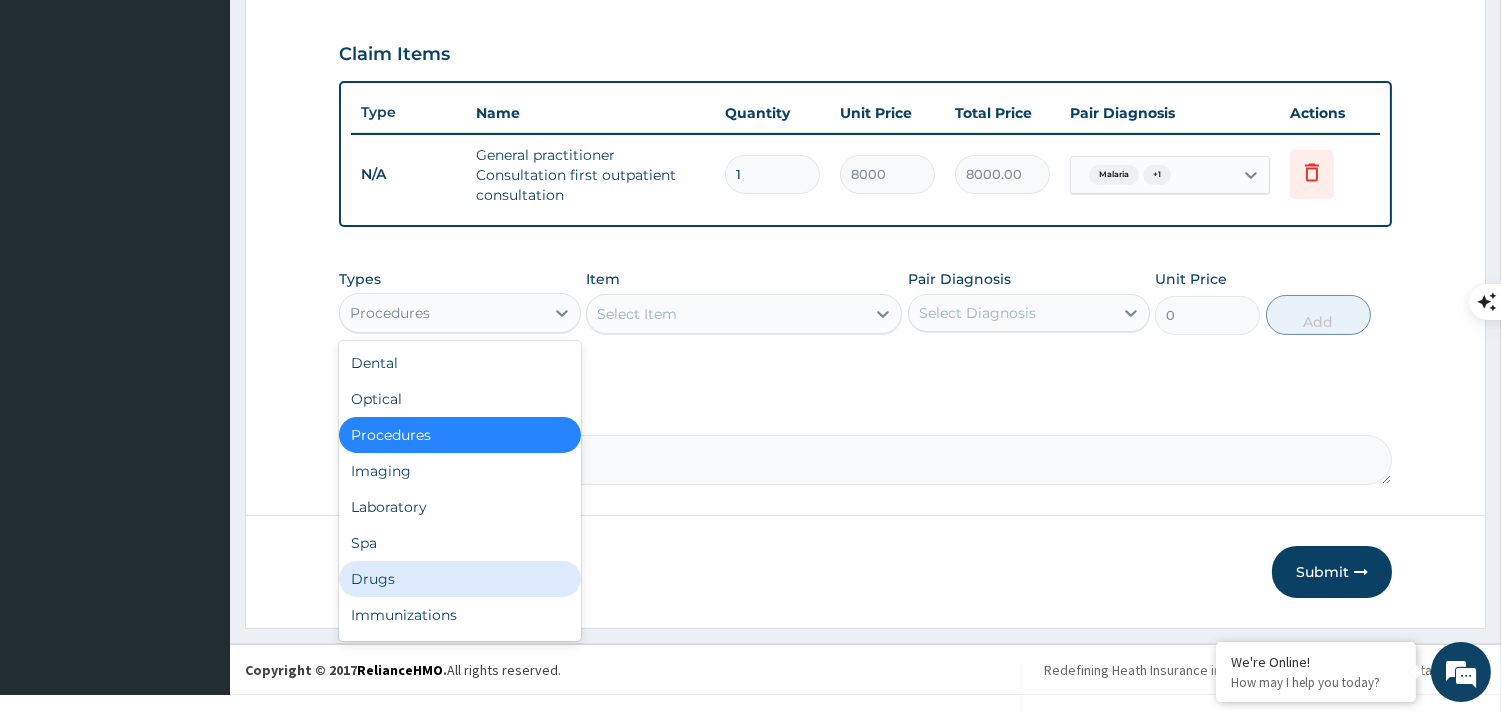 click on "Drugs" at bounding box center [460, 579] 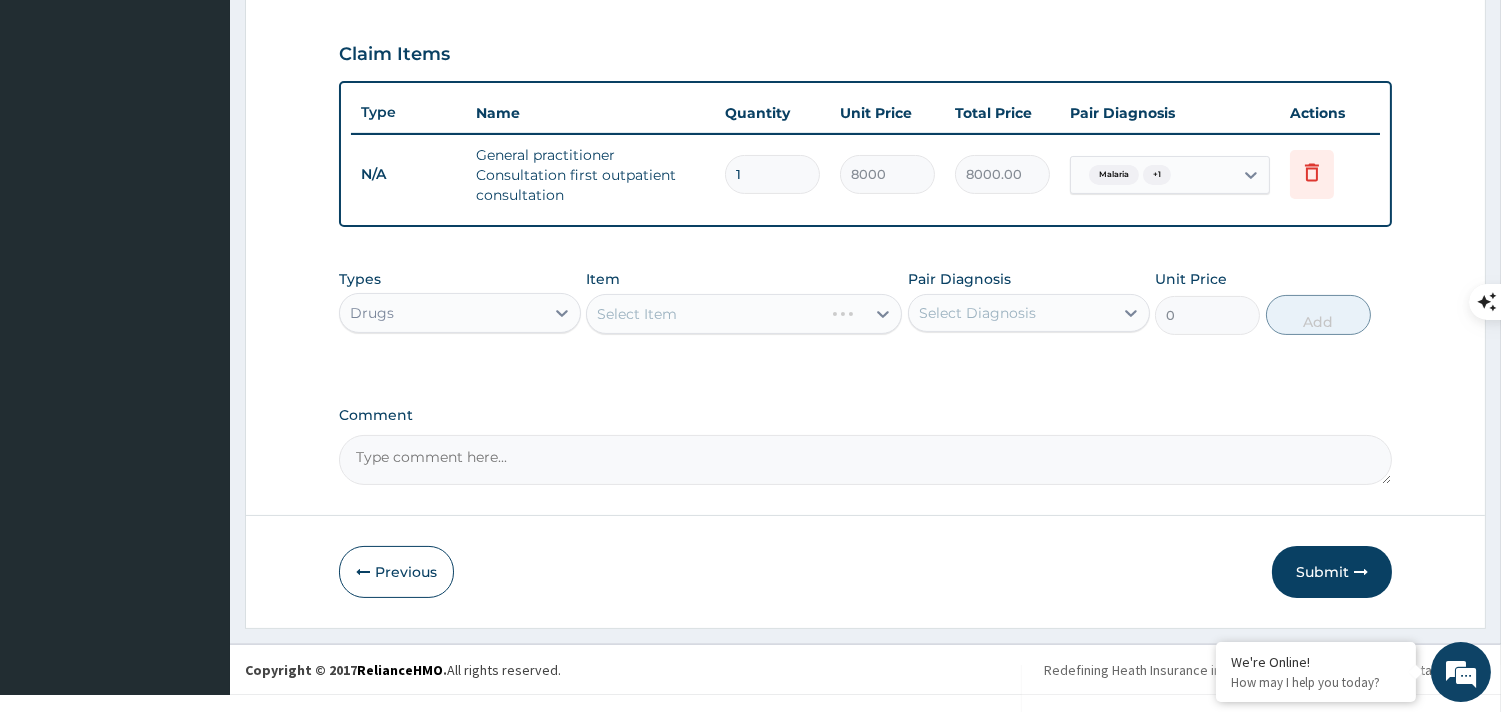 click on "Select Item" at bounding box center [744, 314] 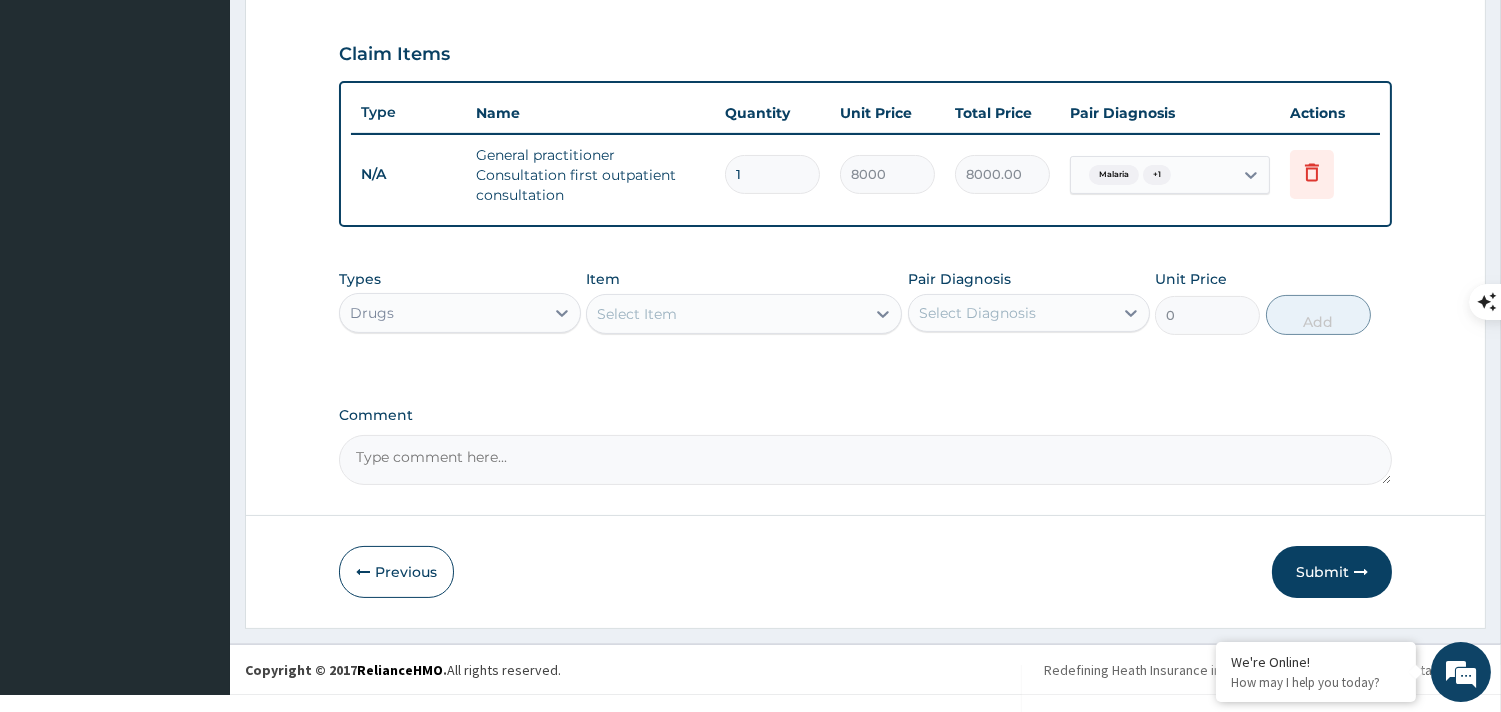 click on "Select Item" at bounding box center [637, 314] 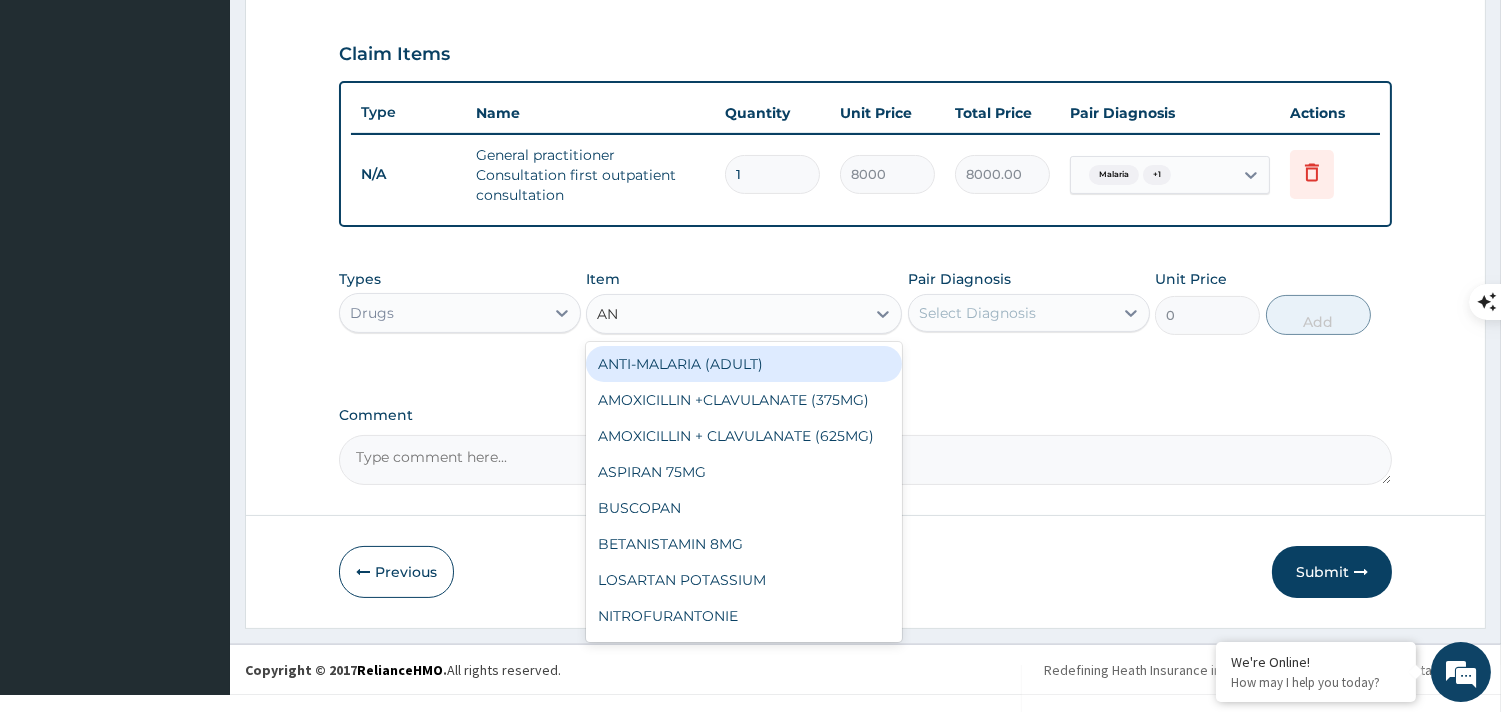 type on "ANT" 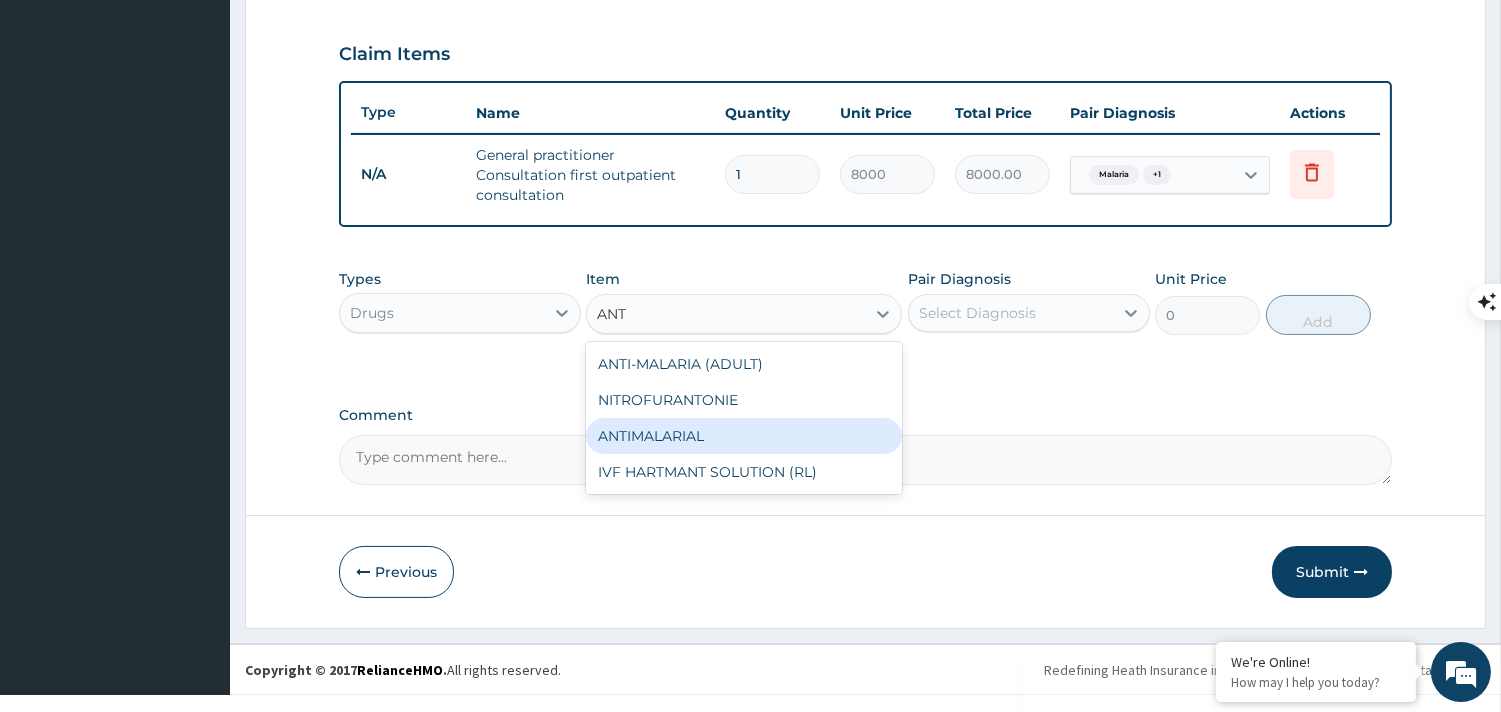 click on "ANTIMALARIAL" at bounding box center [744, 436] 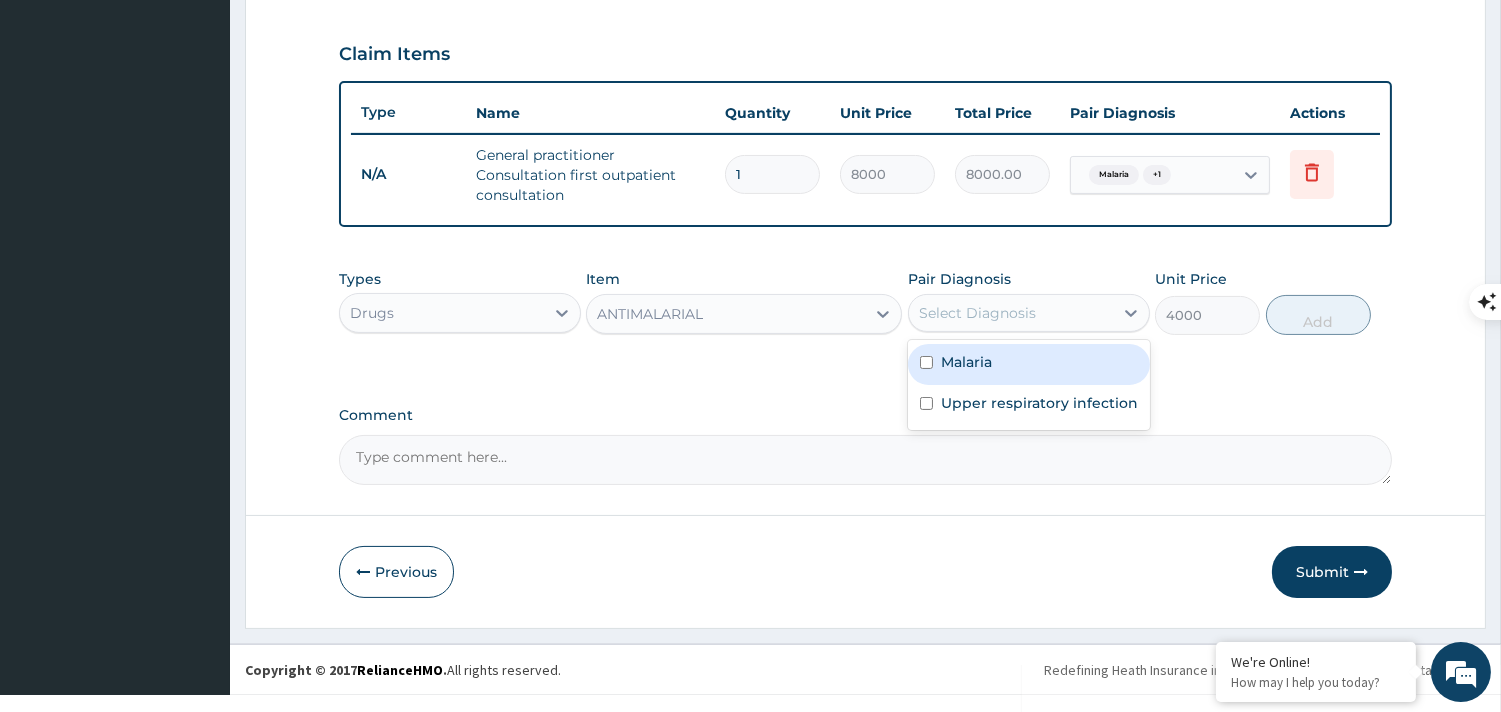 click on "Select Diagnosis" at bounding box center [977, 313] 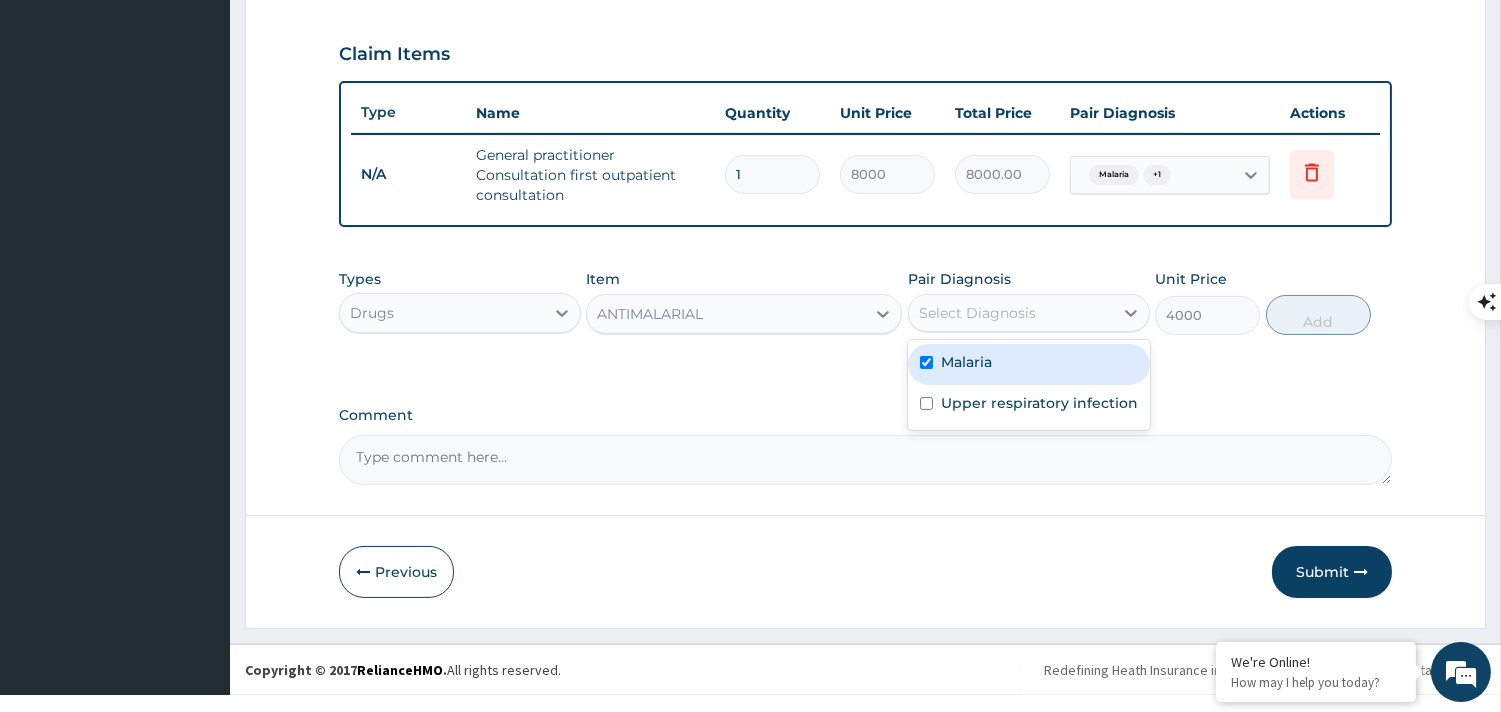 checkbox on "true" 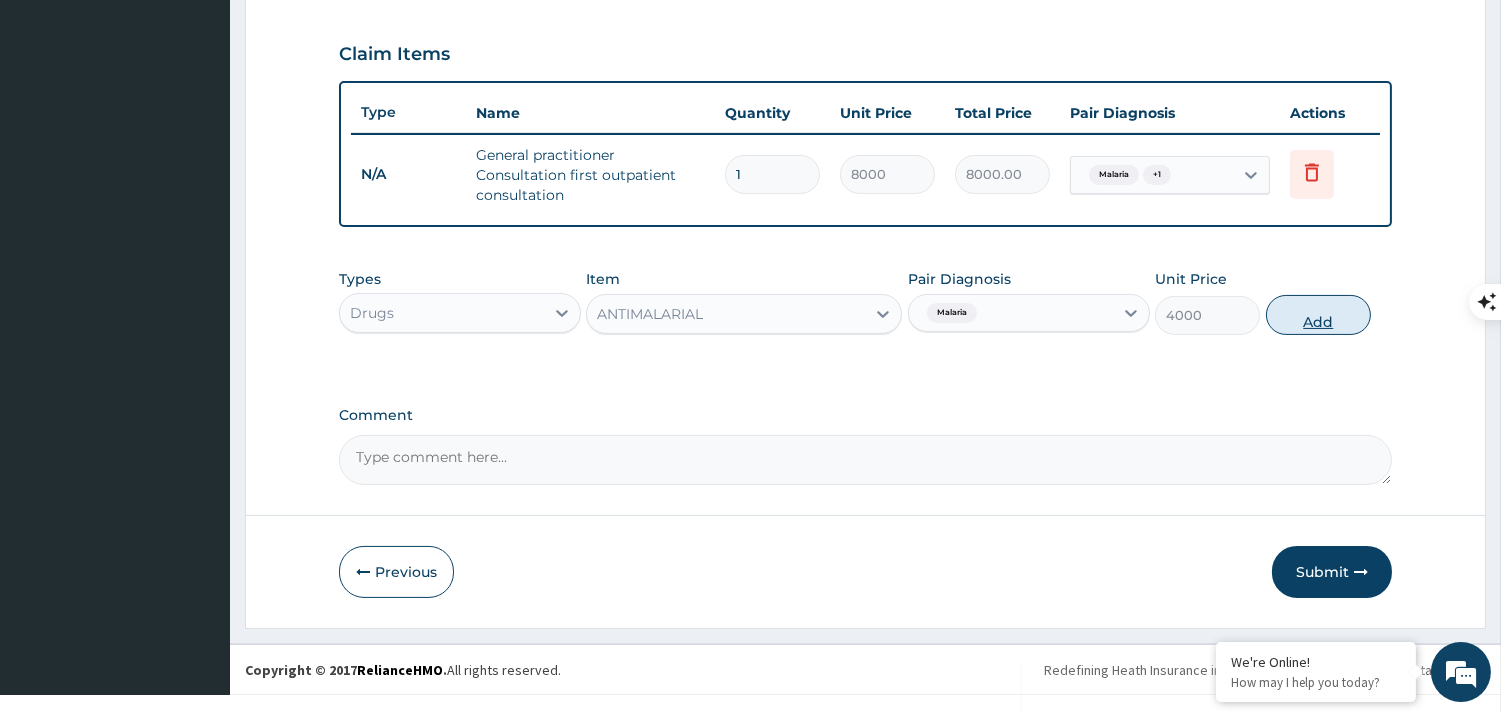 click on "Add" at bounding box center (1318, 315) 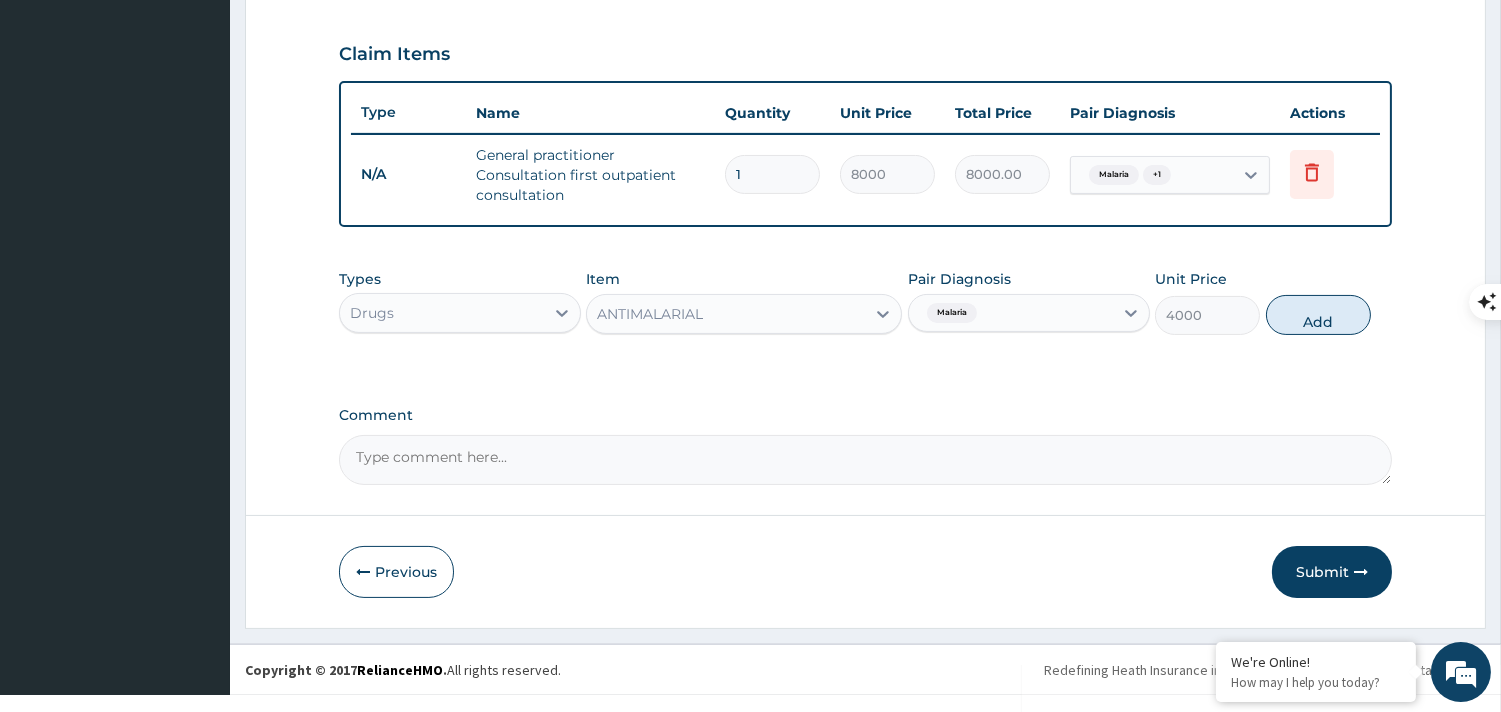 type on "0" 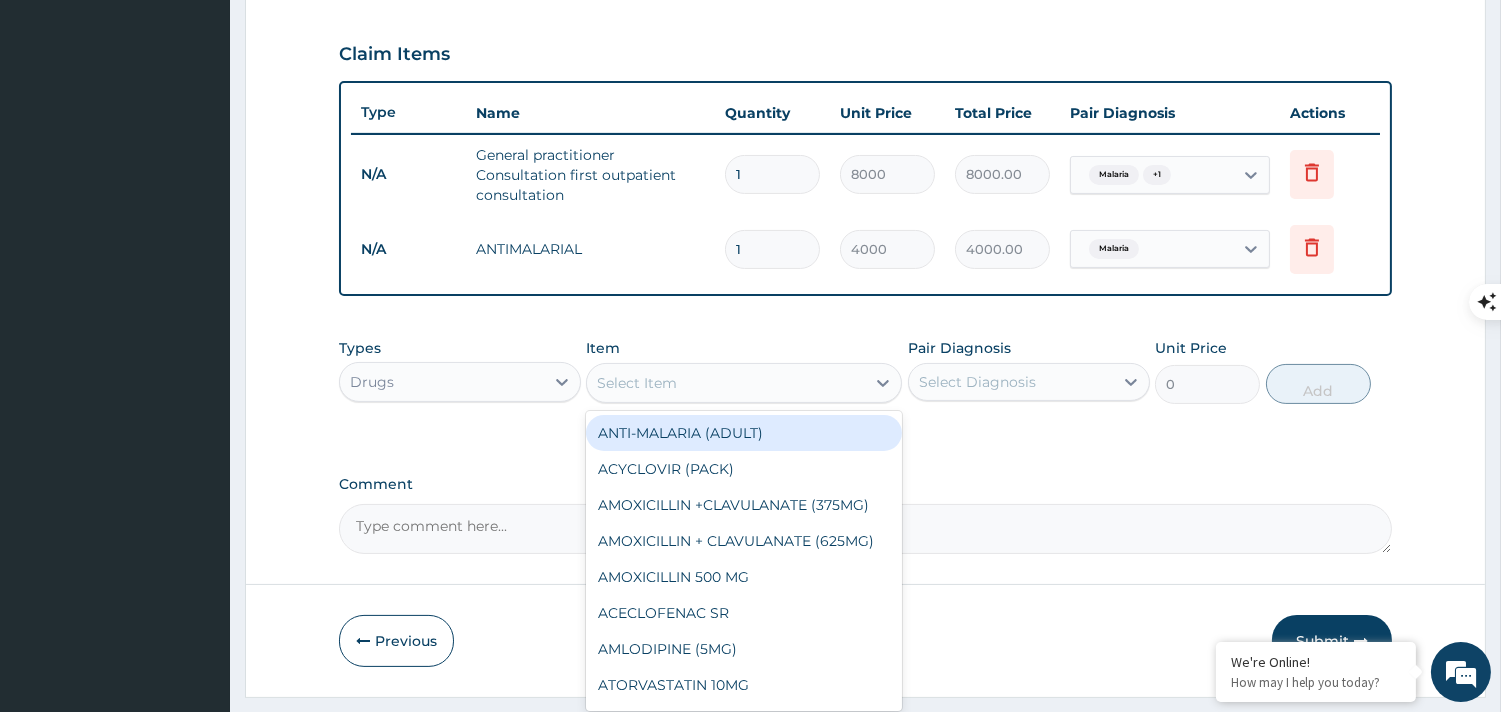 click on "Select Item" at bounding box center (726, 383) 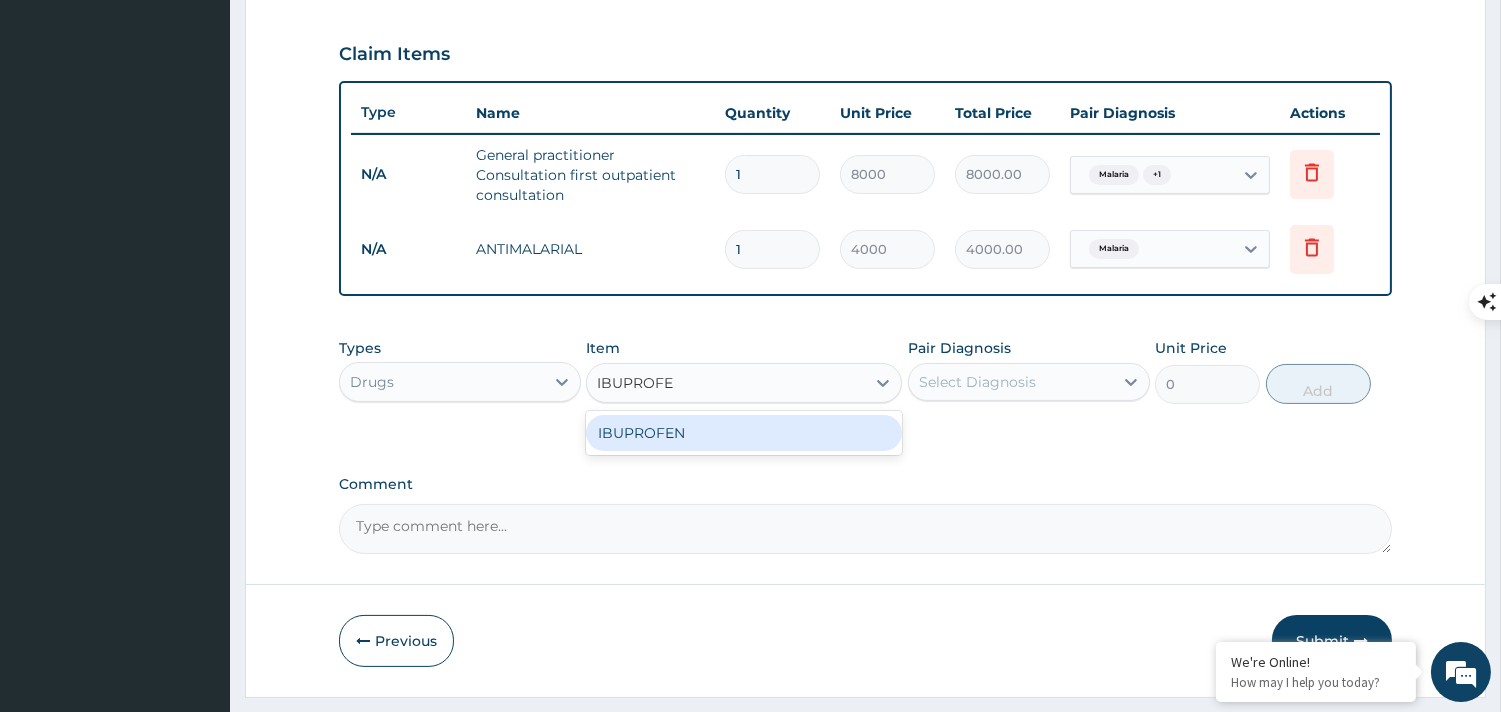 type on "IBUPROFEN" 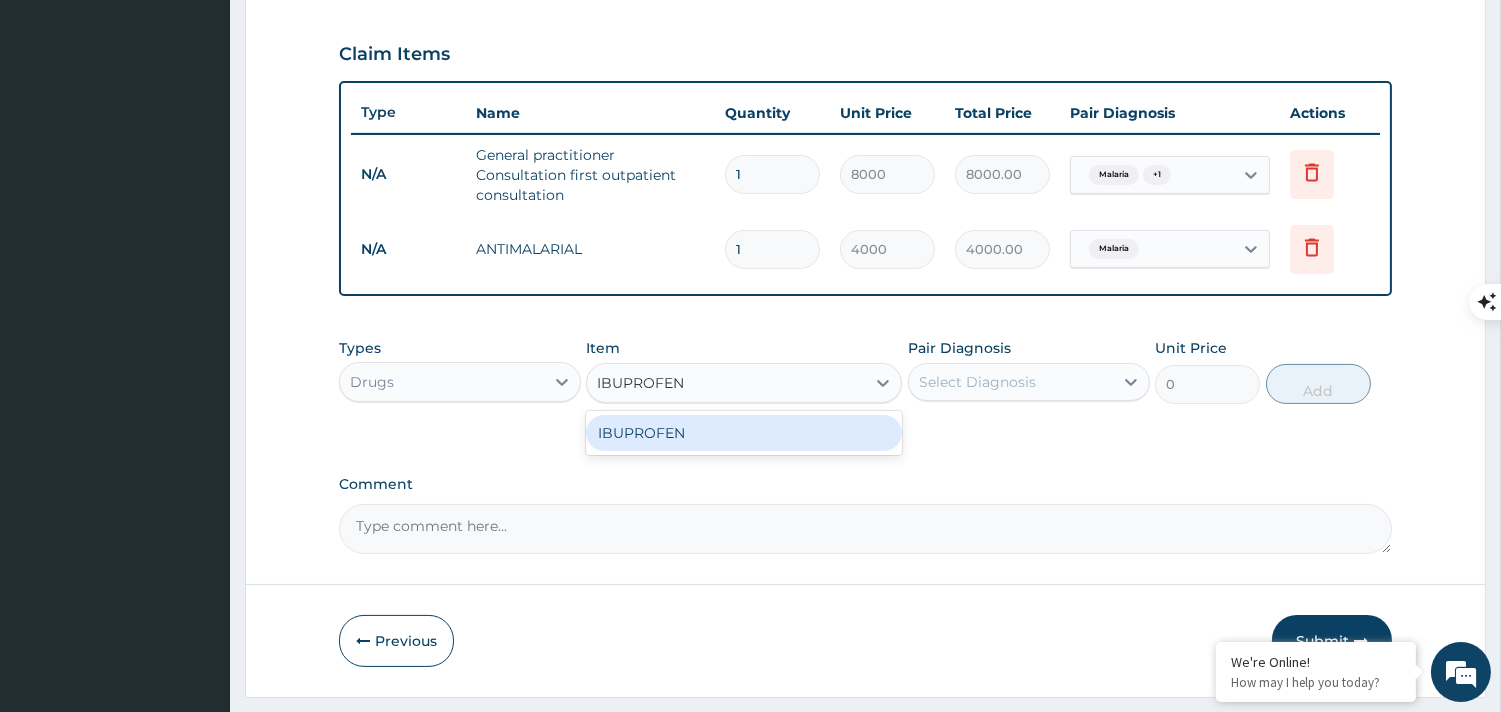 click on "IBUPROFEN" at bounding box center [744, 433] 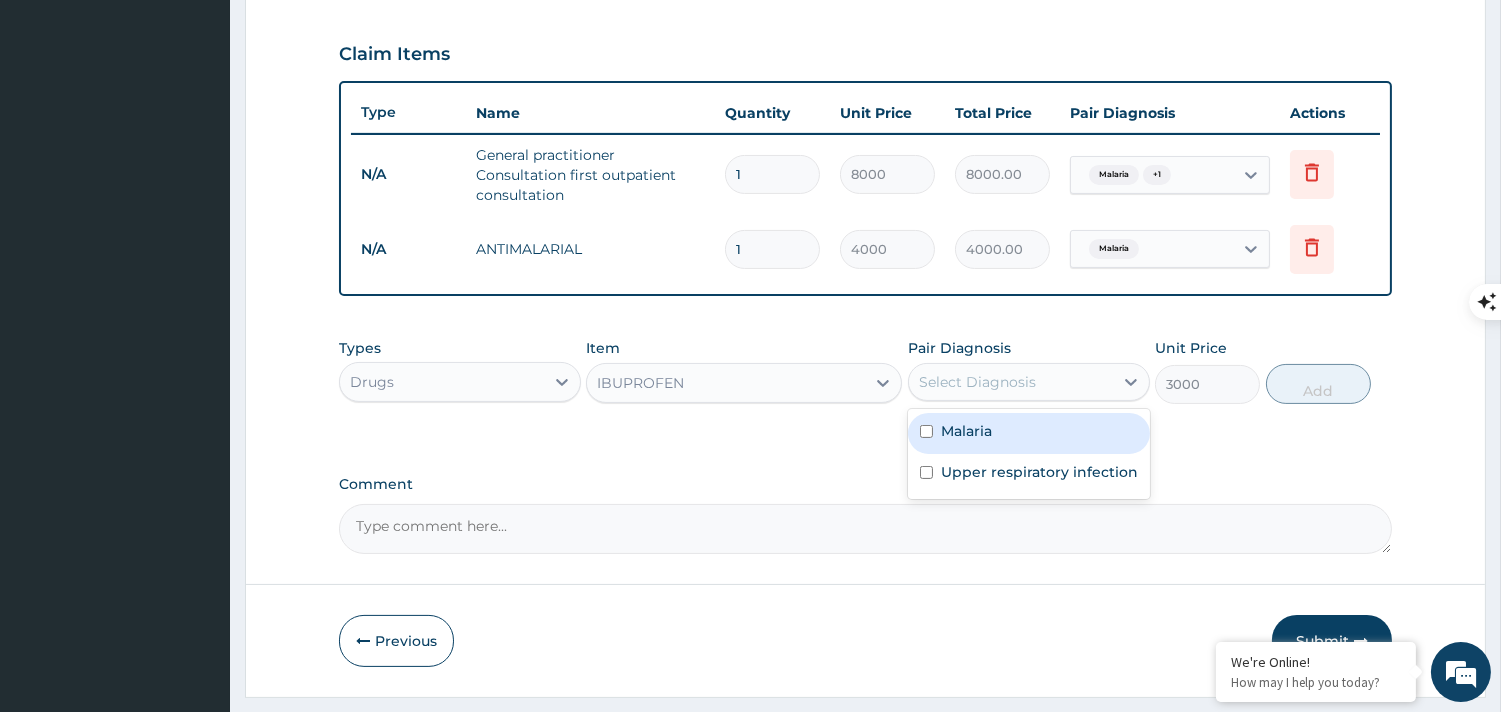 click on "Select Diagnosis" at bounding box center (1011, 382) 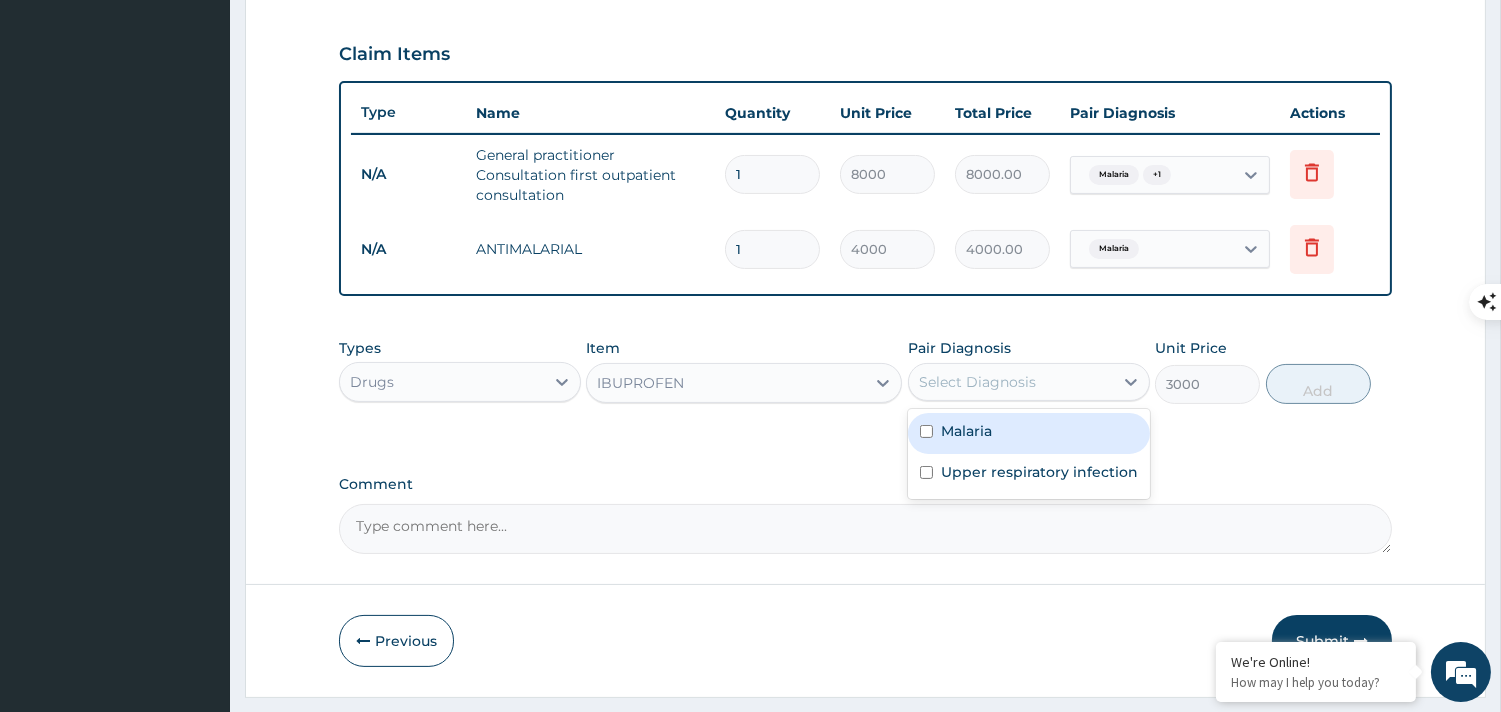 click on "Malaria" at bounding box center [1029, 433] 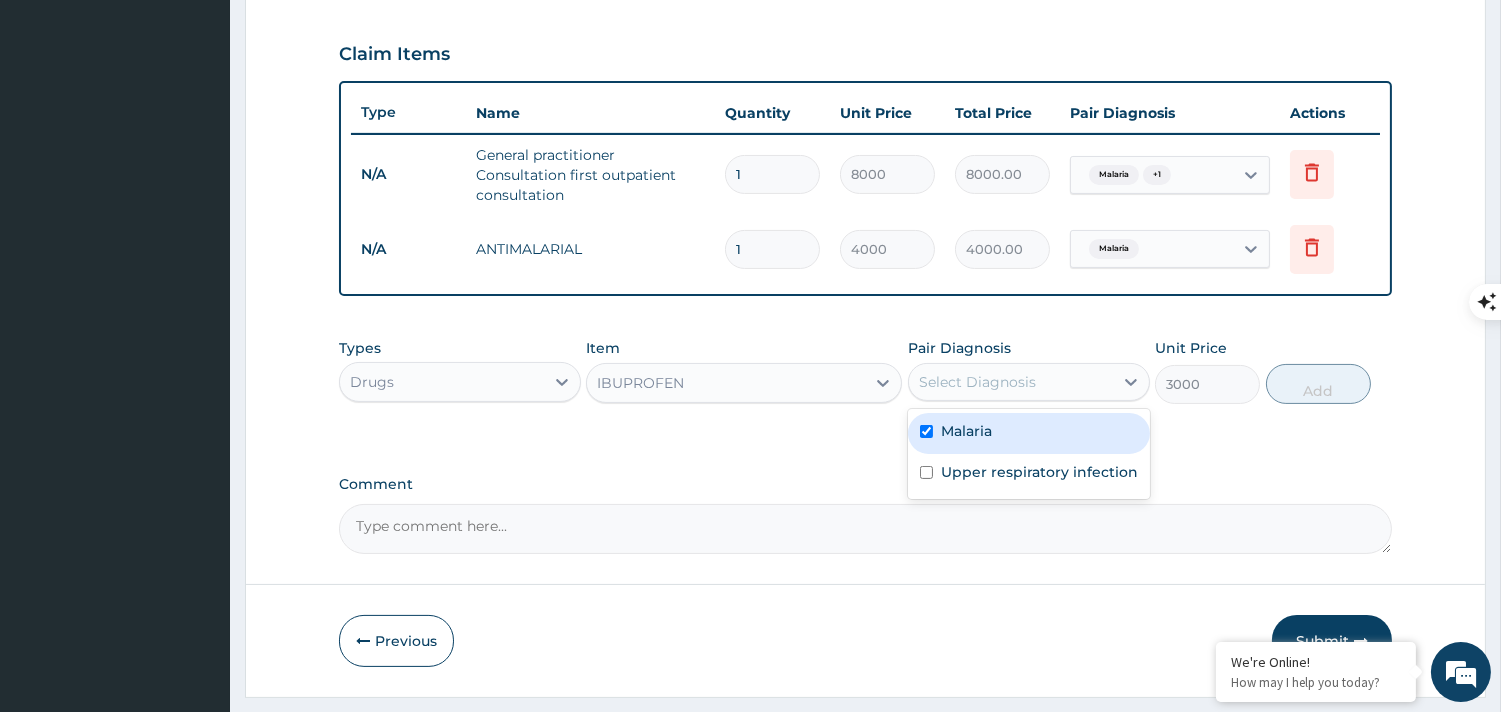 checkbox on "true" 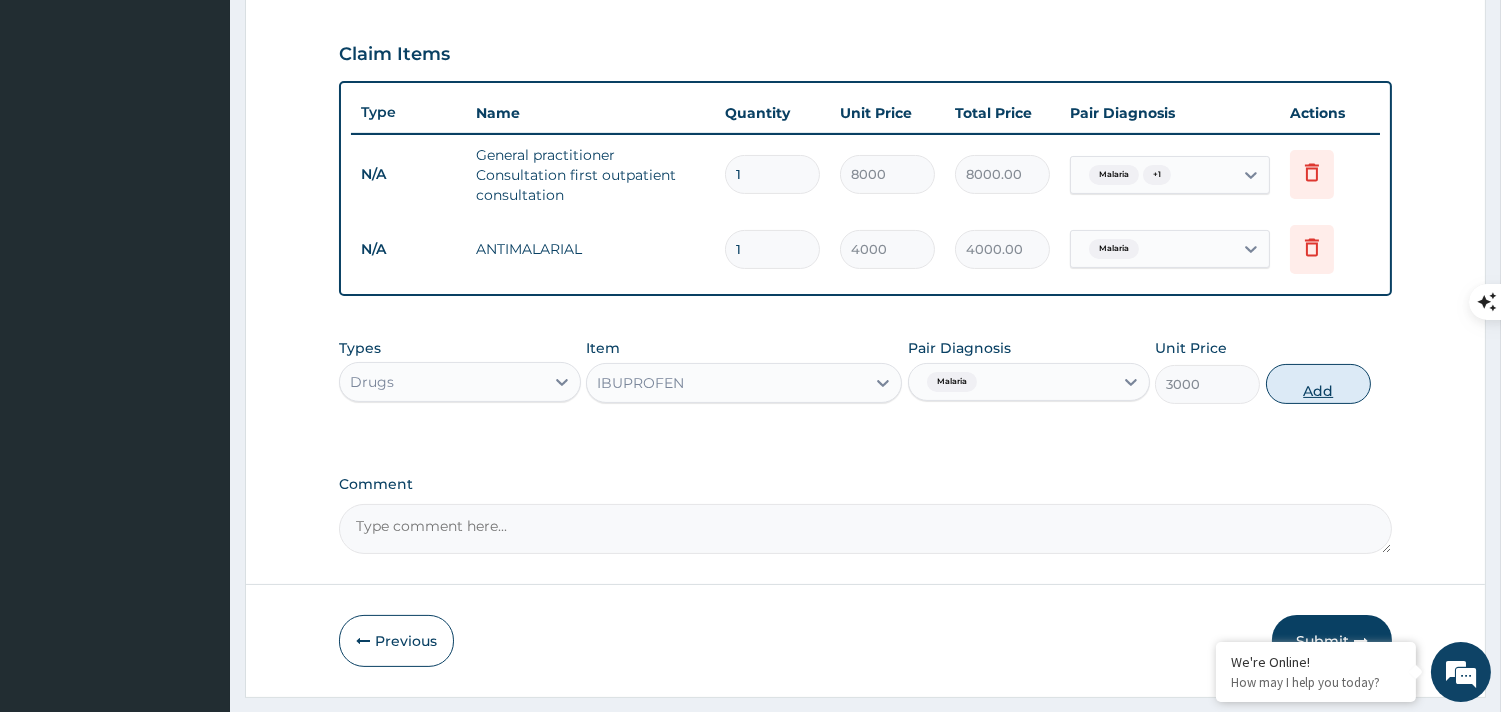 click on "Add" at bounding box center [1318, 384] 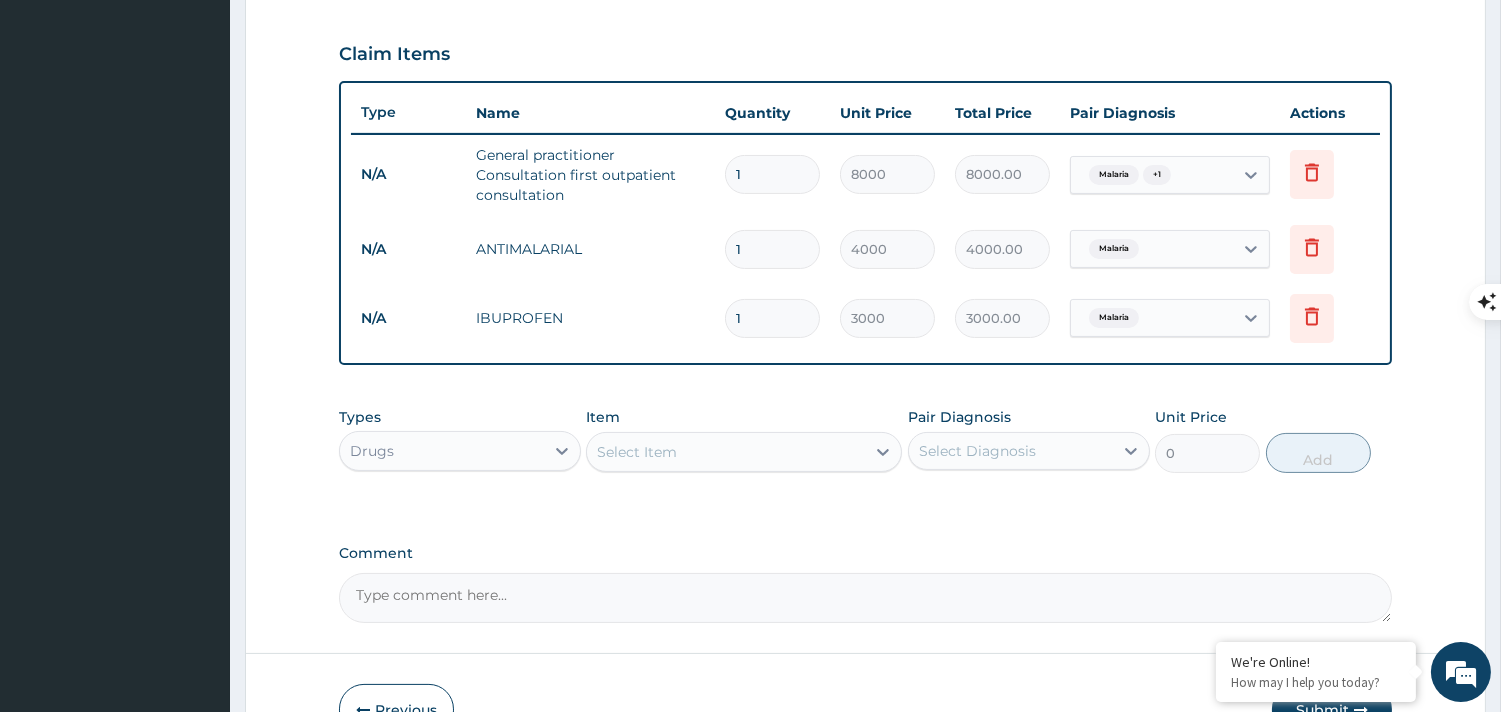 click on "Select Item" at bounding box center [726, 452] 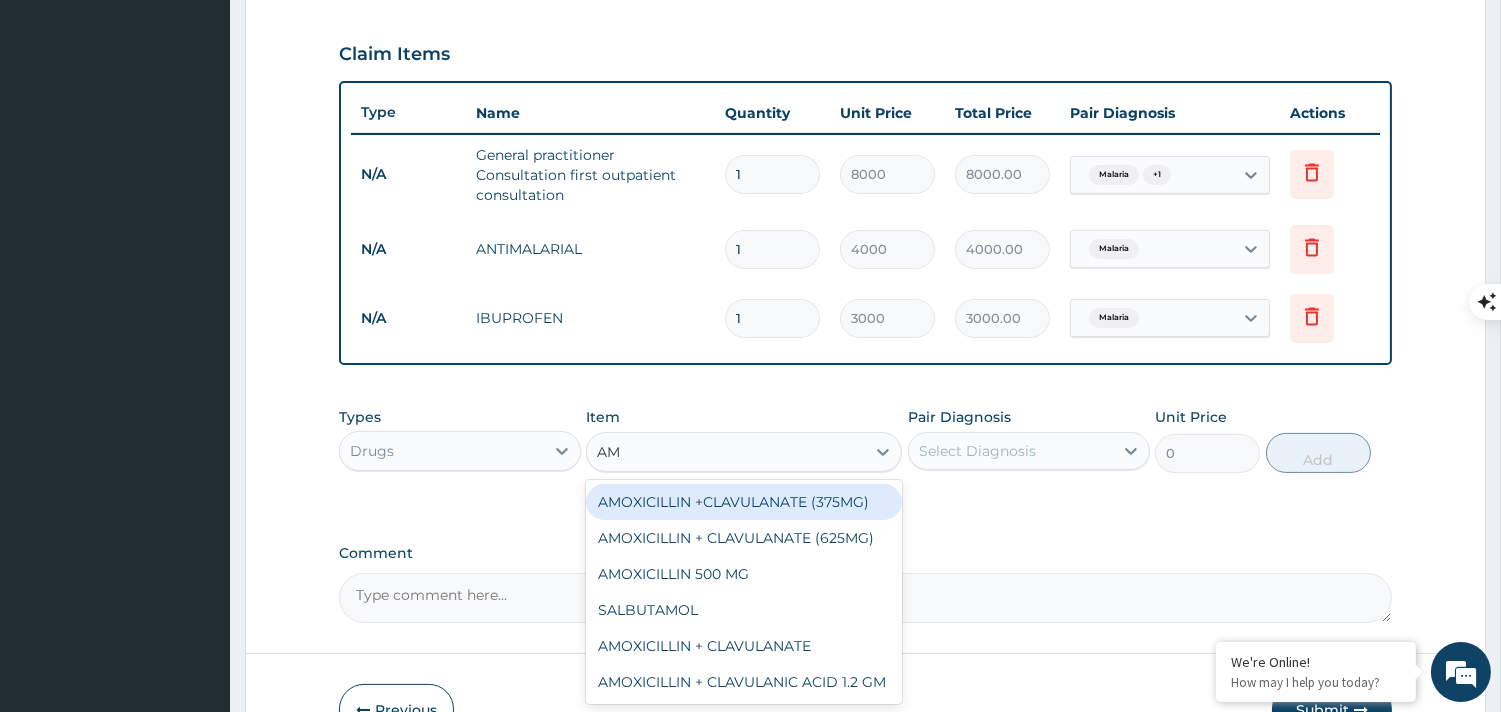 type on "A" 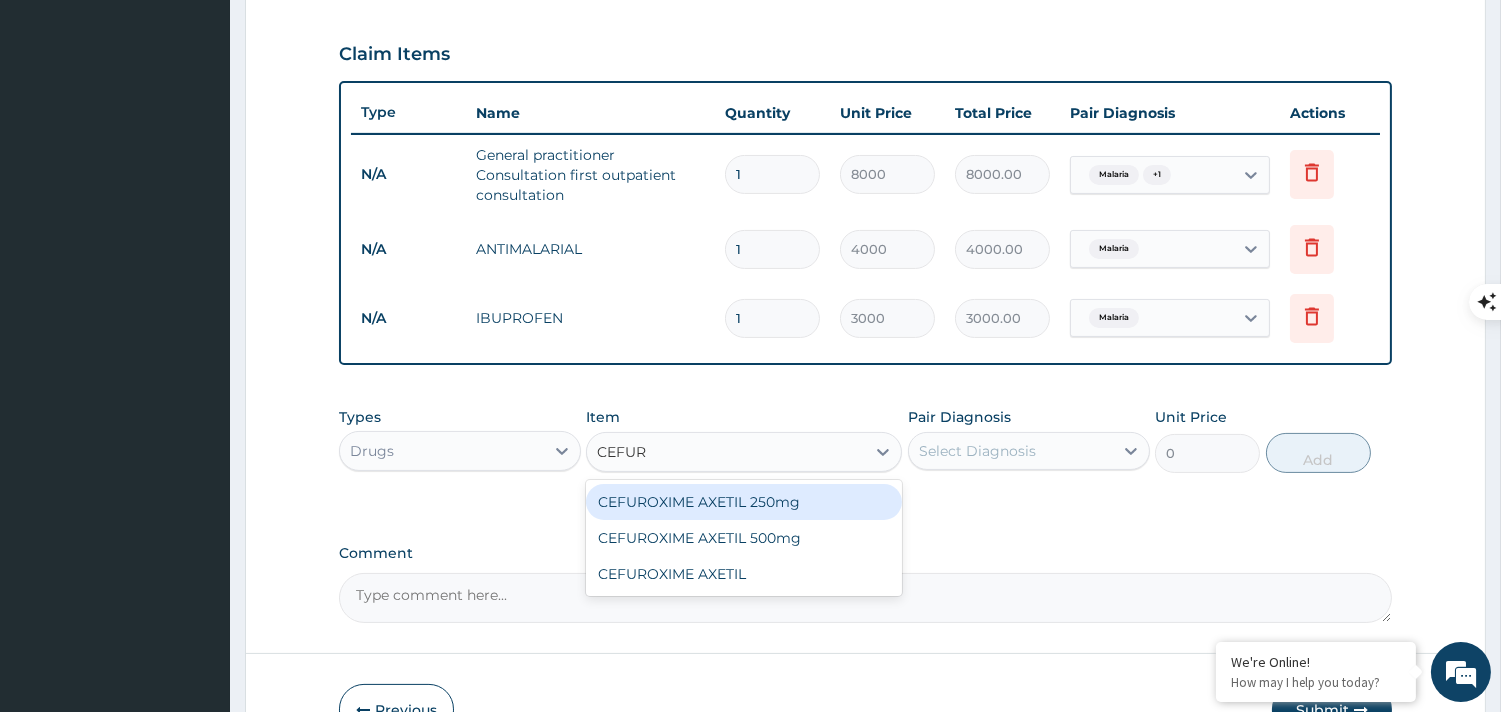 type on "CEFURO" 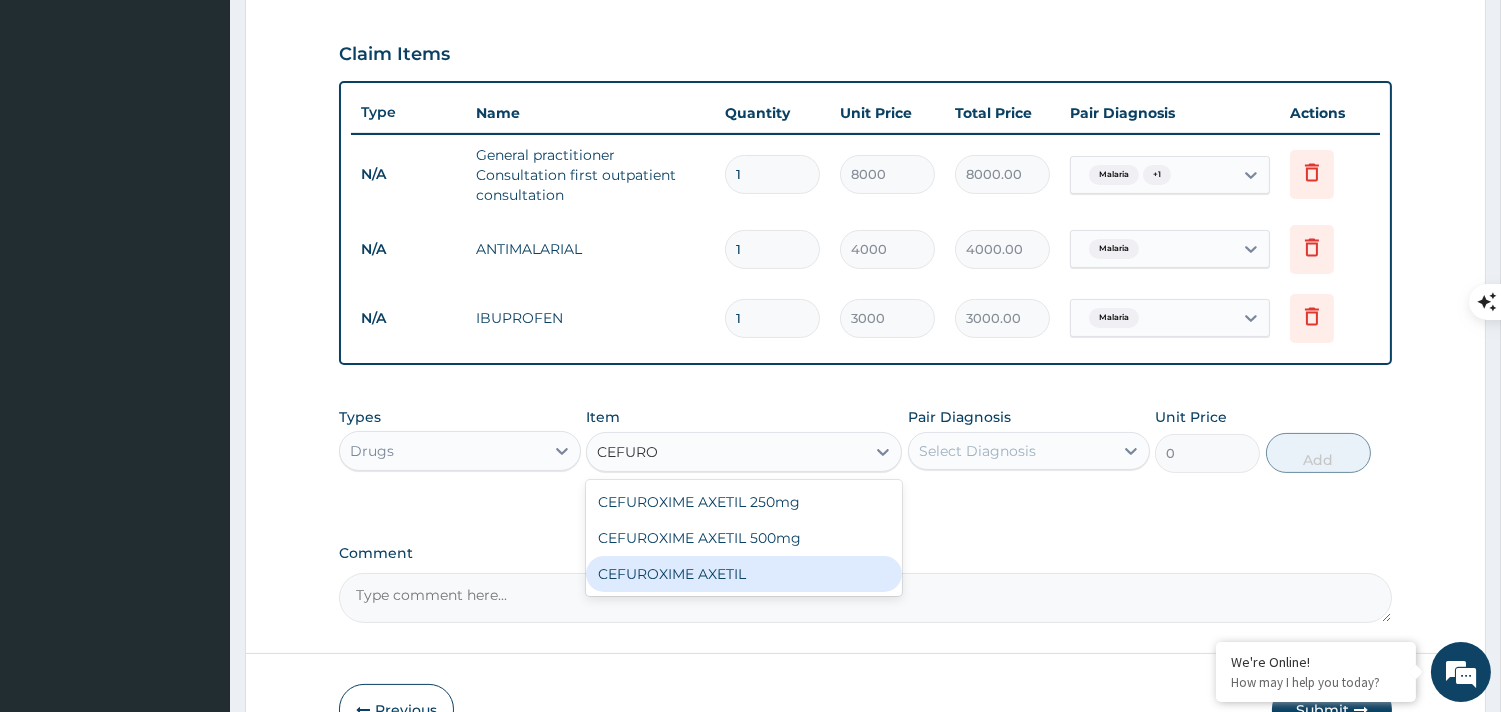 click on "CEFUROXIME AXETIL 250mg CEFUROXIME AXETIL 500mg CEFUROXIME AXETIL" at bounding box center [744, 538] 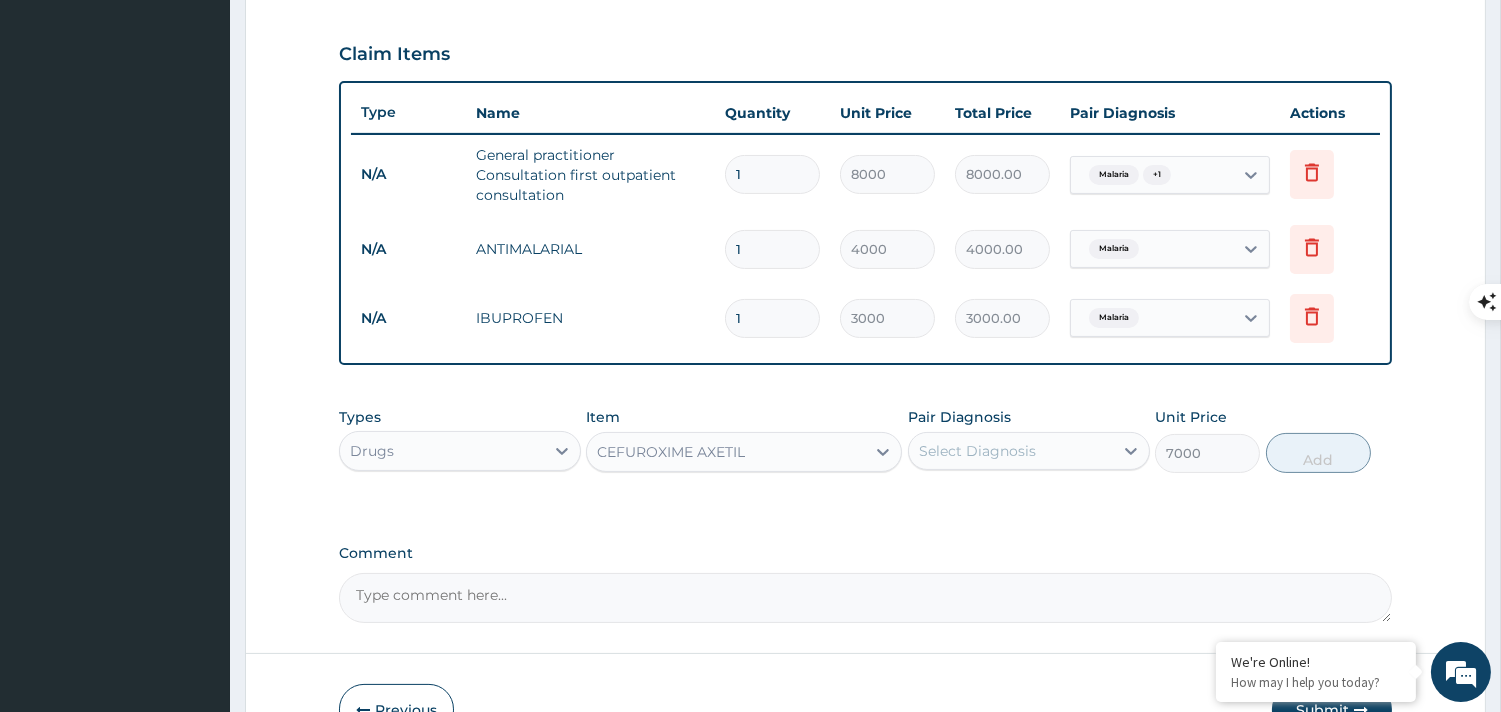 click on "Select Diagnosis" at bounding box center [1011, 451] 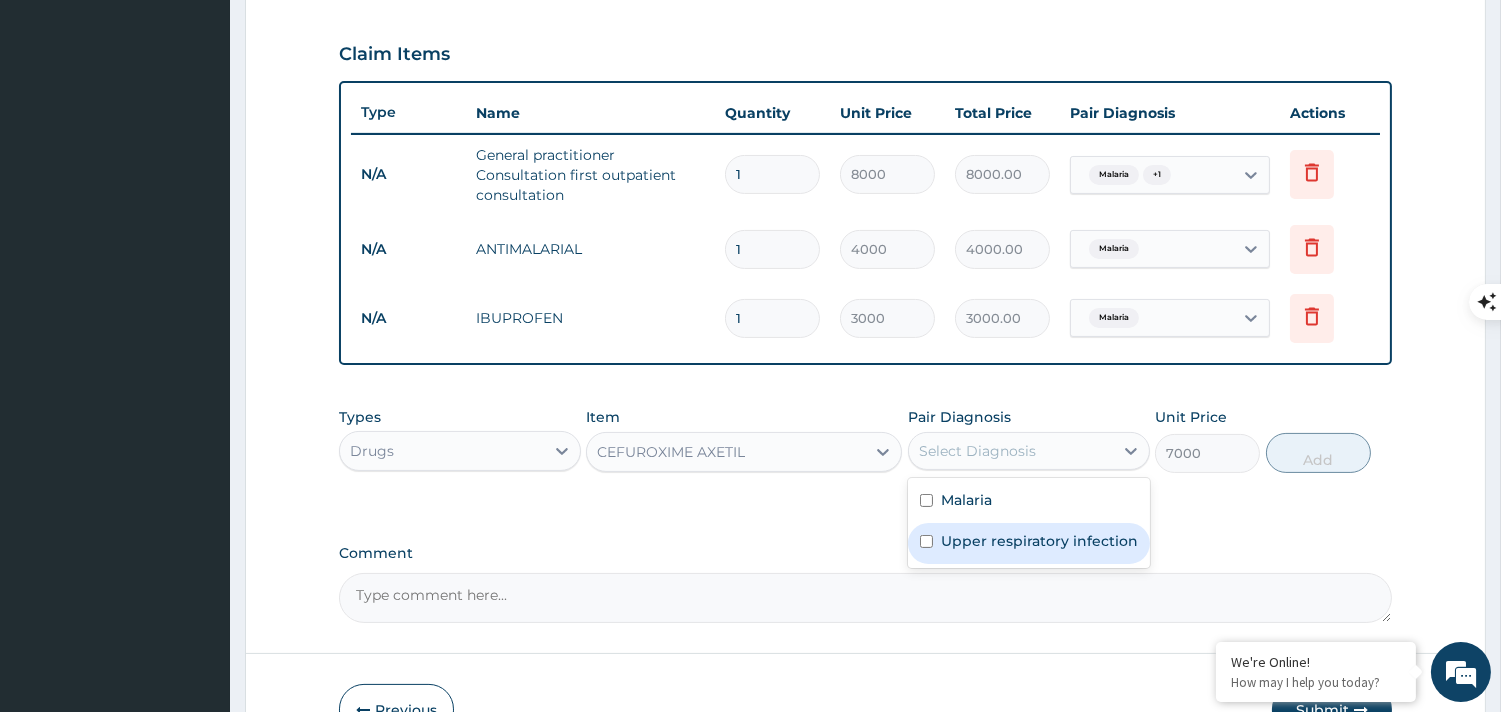 click on "Upper respiratory infection" at bounding box center [1039, 541] 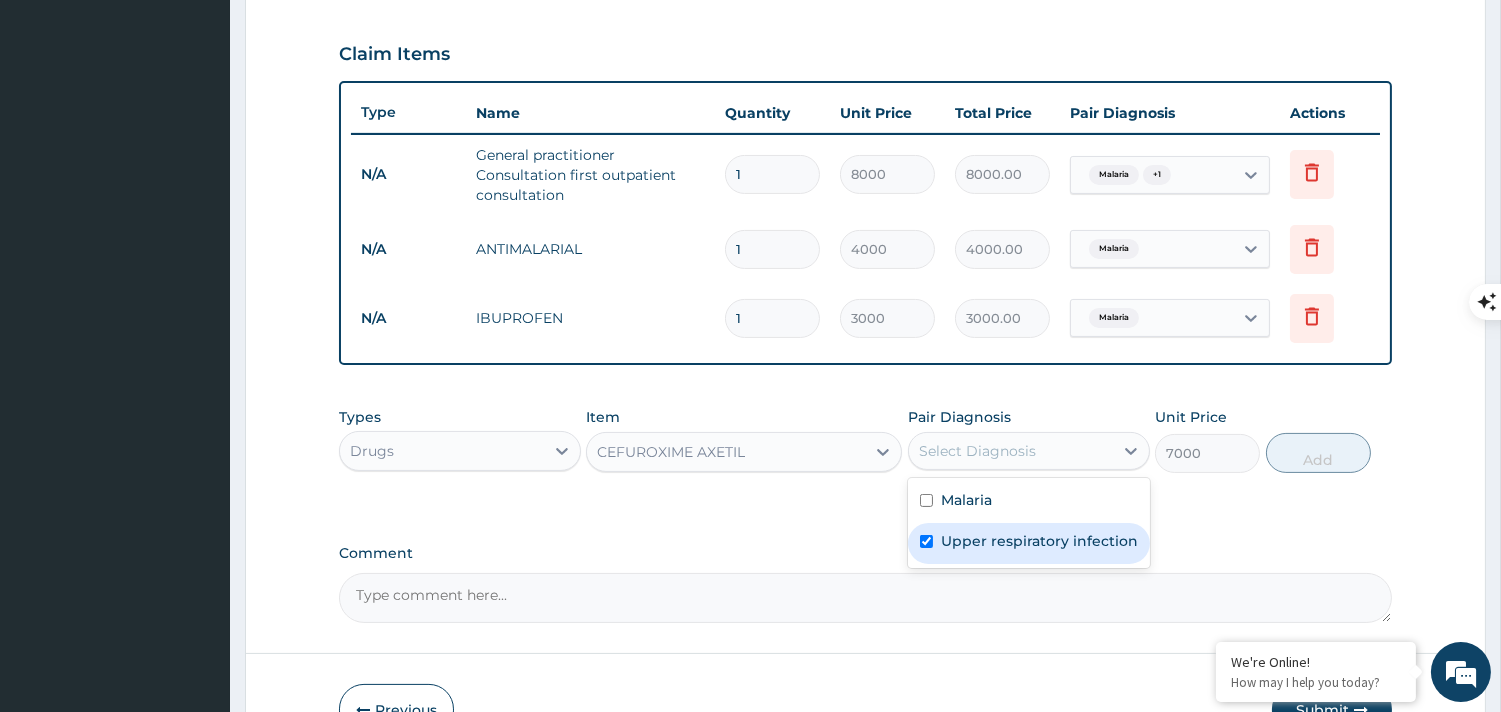 checkbox on "true" 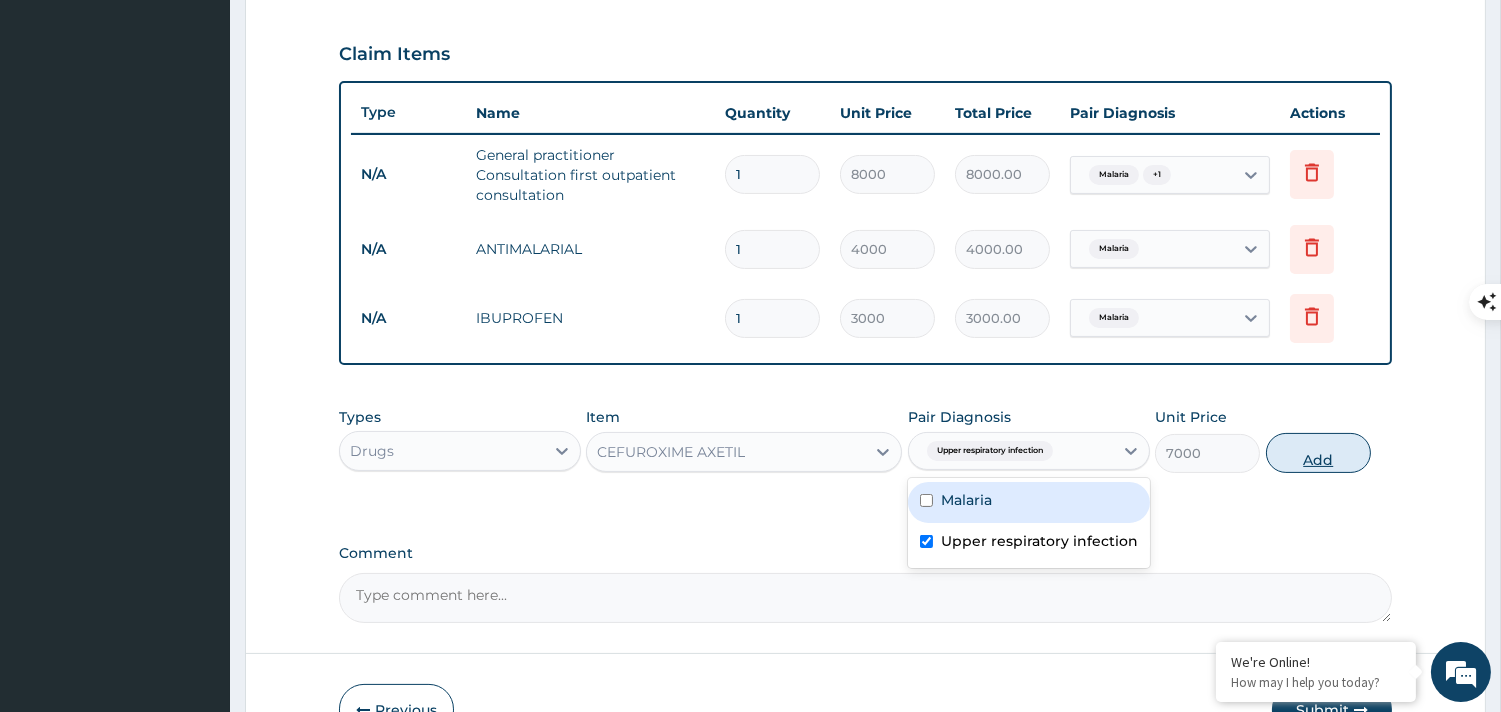 click on "Add" at bounding box center [1318, 453] 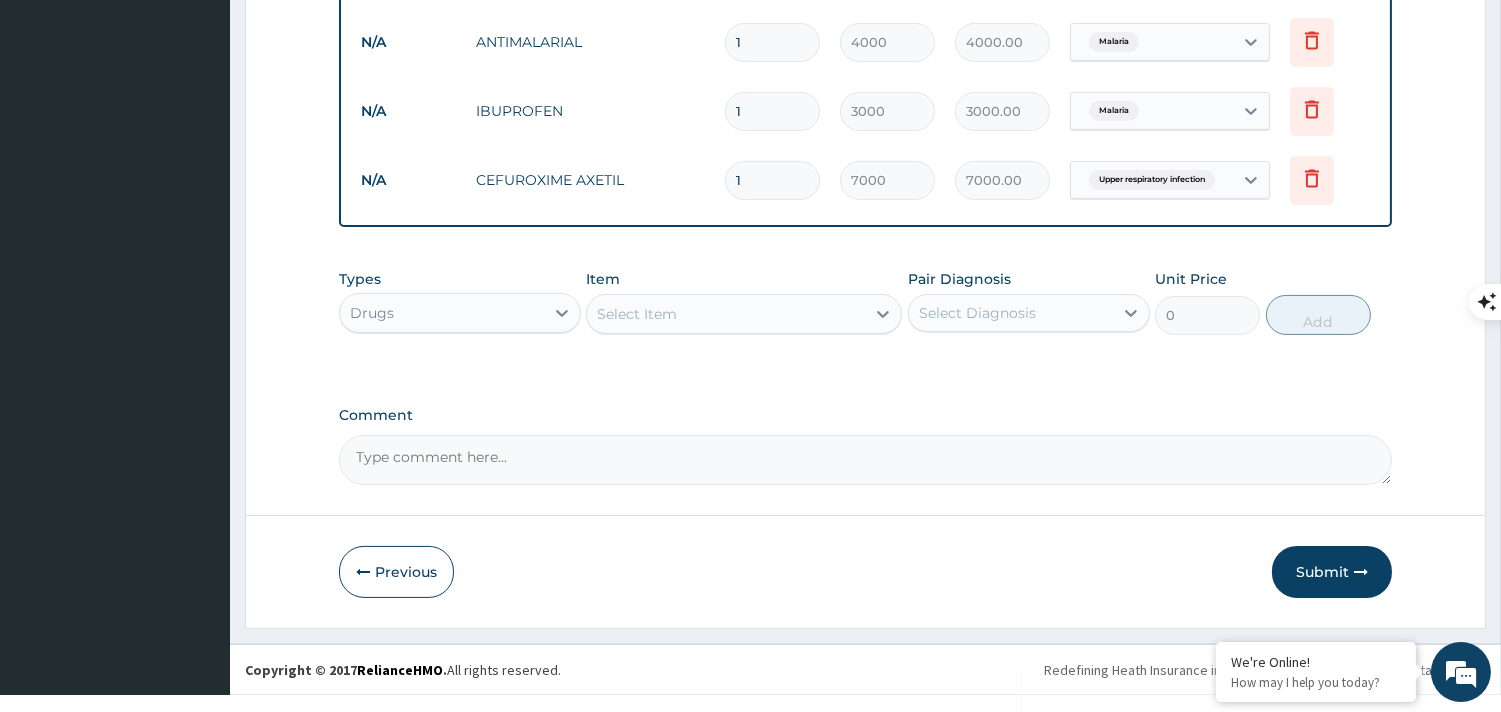 scroll, scrollTop: 872, scrollLeft: 0, axis: vertical 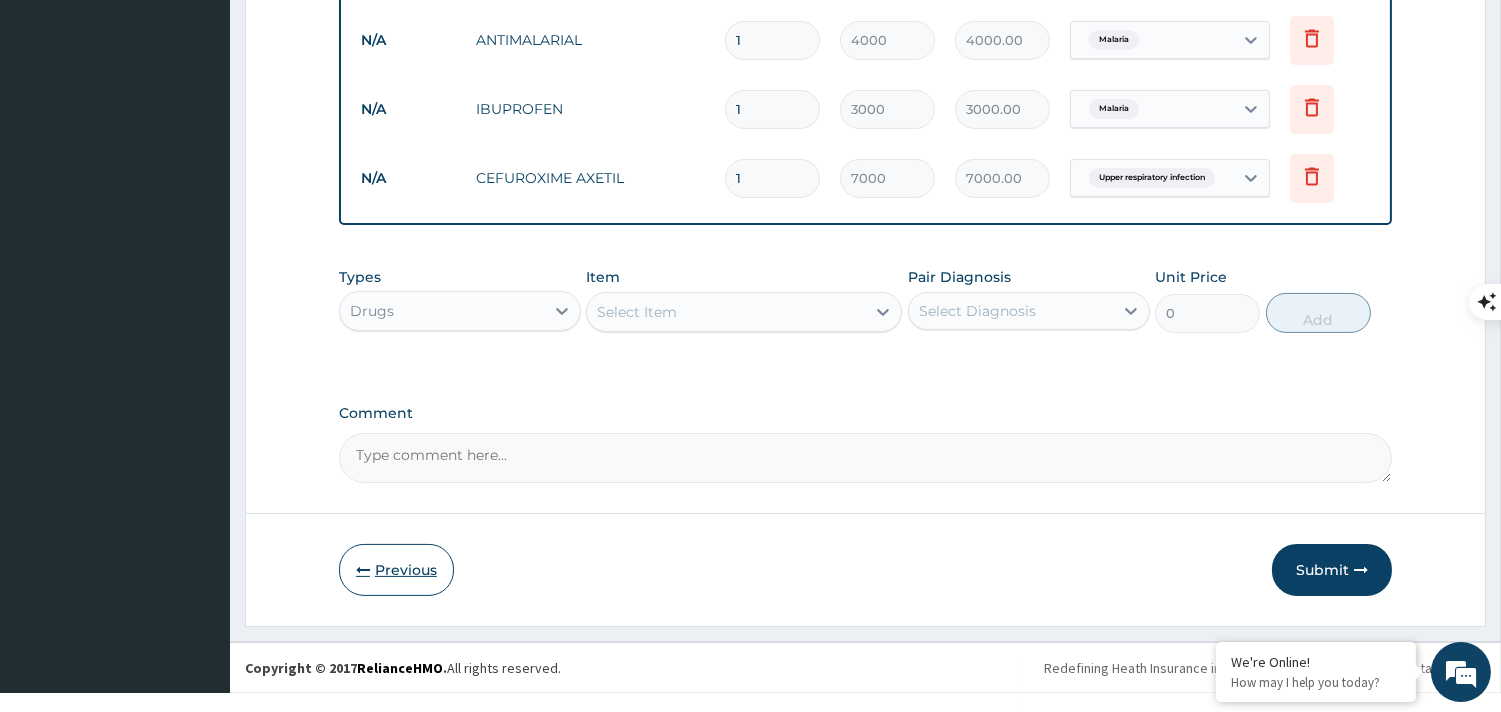 drag, startPoint x: 387, startPoint y: 575, endPoint x: 393, endPoint y: 547, distance: 28.635643 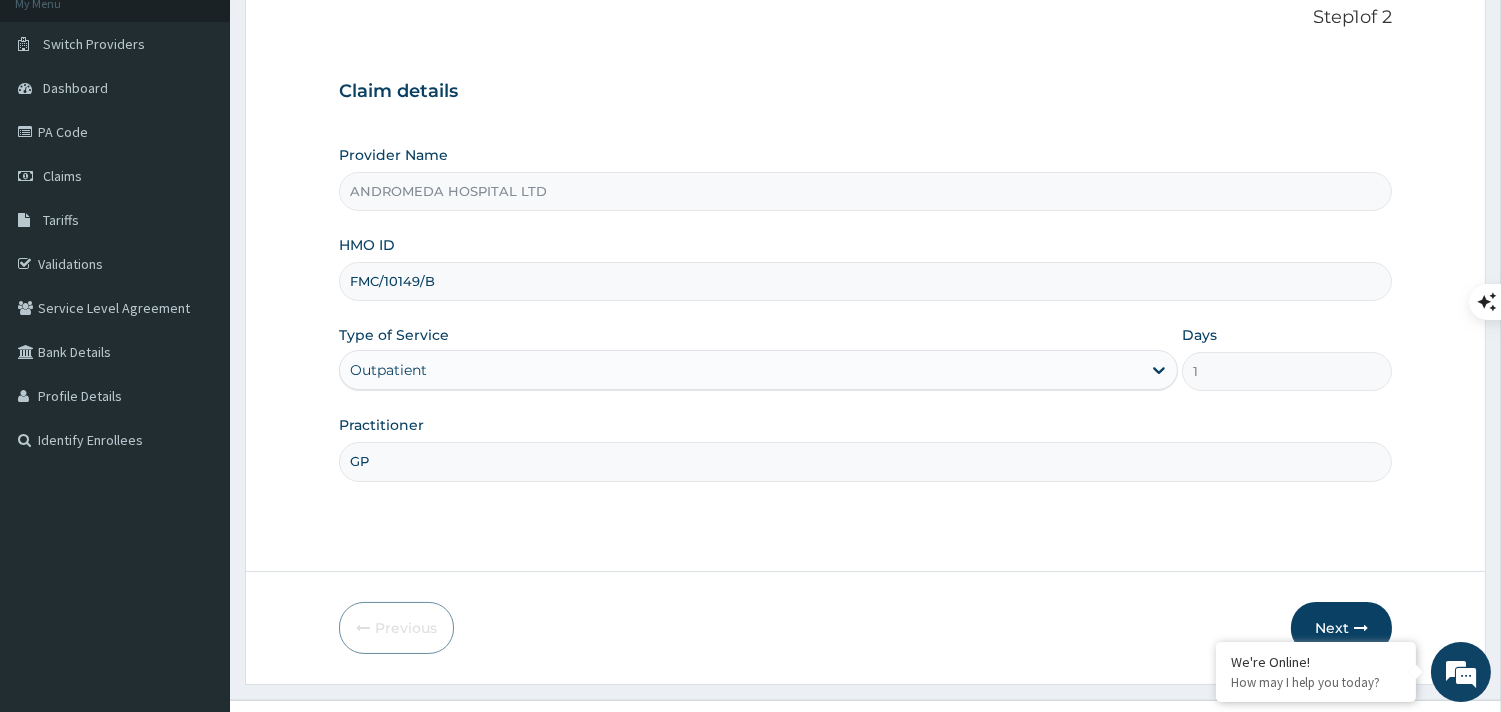 scroll, scrollTop: 0, scrollLeft: 0, axis: both 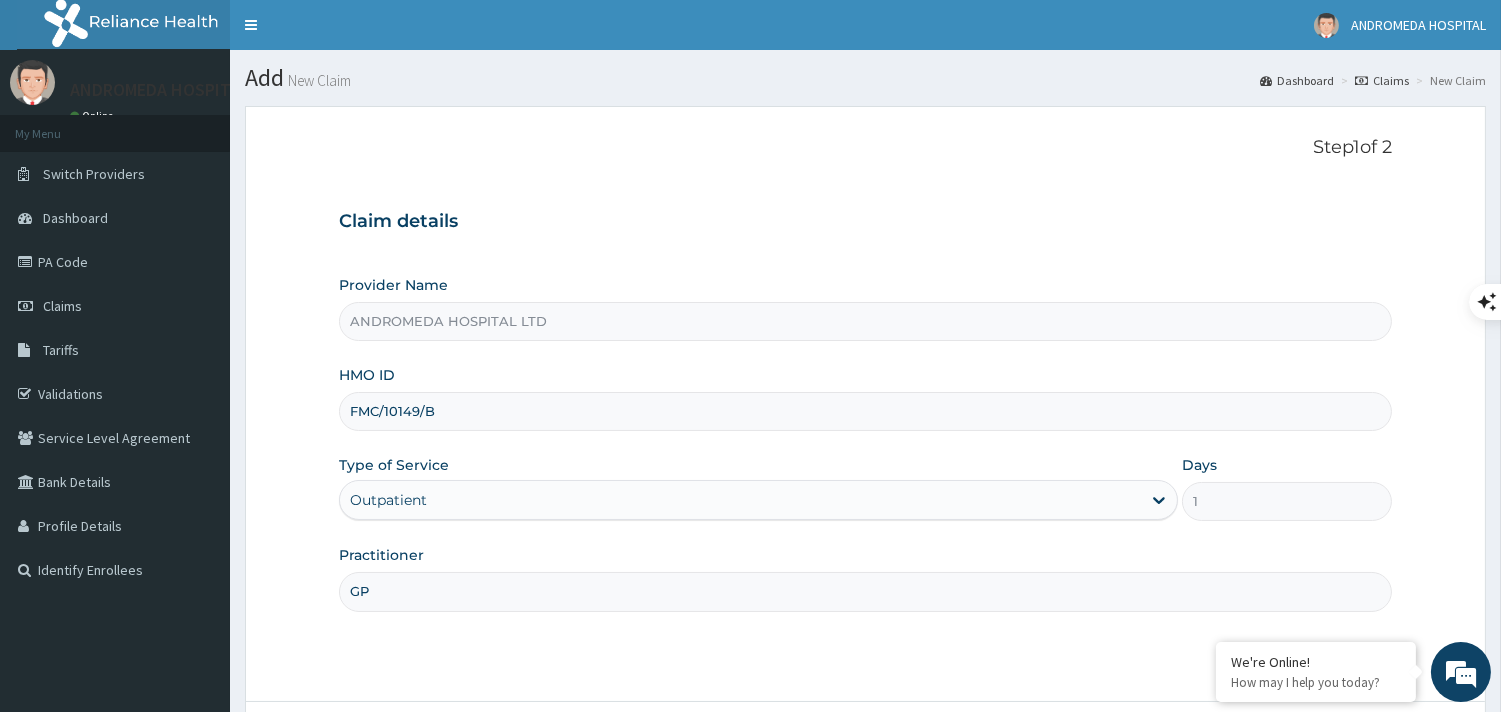 drag, startPoint x: 443, startPoint y: 415, endPoint x: 344, endPoint y: 410, distance: 99.12618 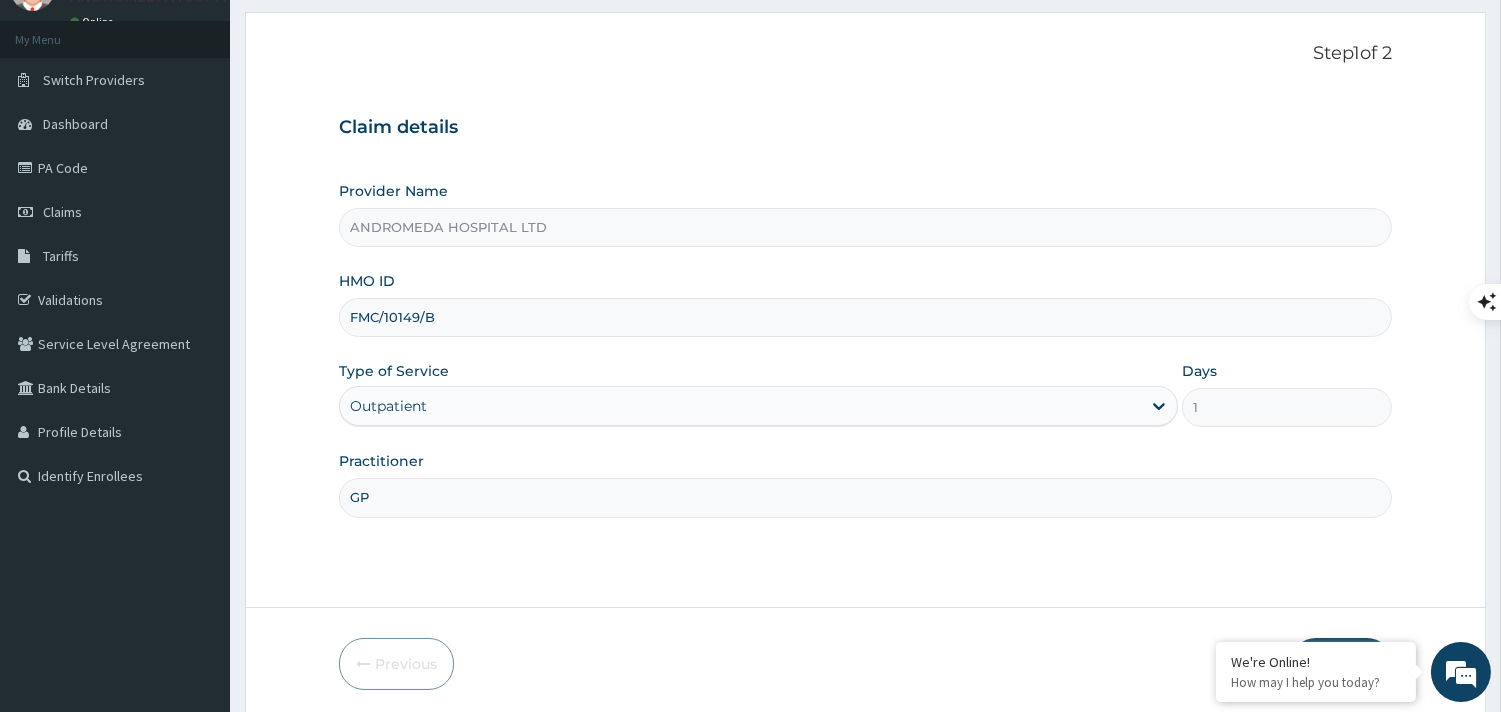 scroll, scrollTop: 190, scrollLeft: 0, axis: vertical 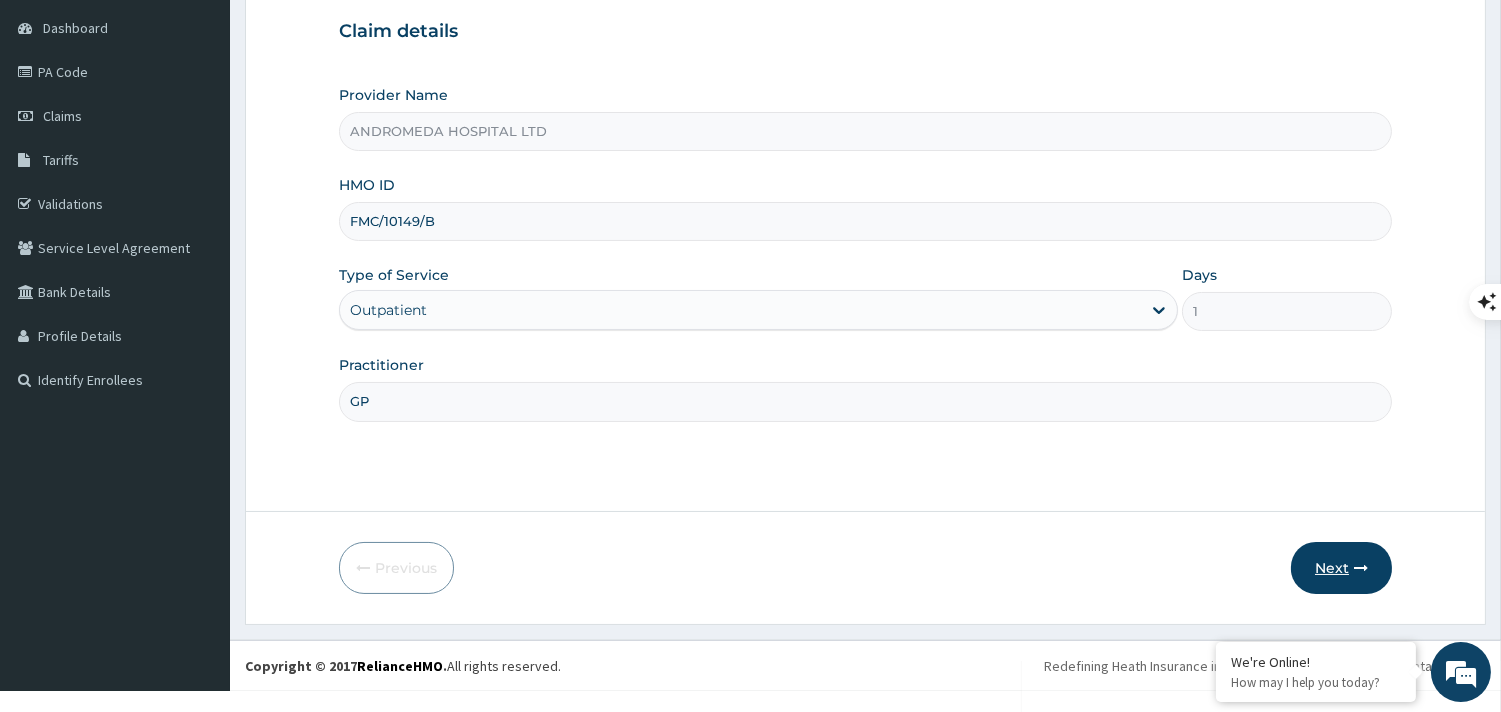 click on "Next" at bounding box center (1341, 568) 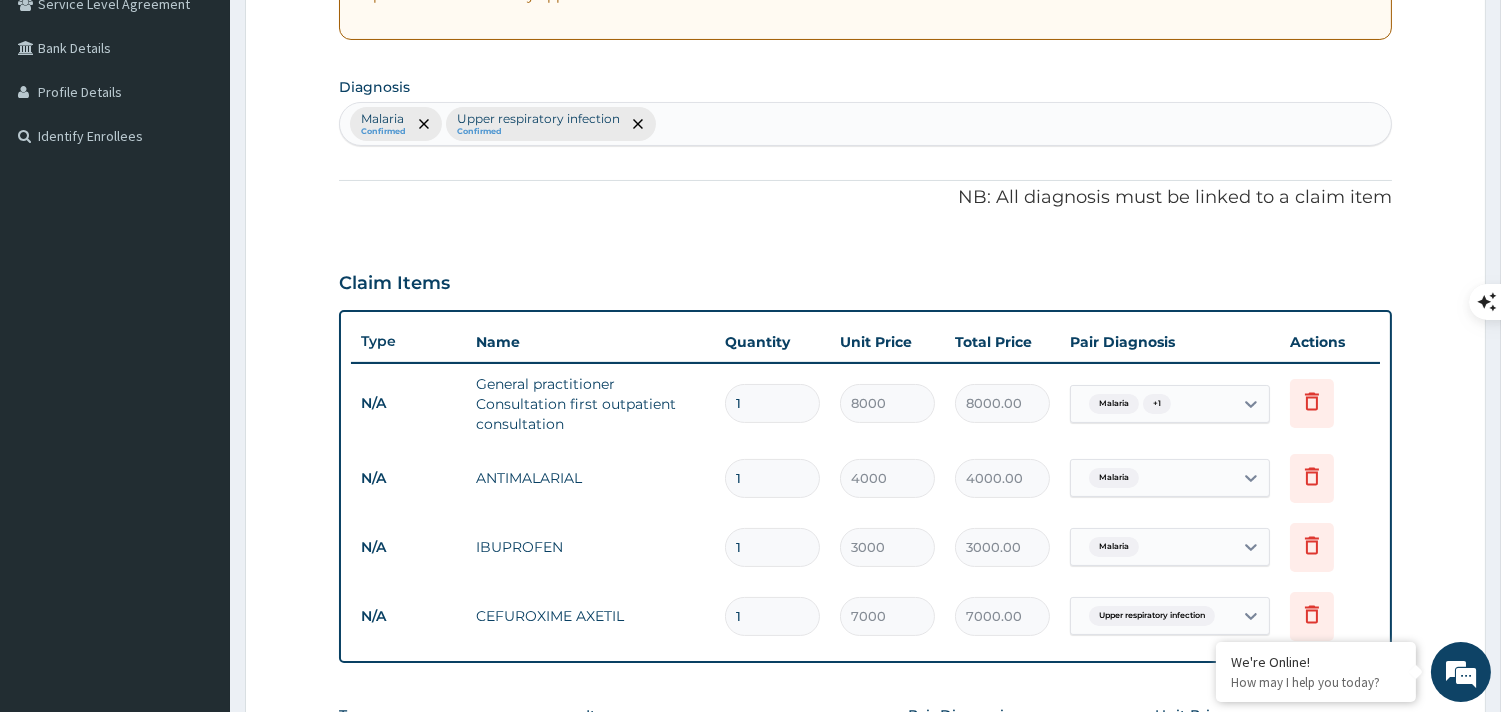 scroll, scrollTop: 745, scrollLeft: 0, axis: vertical 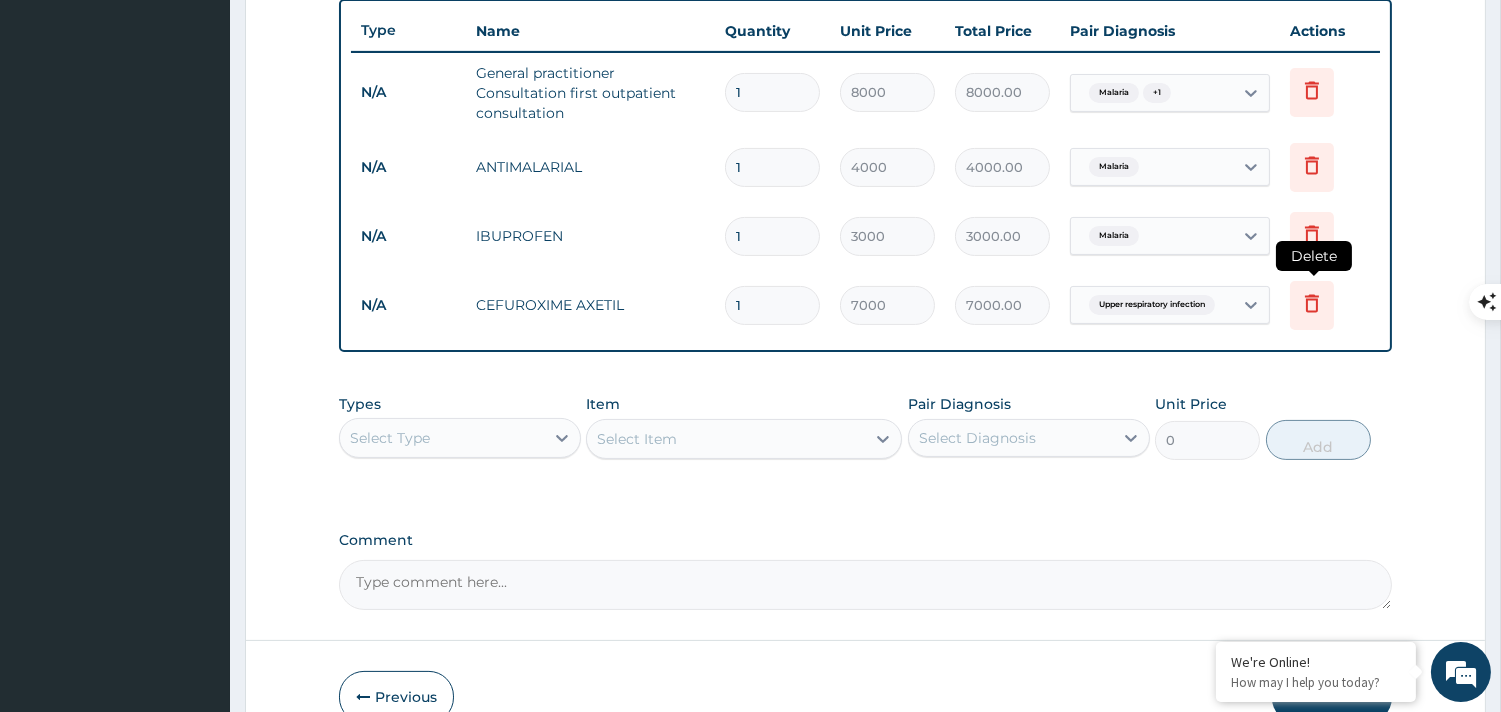 click 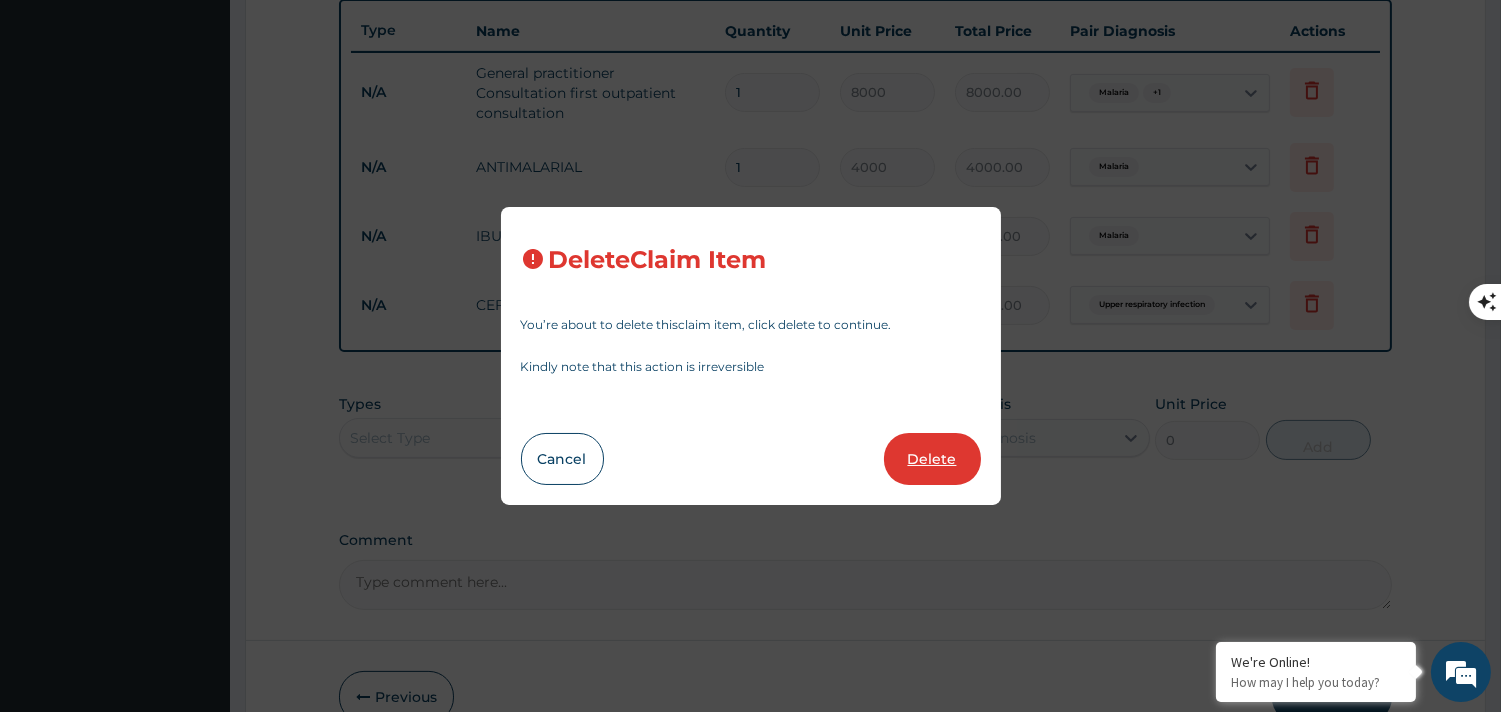 click on "Delete" at bounding box center [932, 459] 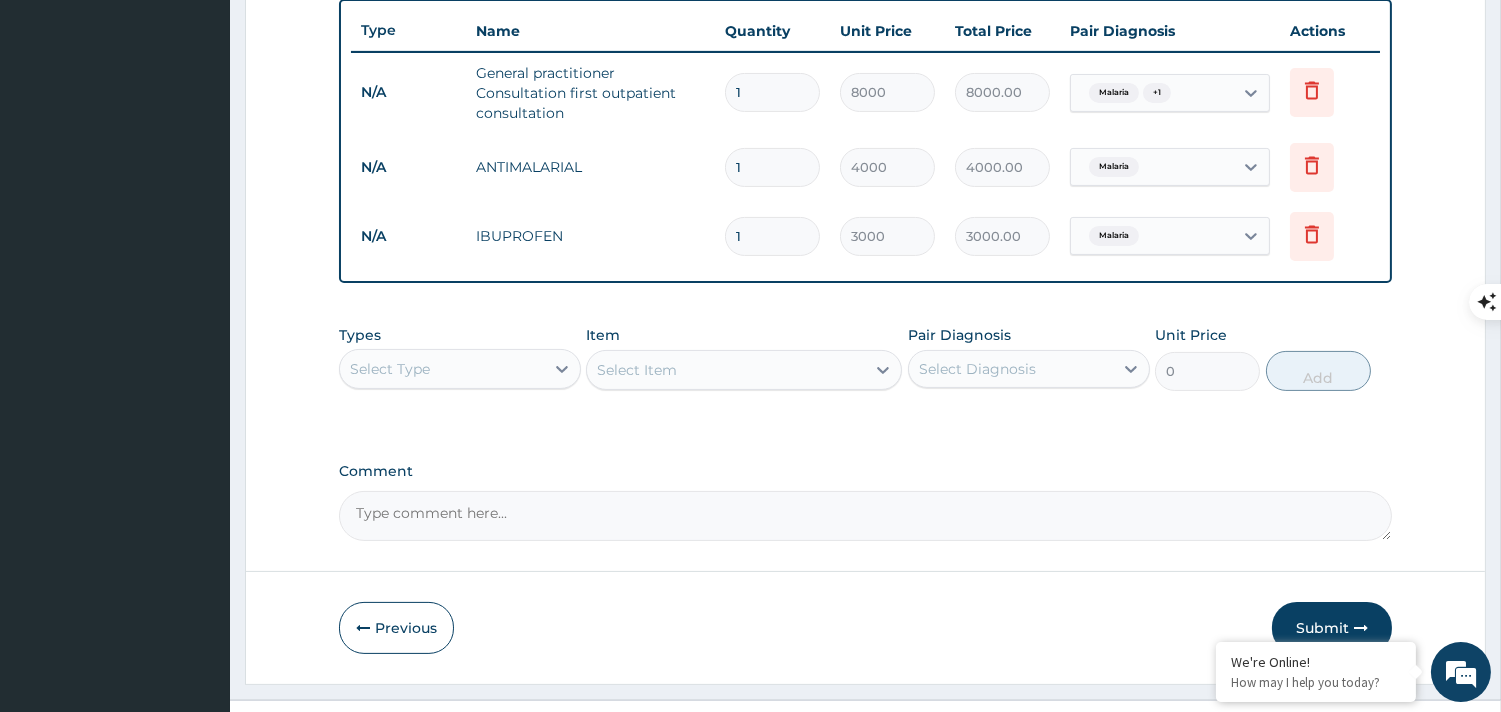 click on "Submit" at bounding box center [1332, 628] 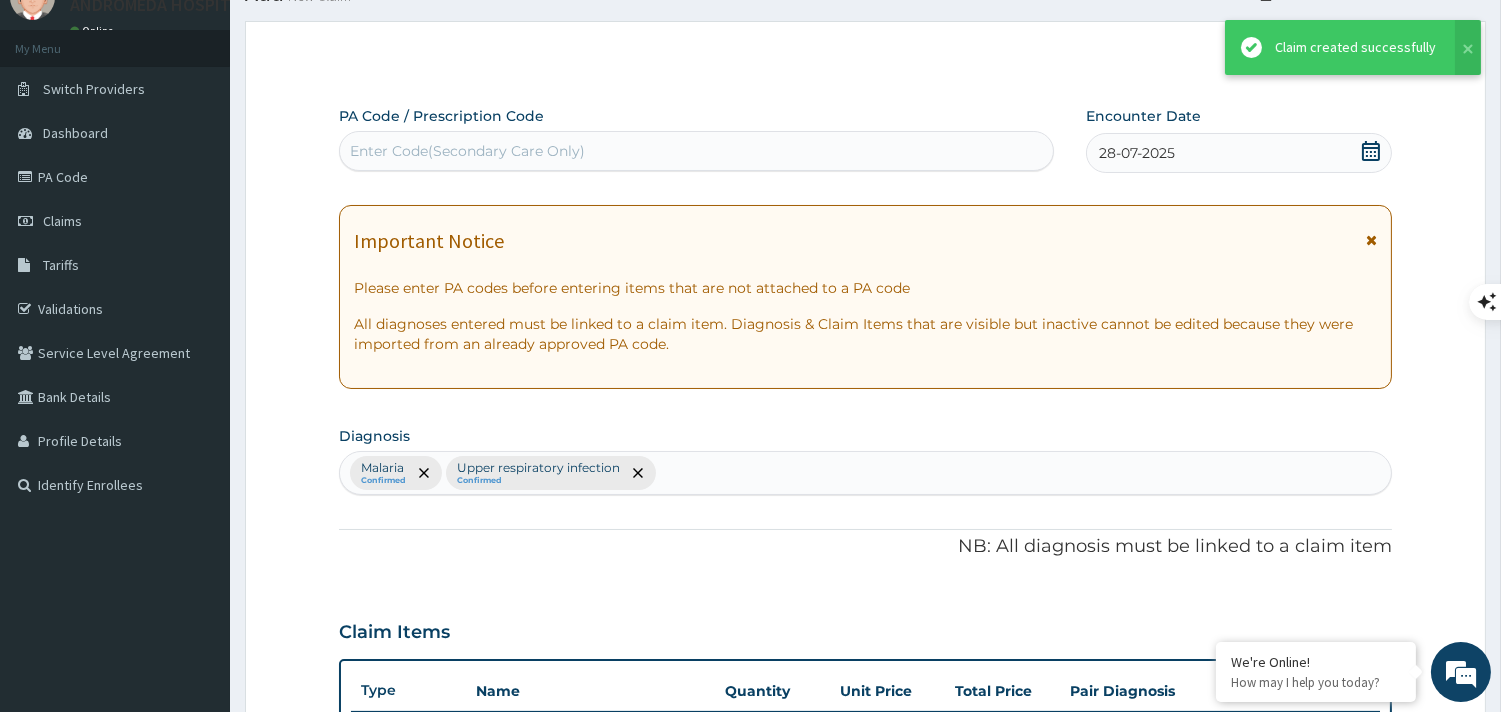 scroll, scrollTop: 745, scrollLeft: 0, axis: vertical 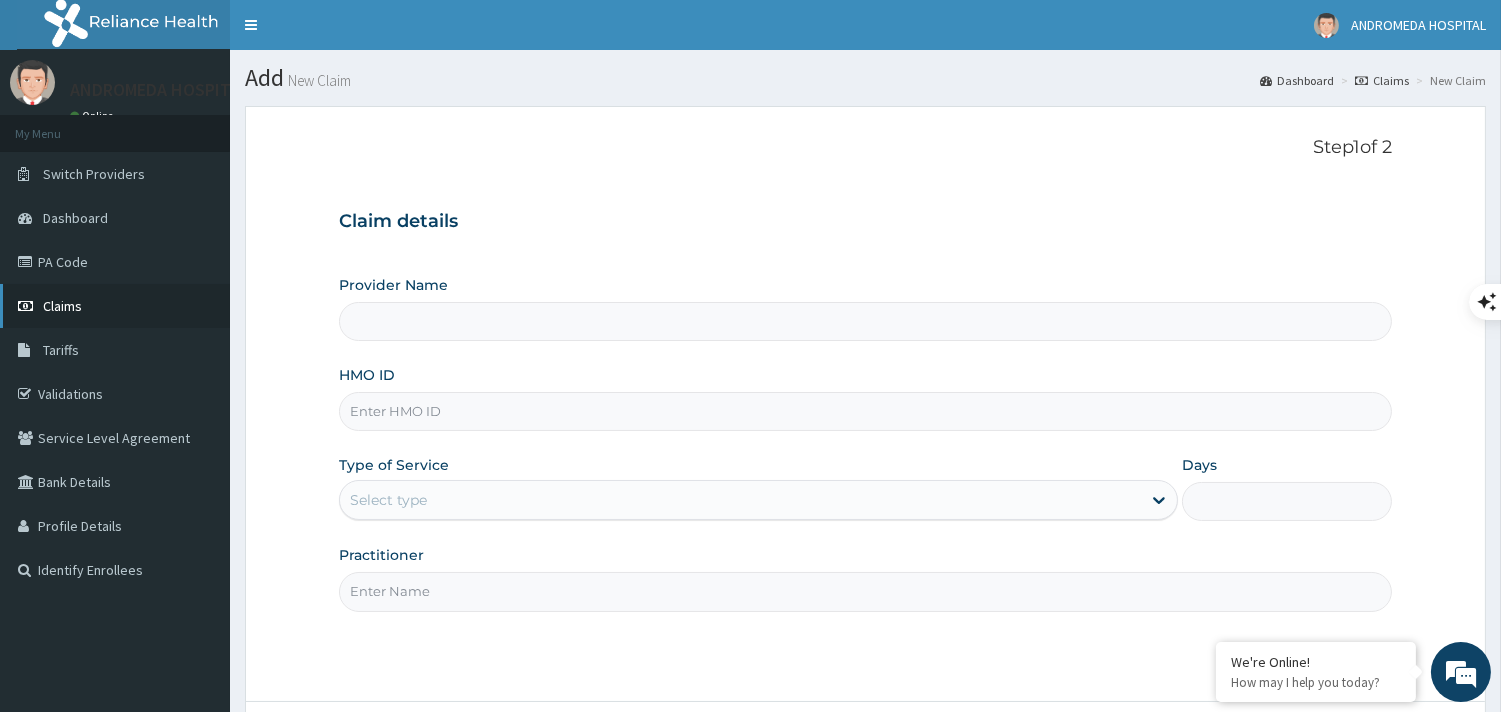 type on "ANDROMEDA HOSPITAL LTD" 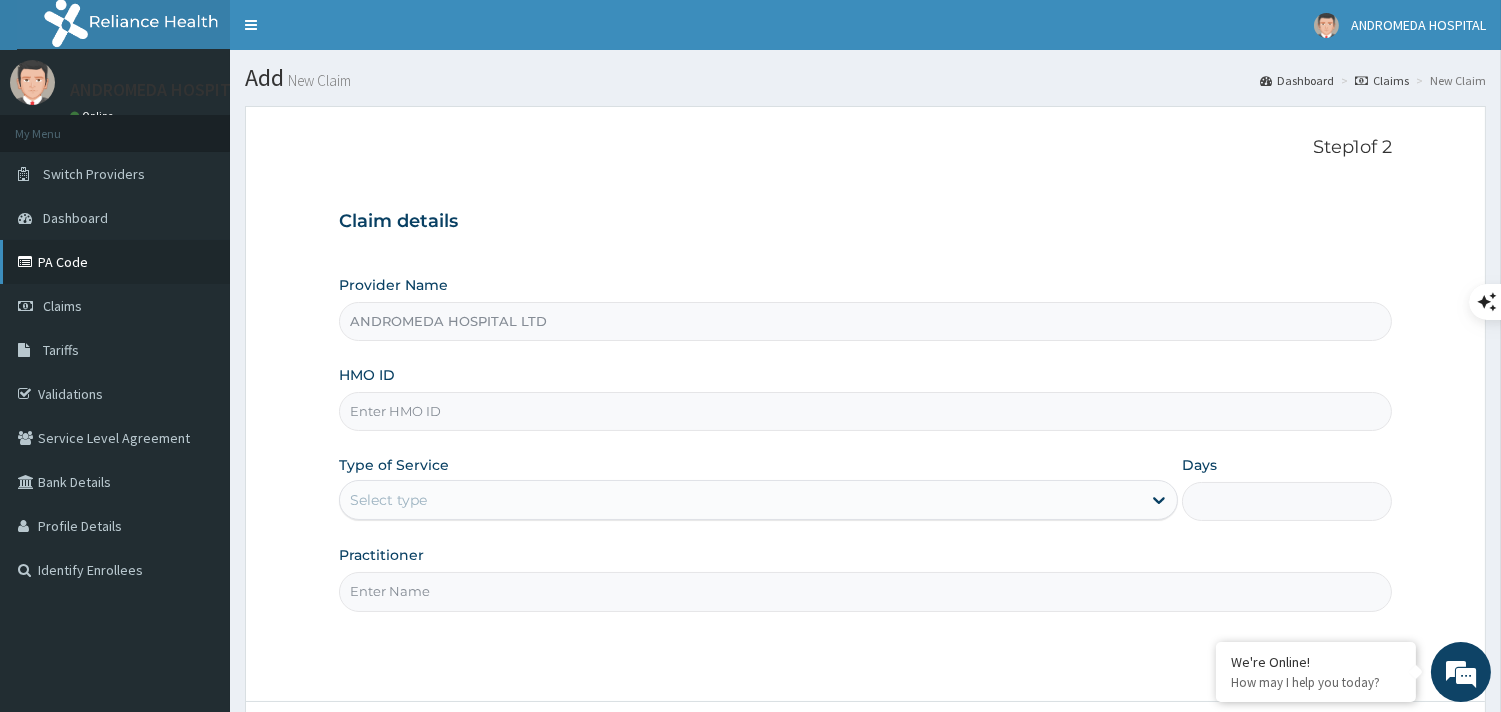 click on "PA Code" at bounding box center (115, 262) 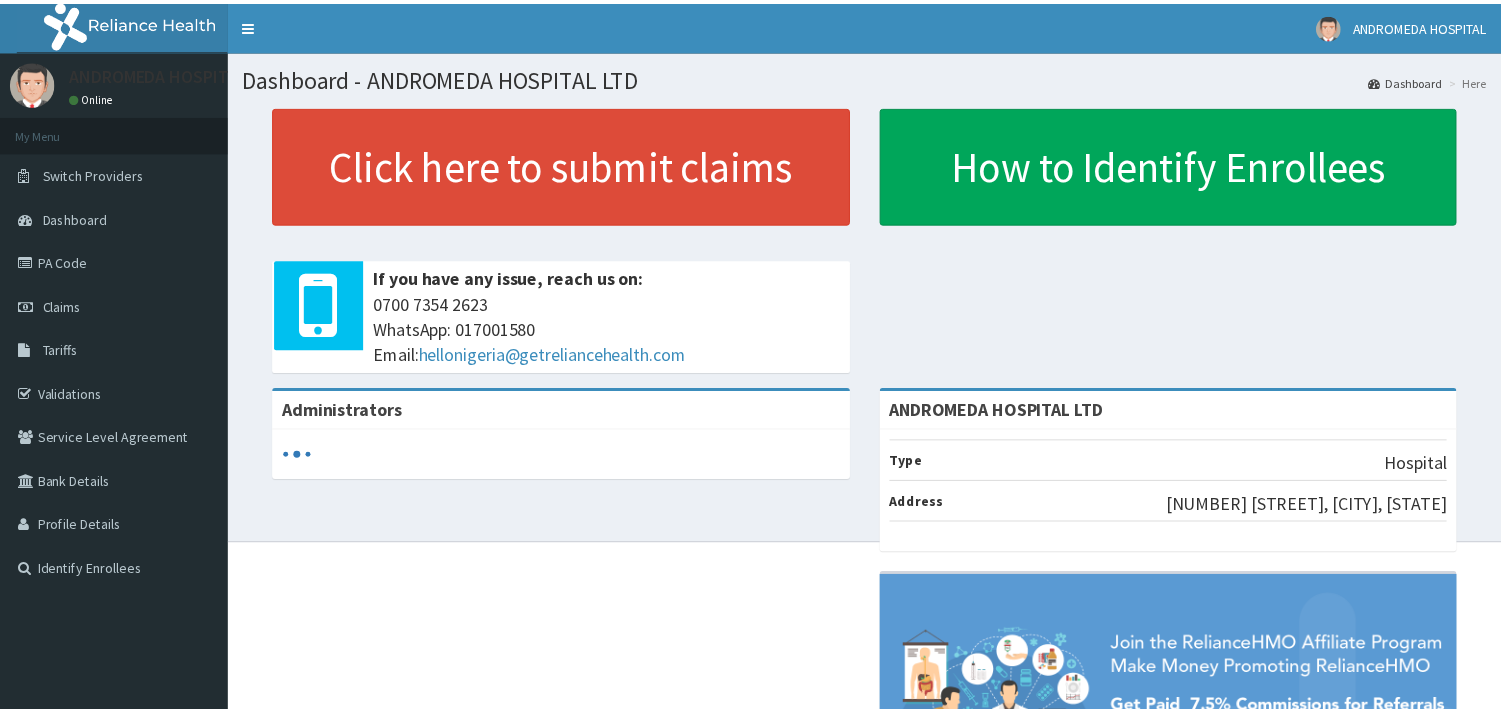 scroll, scrollTop: 0, scrollLeft: 0, axis: both 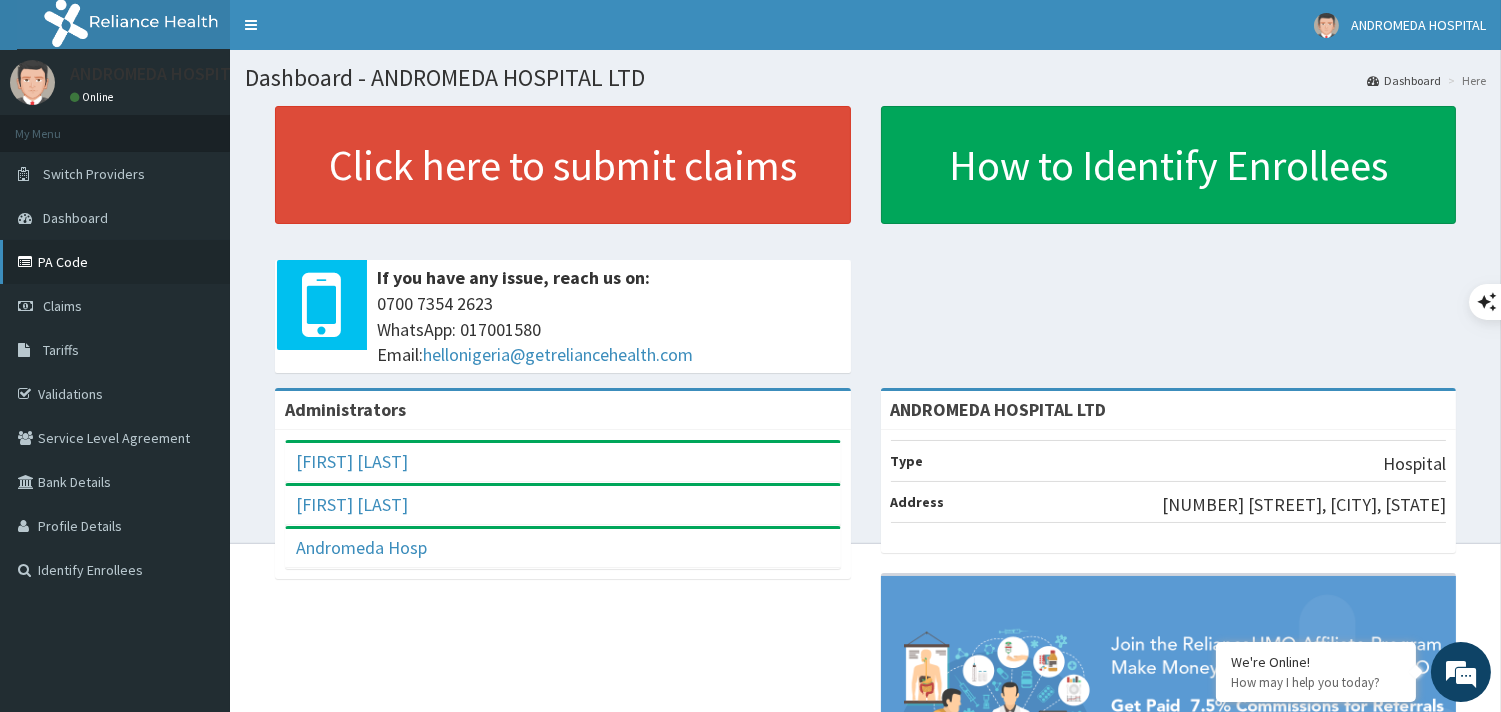 click on "PA Code" at bounding box center (115, 262) 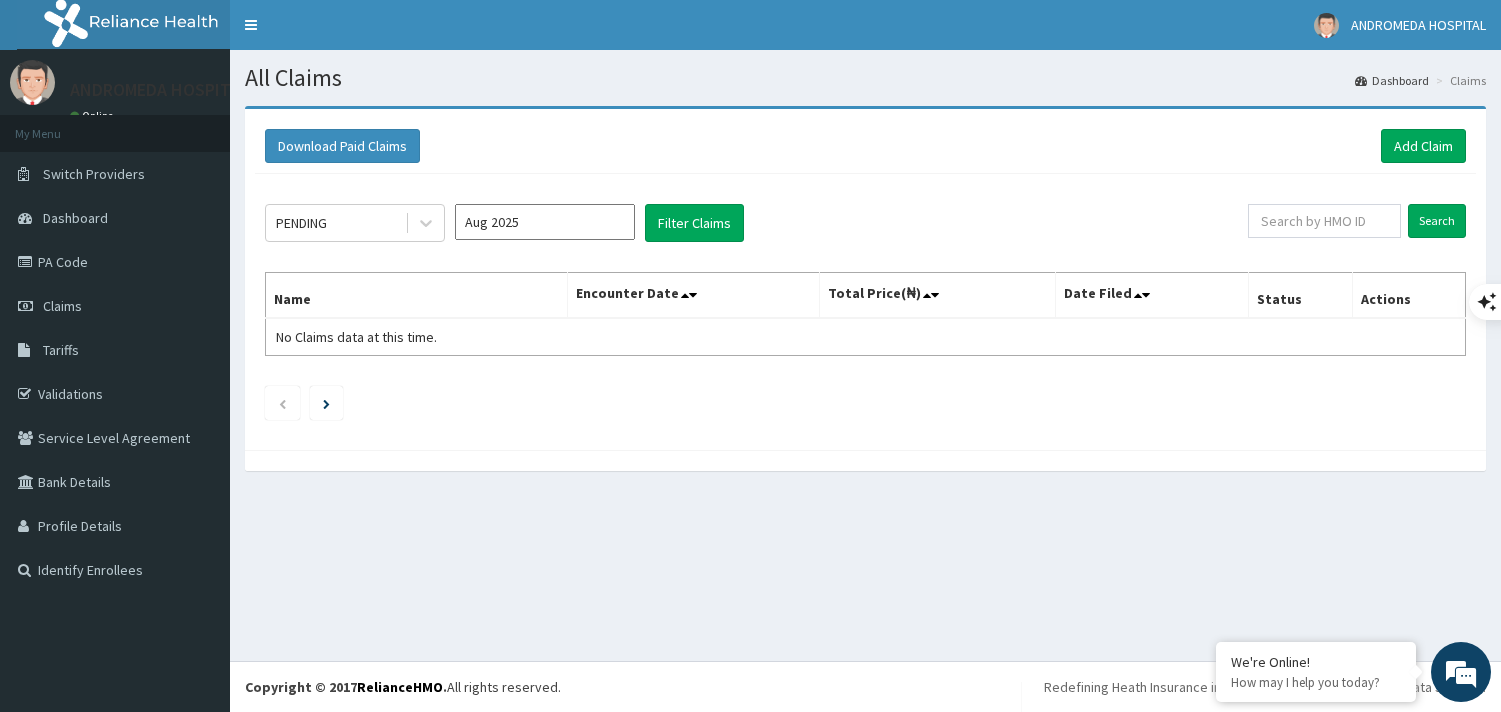 scroll, scrollTop: 0, scrollLeft: 0, axis: both 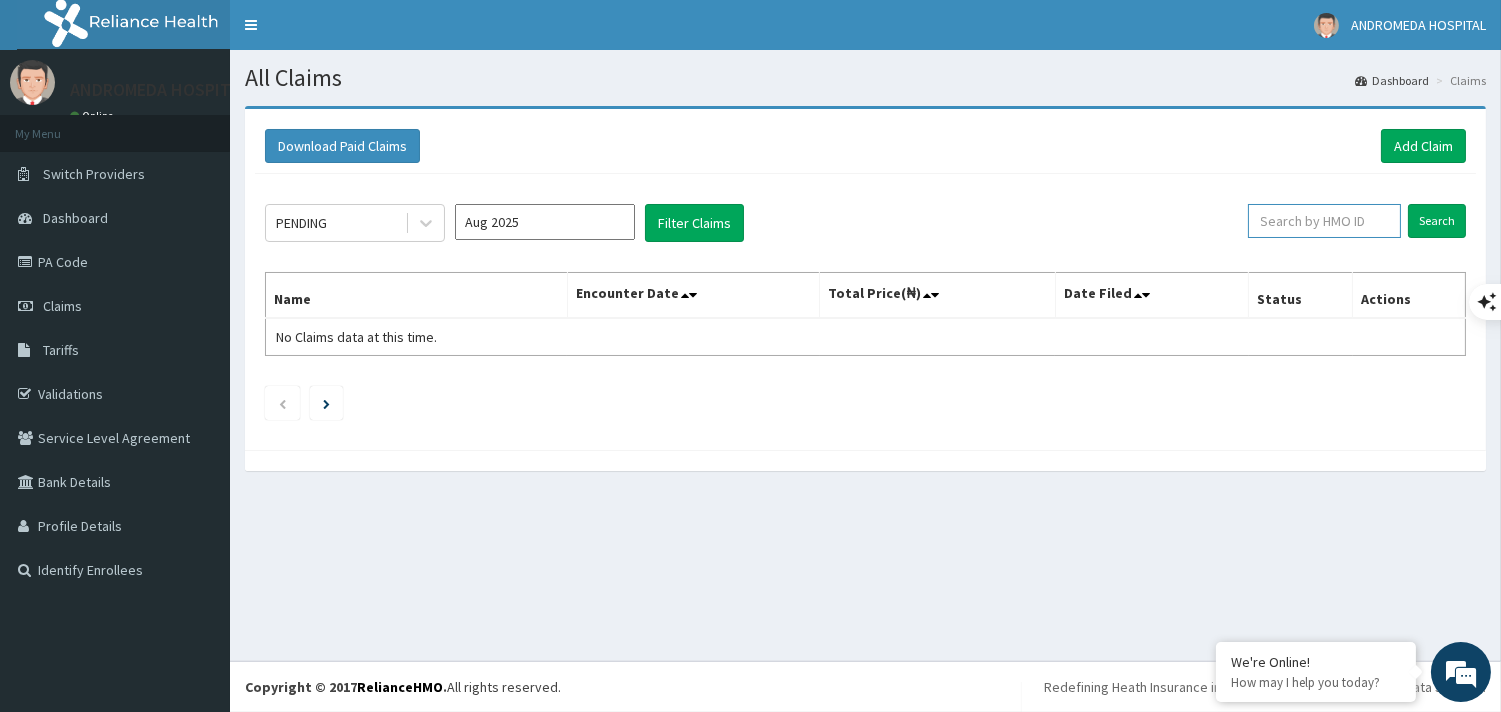 click at bounding box center [1324, 221] 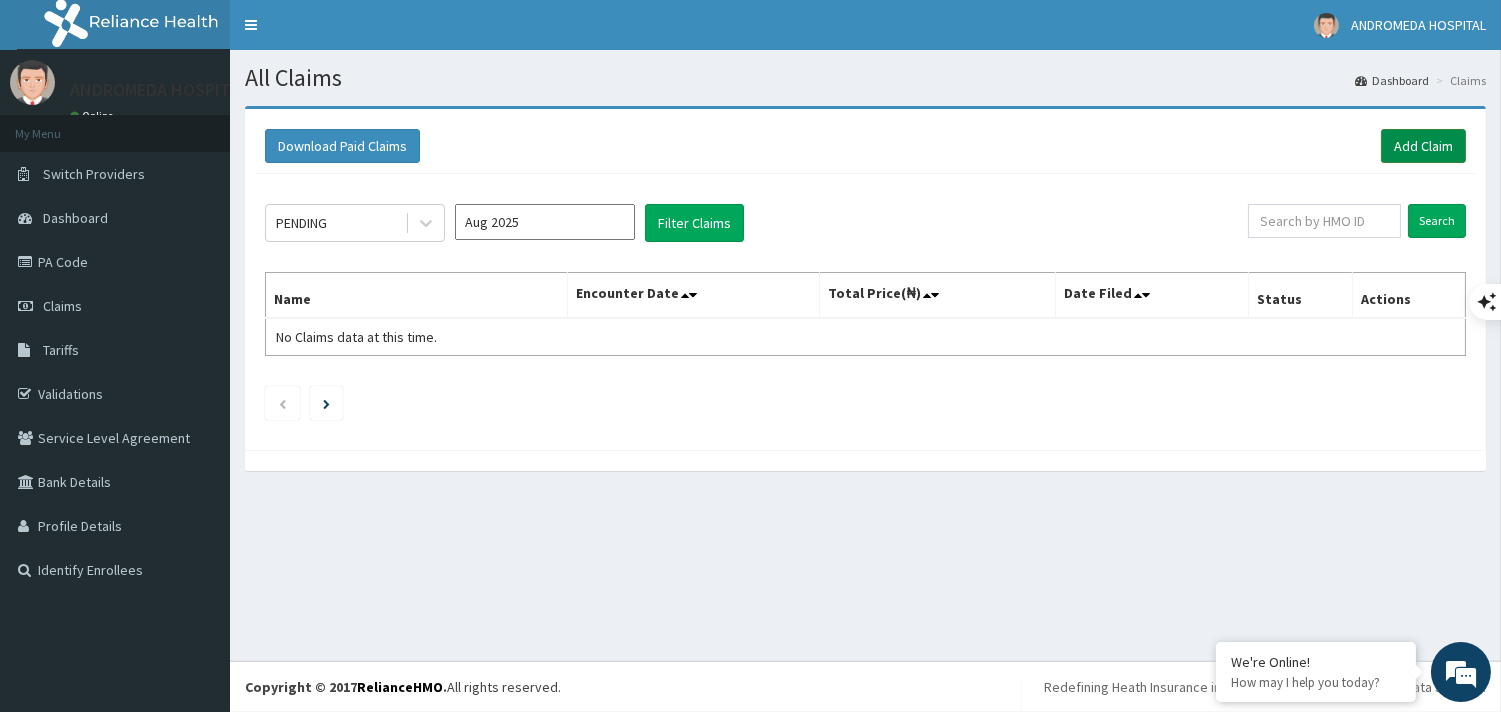 click on "Add Claim" at bounding box center (1423, 146) 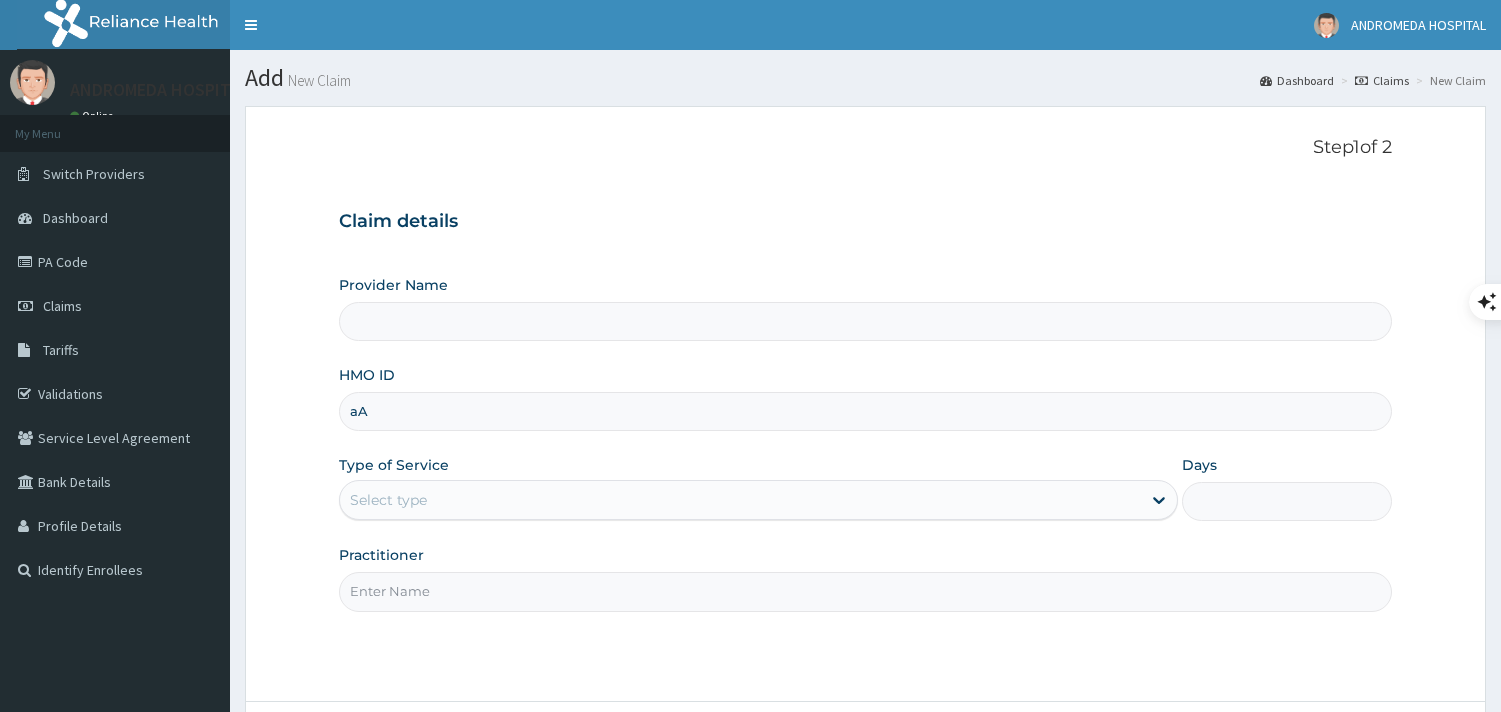 scroll, scrollTop: 0, scrollLeft: 0, axis: both 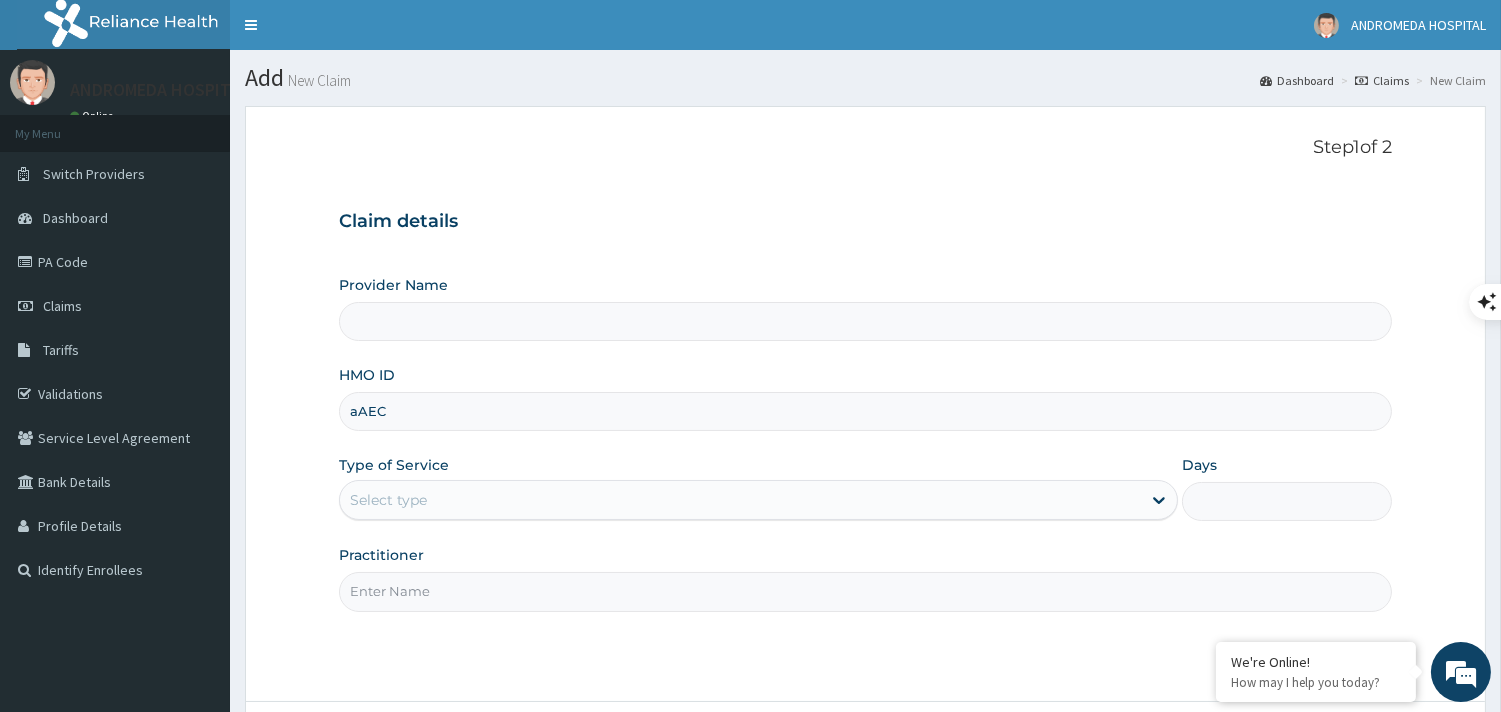 type on "aAEC/" 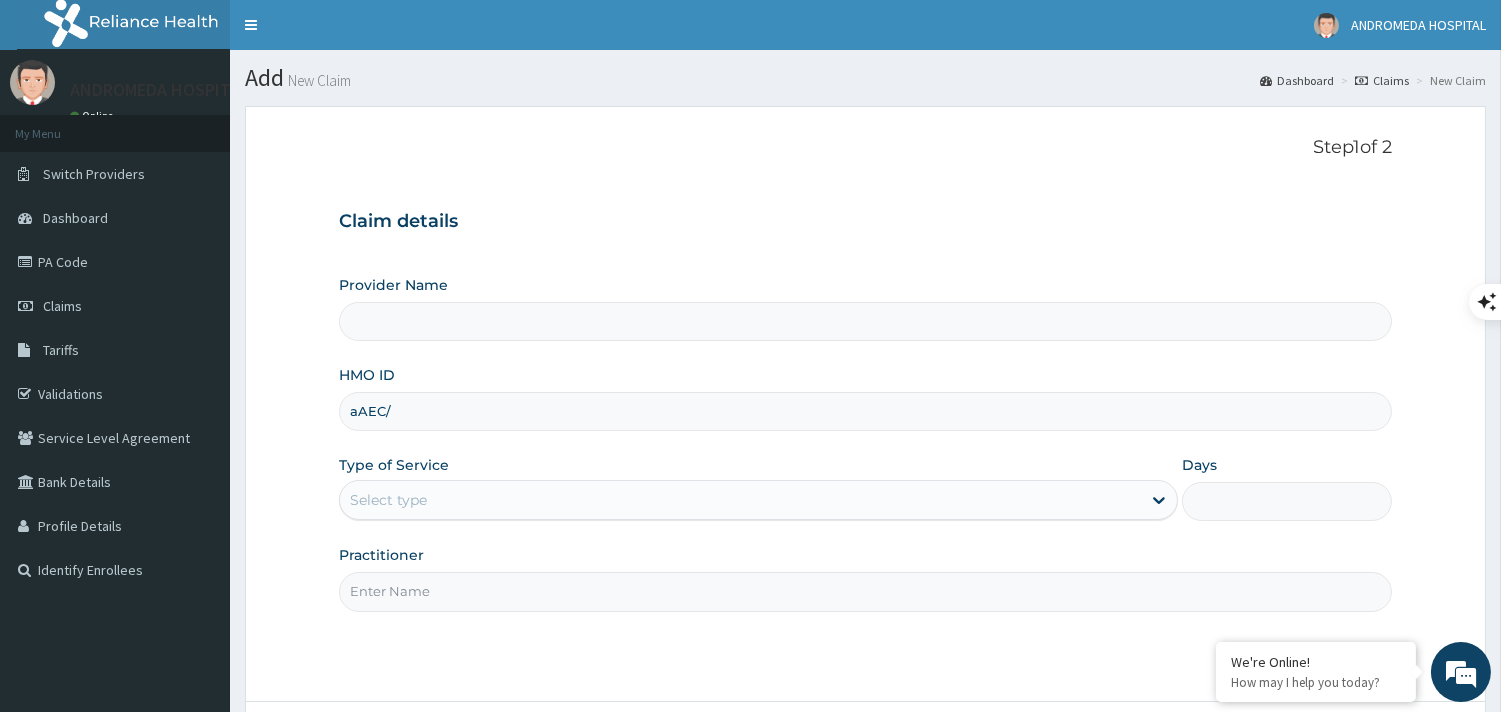type on "ANDROMEDA HOSPITAL LTD" 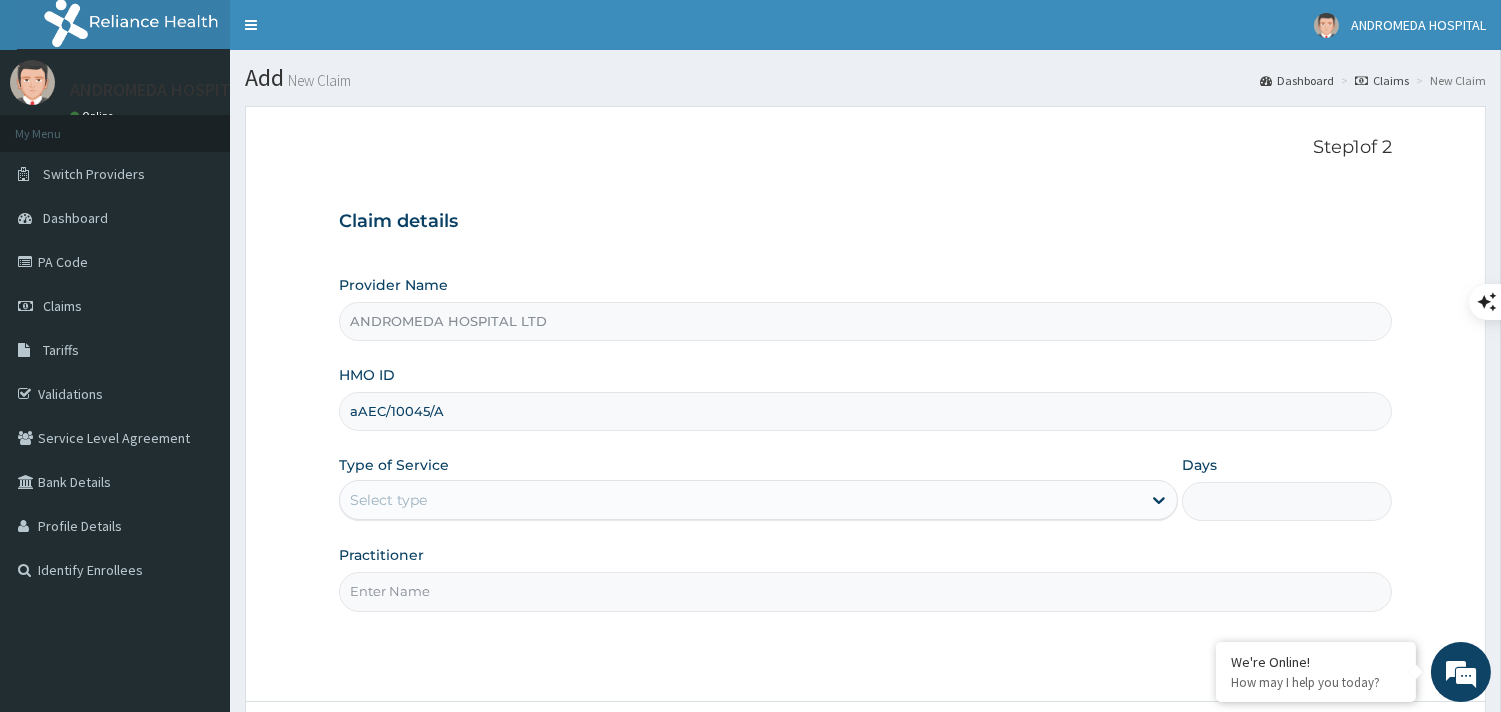 scroll, scrollTop: 0, scrollLeft: 0, axis: both 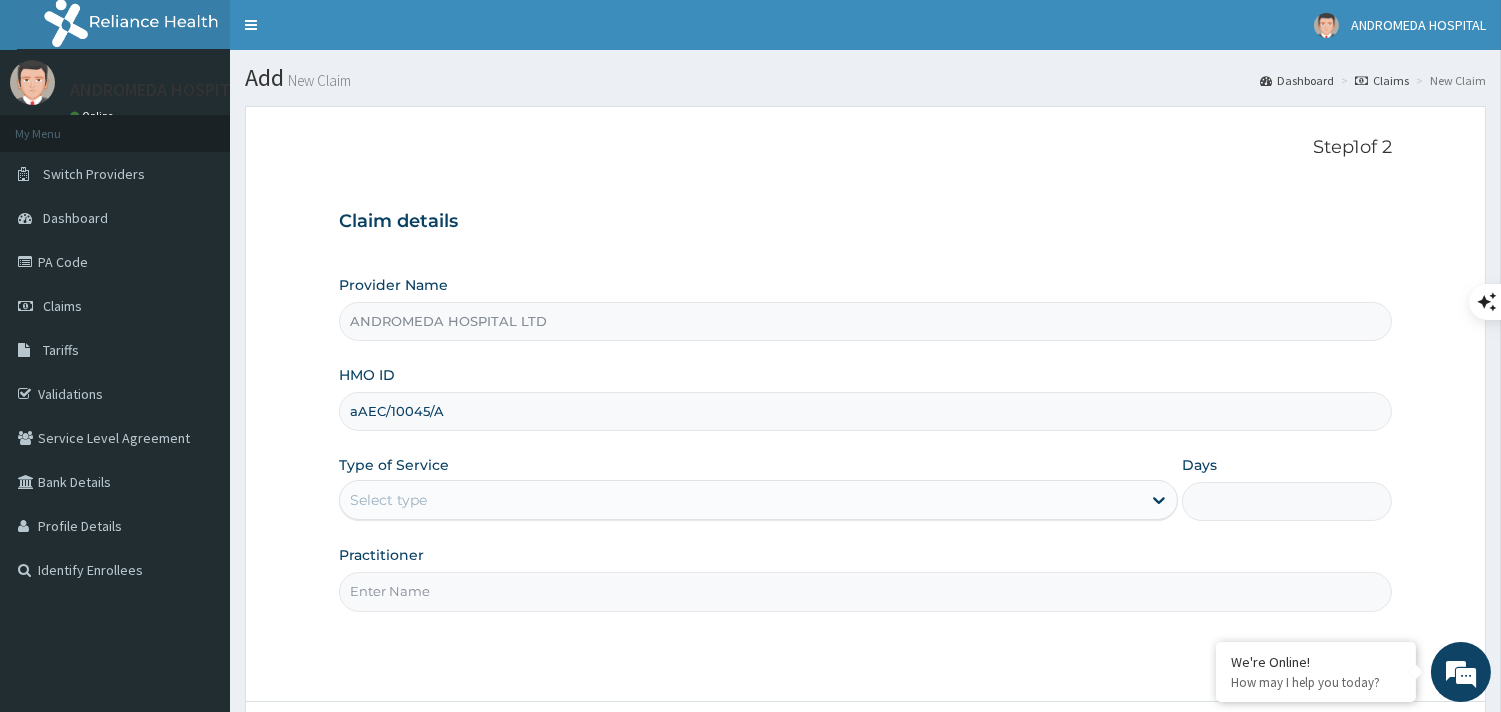 click on "aAEC/10045/A" at bounding box center (865, 411) 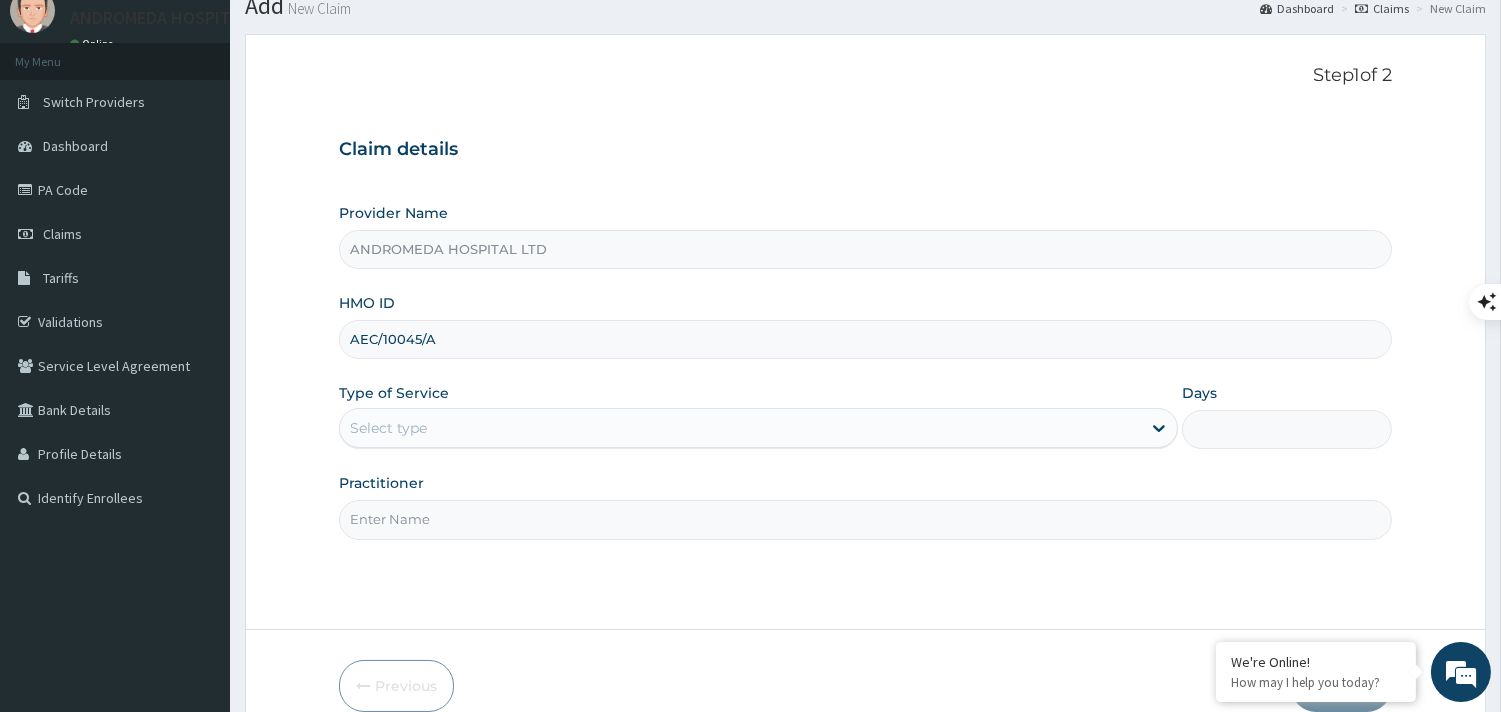 scroll, scrollTop: 111, scrollLeft: 0, axis: vertical 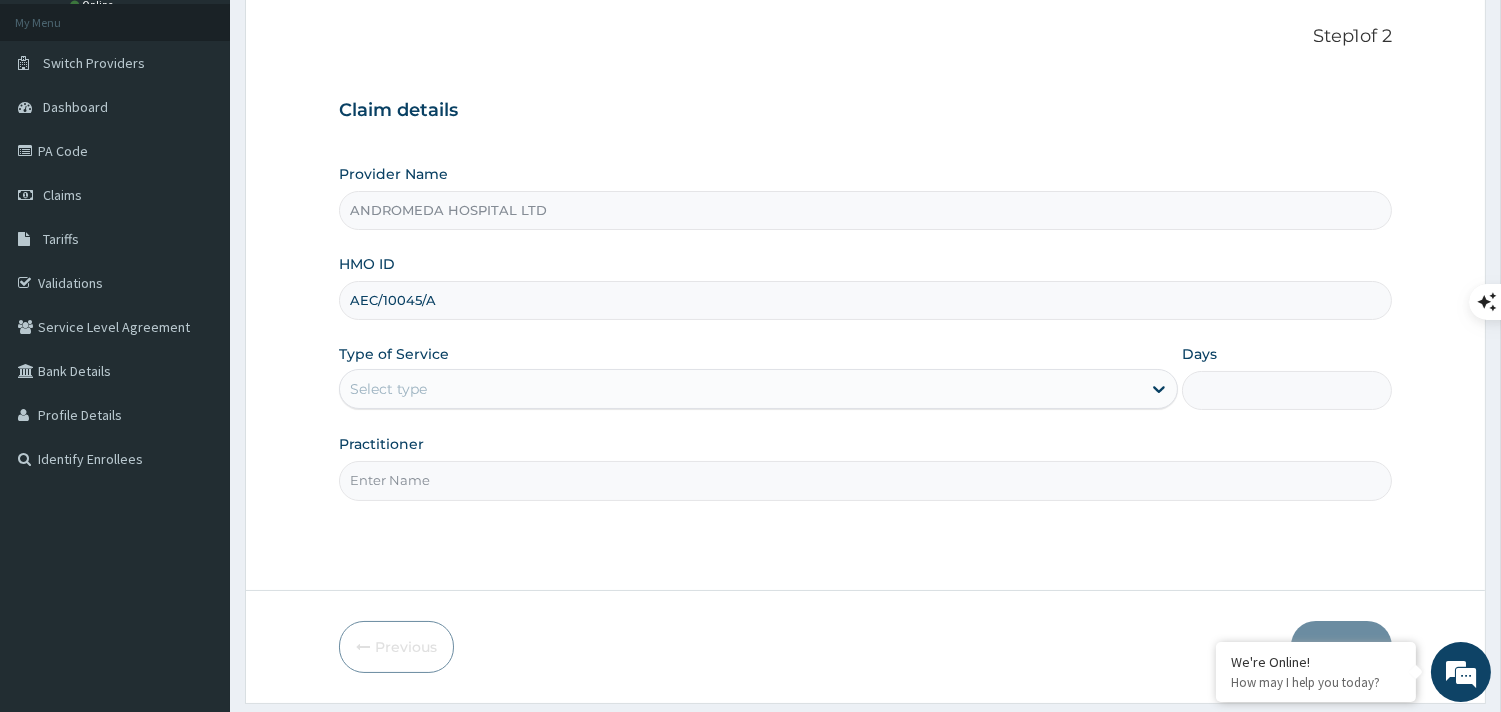 type on "AEC/10045/A" 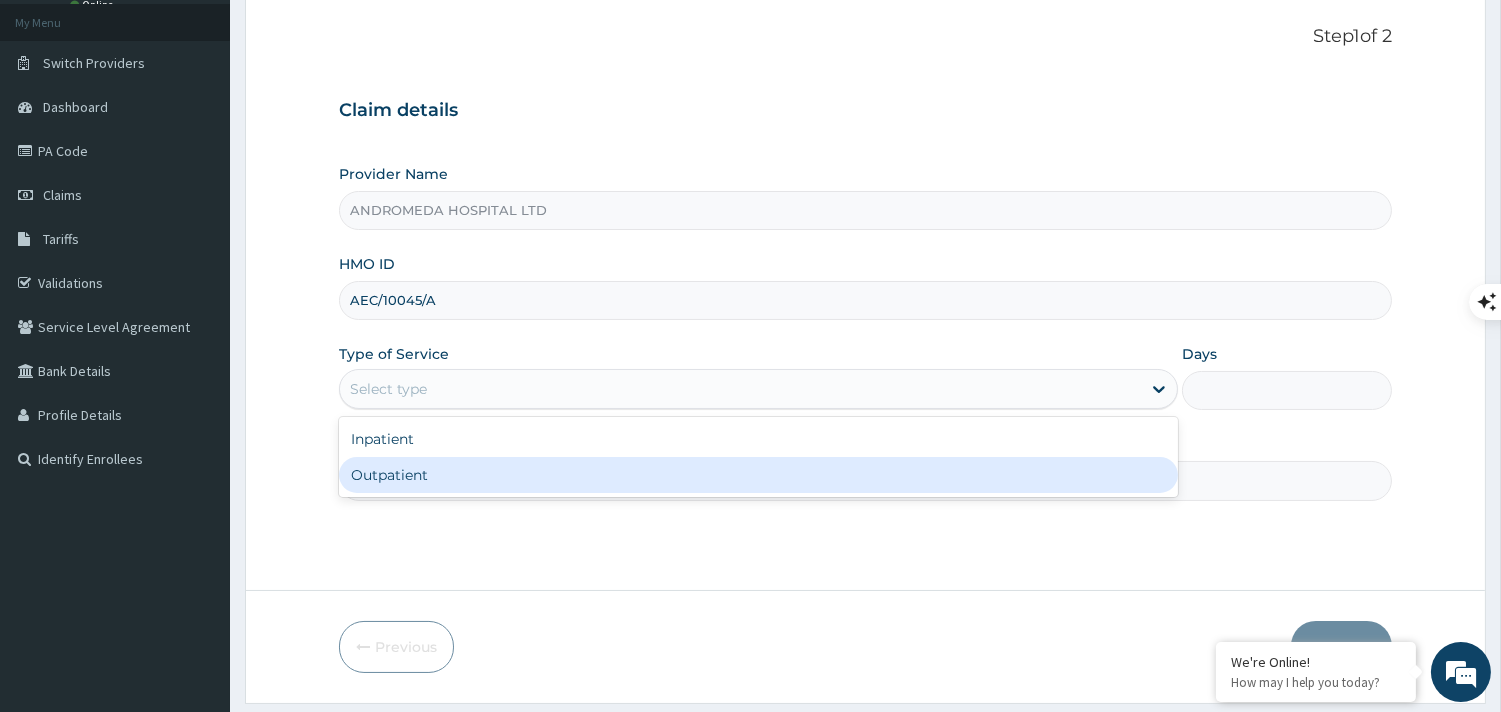 click on "Outpatient" at bounding box center (758, 475) 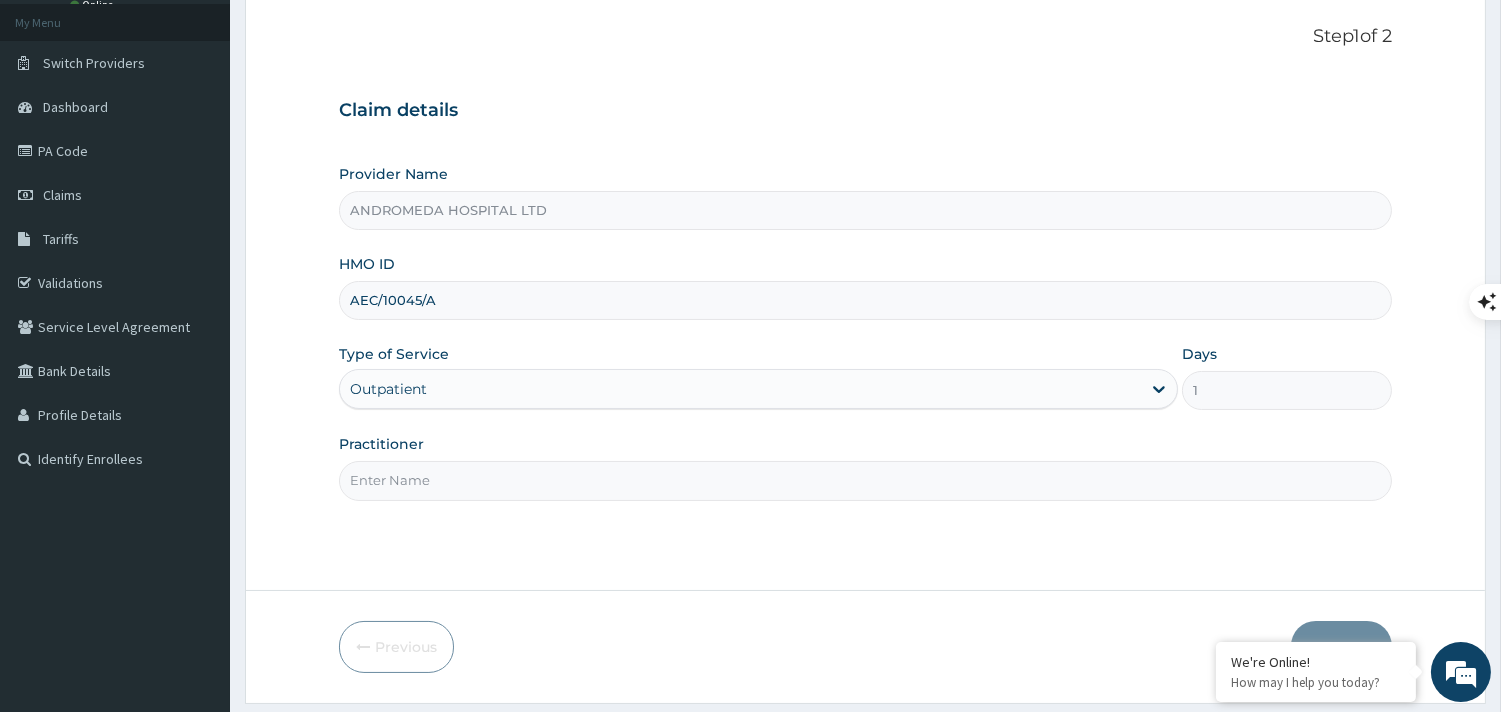 click on "Practitioner" at bounding box center (865, 480) 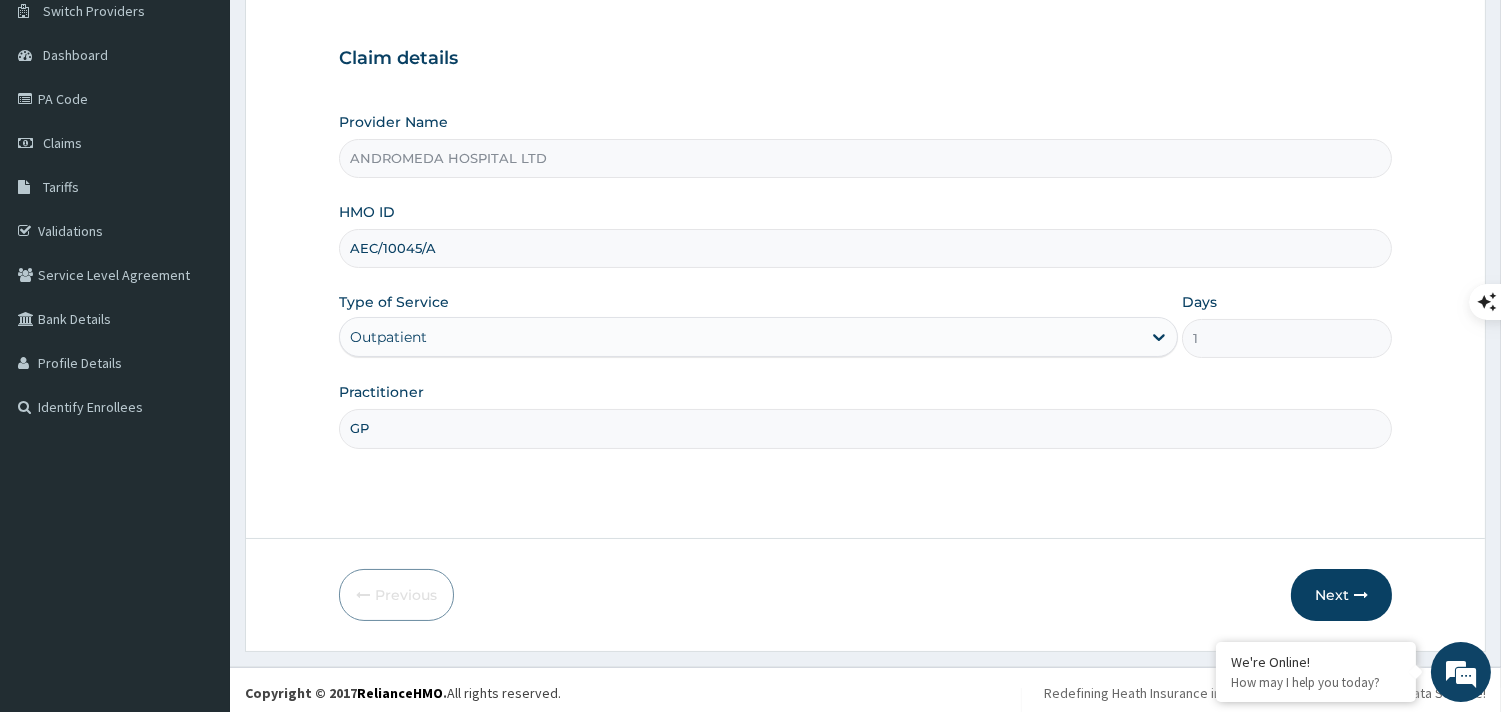 scroll, scrollTop: 190, scrollLeft: 0, axis: vertical 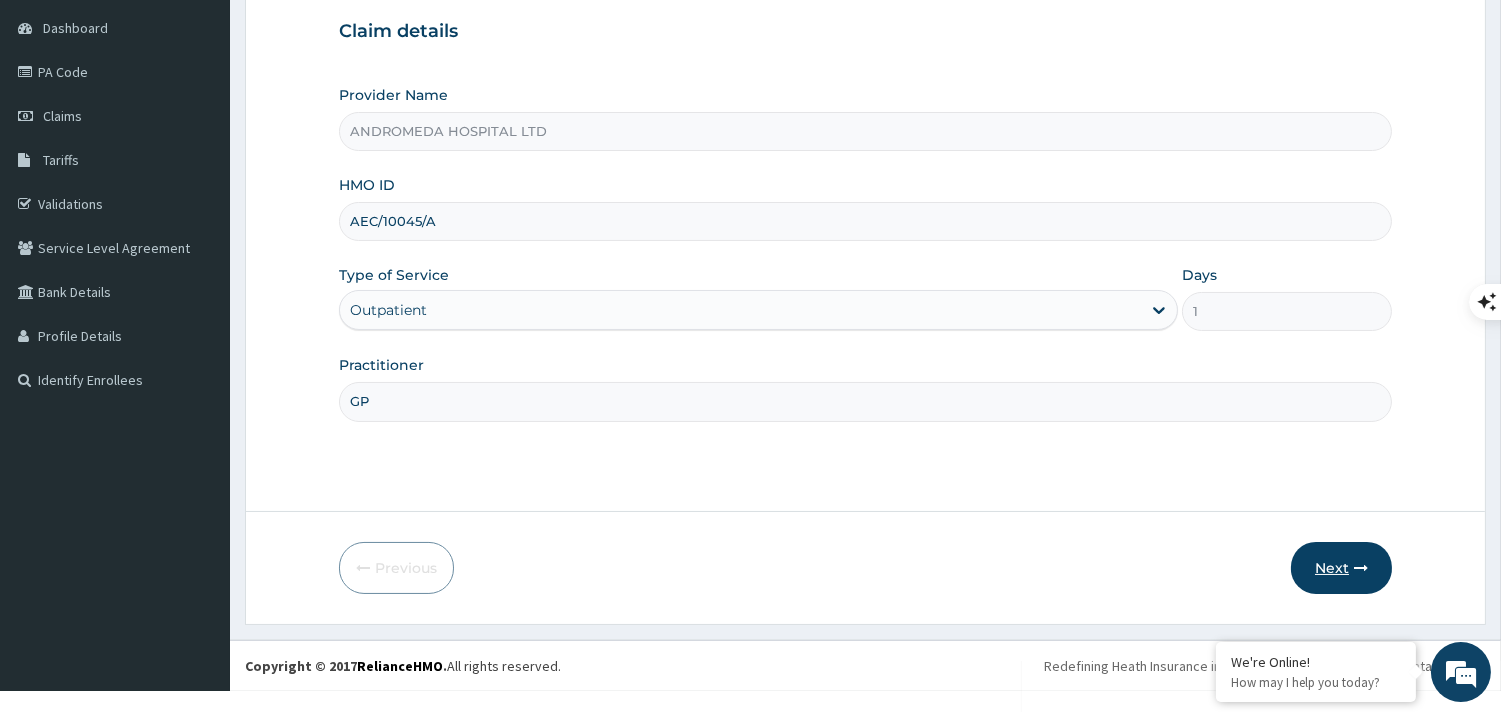 click on "Next" at bounding box center (1341, 568) 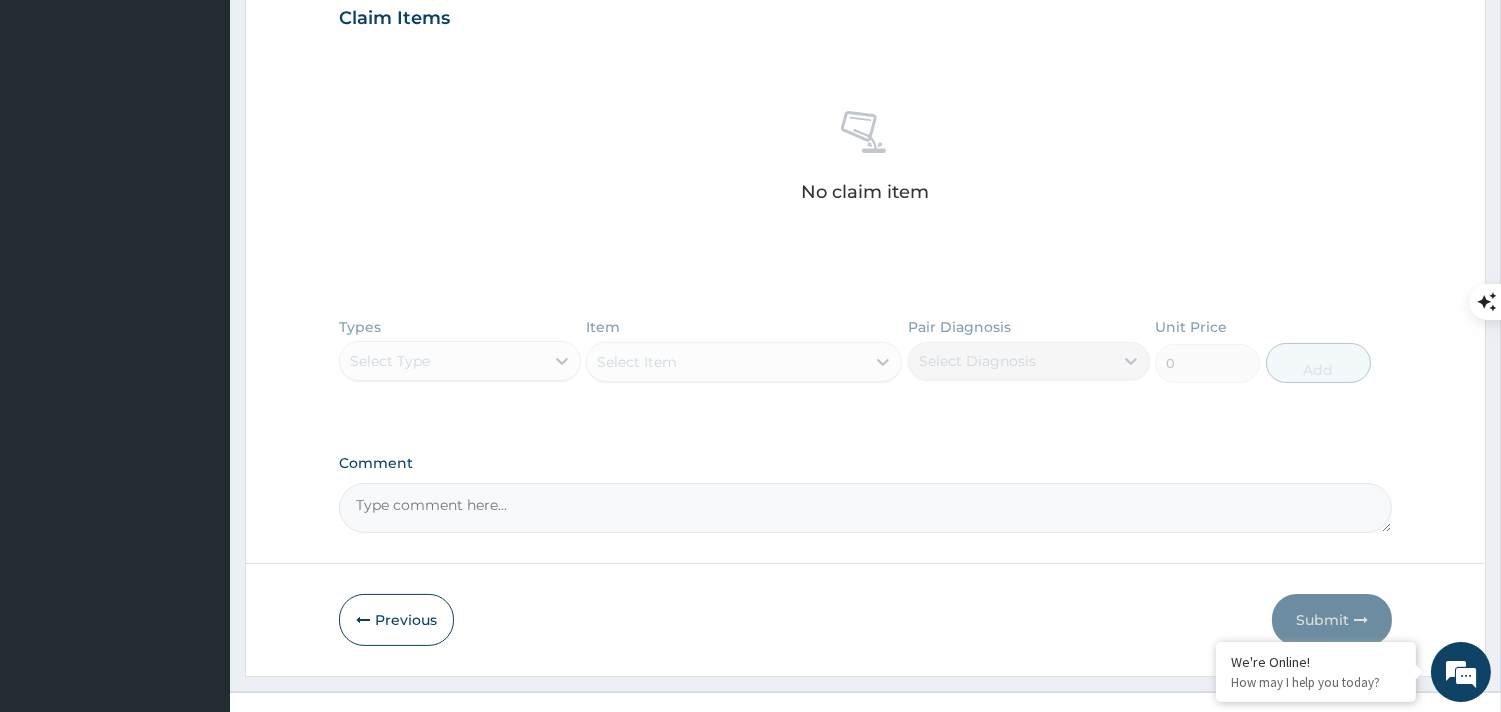 scroll, scrollTop: 744, scrollLeft: 0, axis: vertical 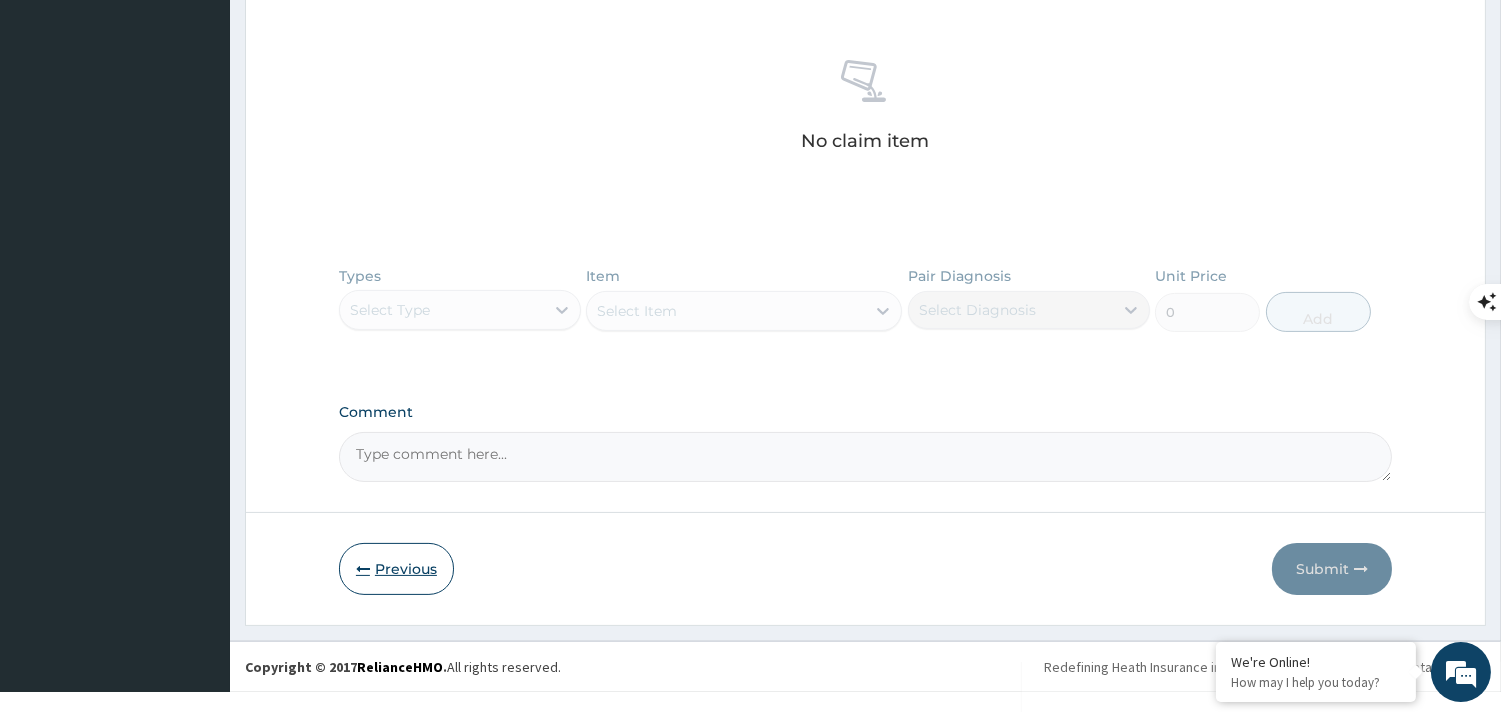 click on "Previous" at bounding box center [396, 569] 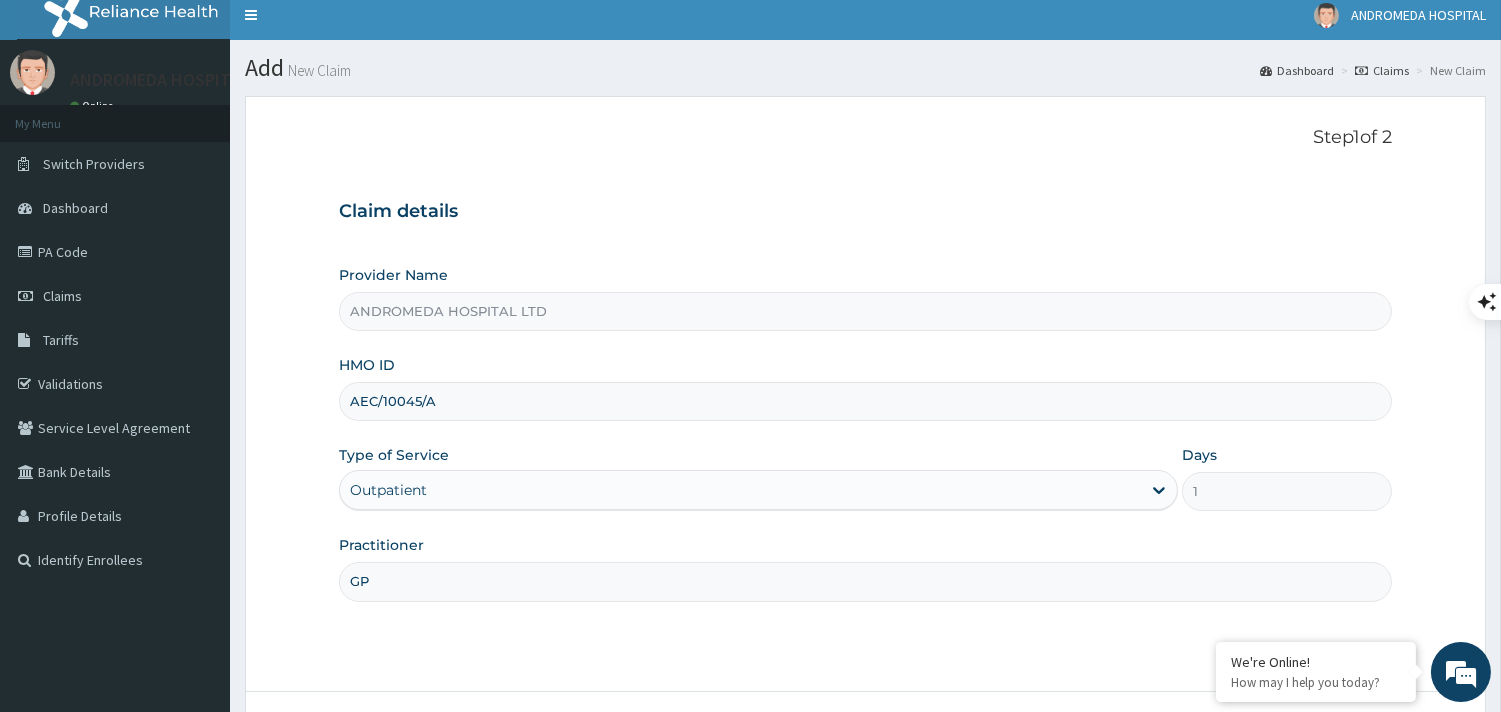 scroll, scrollTop: 0, scrollLeft: 0, axis: both 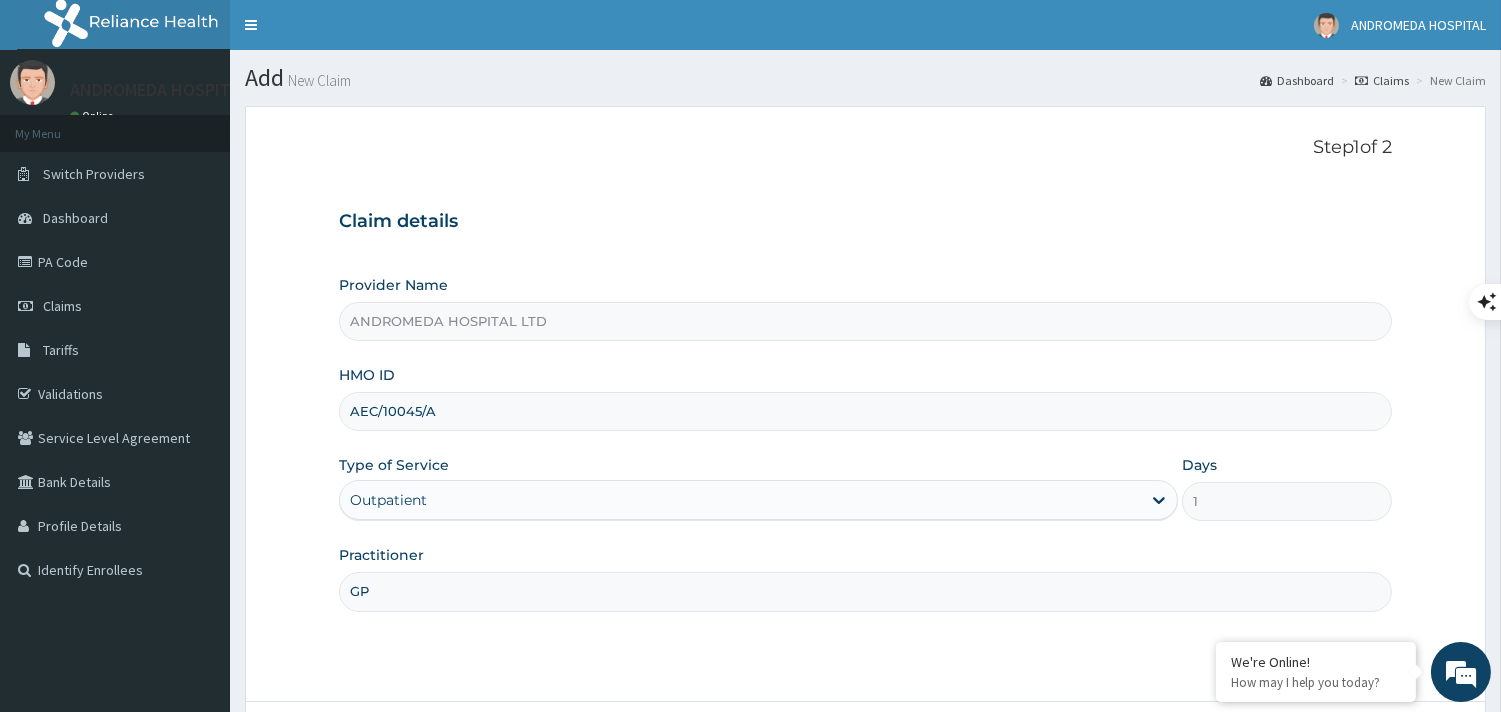drag, startPoint x: 441, startPoint y: 416, endPoint x: 346, endPoint y: 421, distance: 95.131485 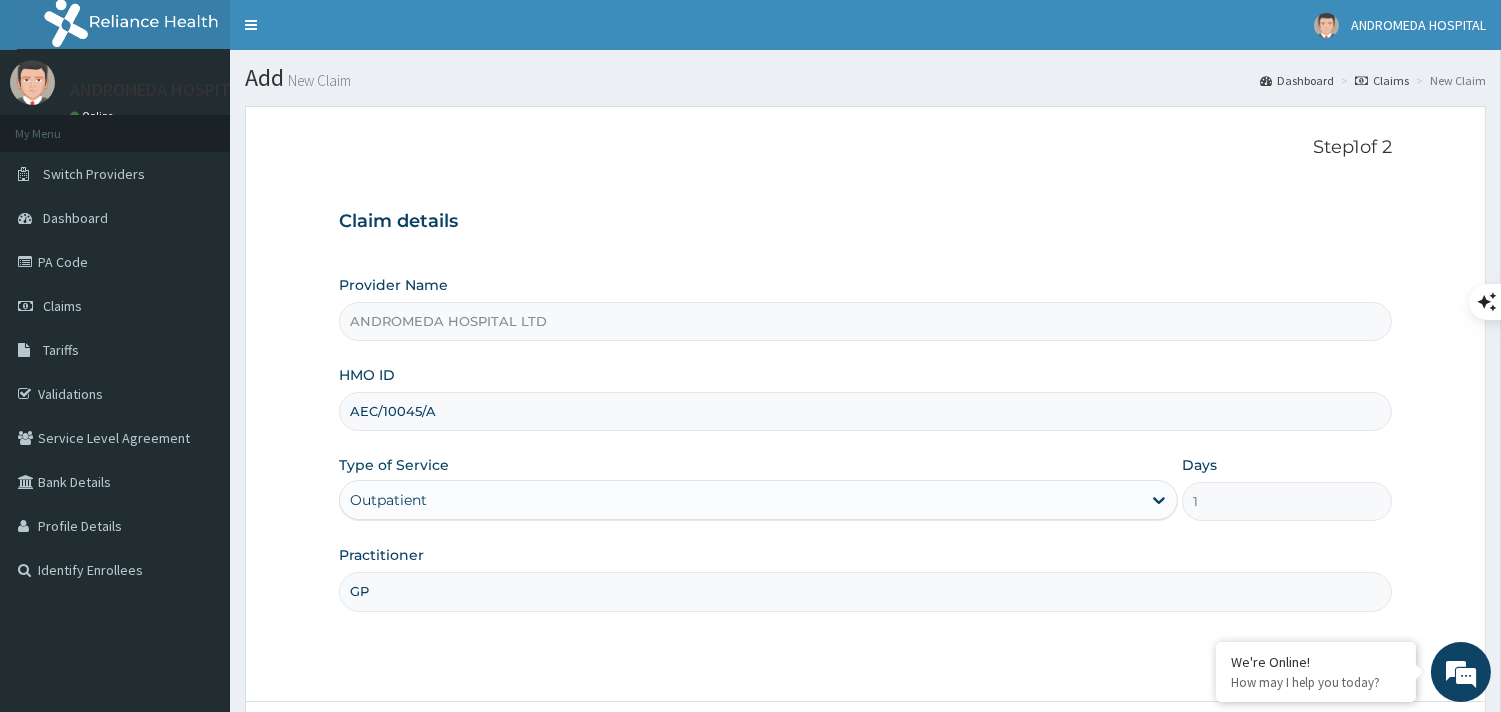 click on "AEC/10045/A" at bounding box center [865, 411] 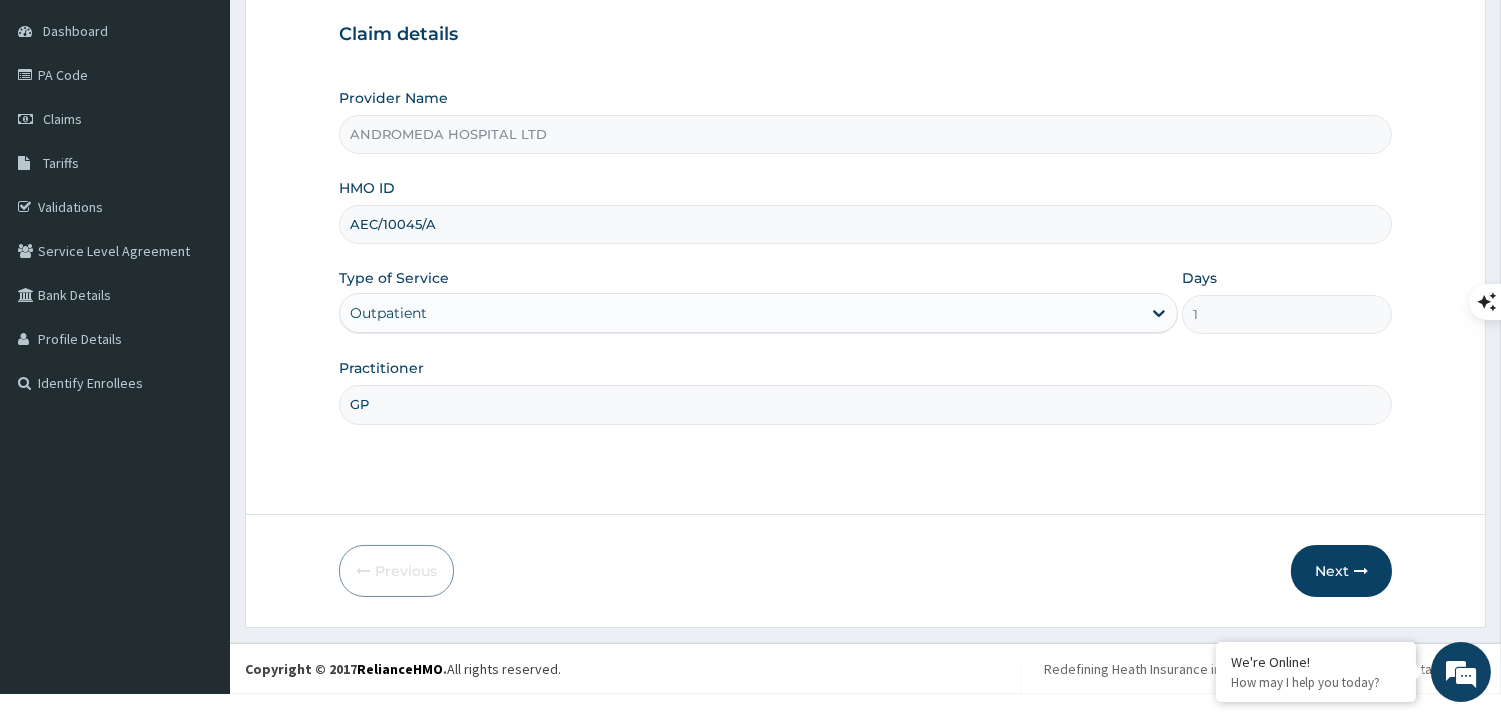 scroll, scrollTop: 190, scrollLeft: 0, axis: vertical 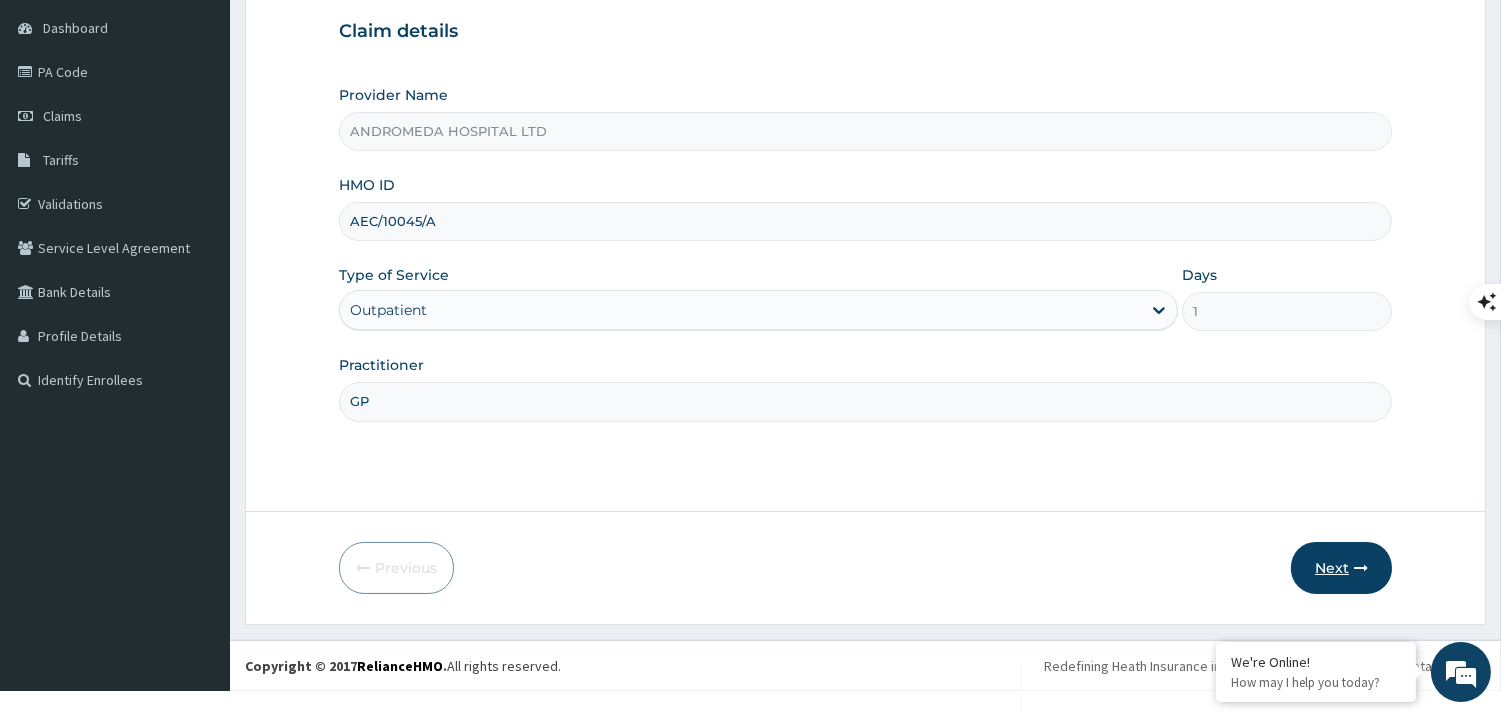 click on "Next" at bounding box center (1341, 568) 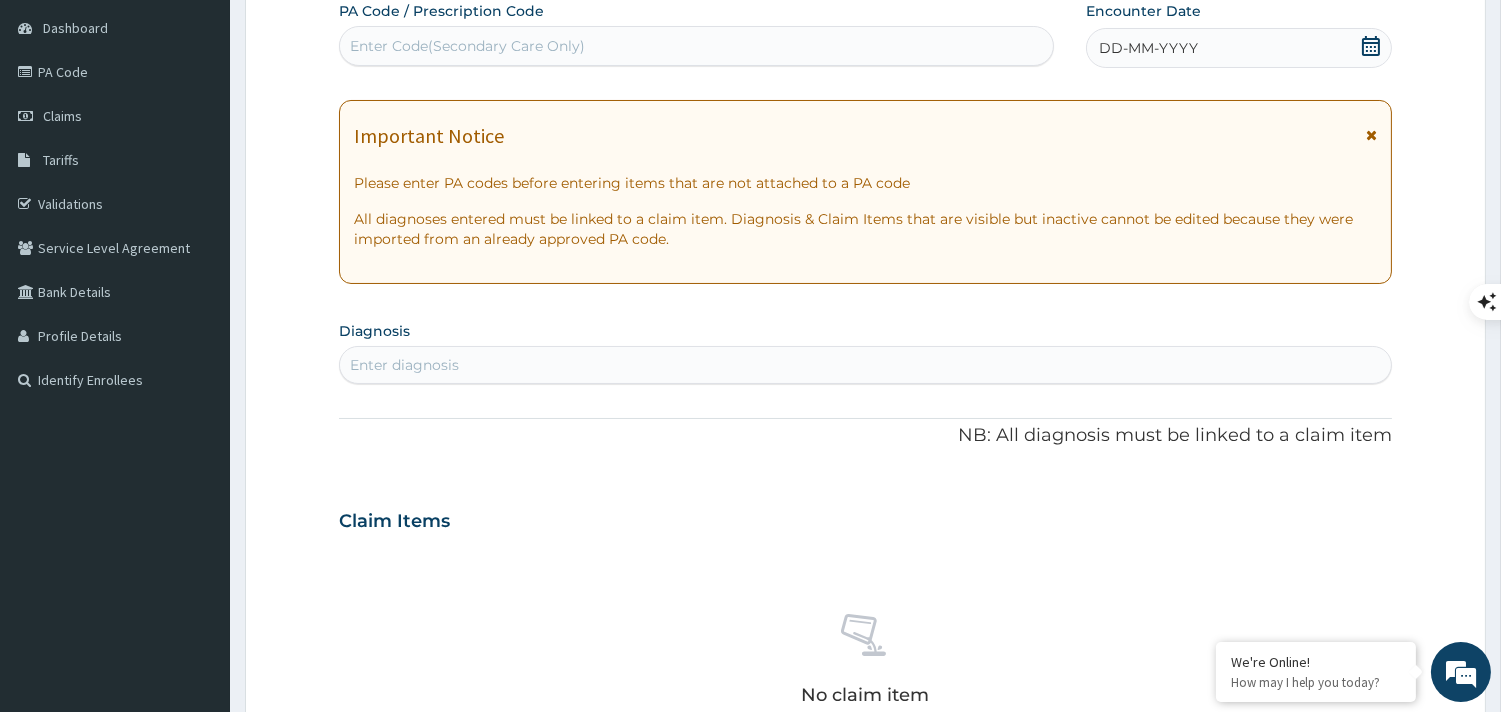 scroll, scrollTop: 0, scrollLeft: 0, axis: both 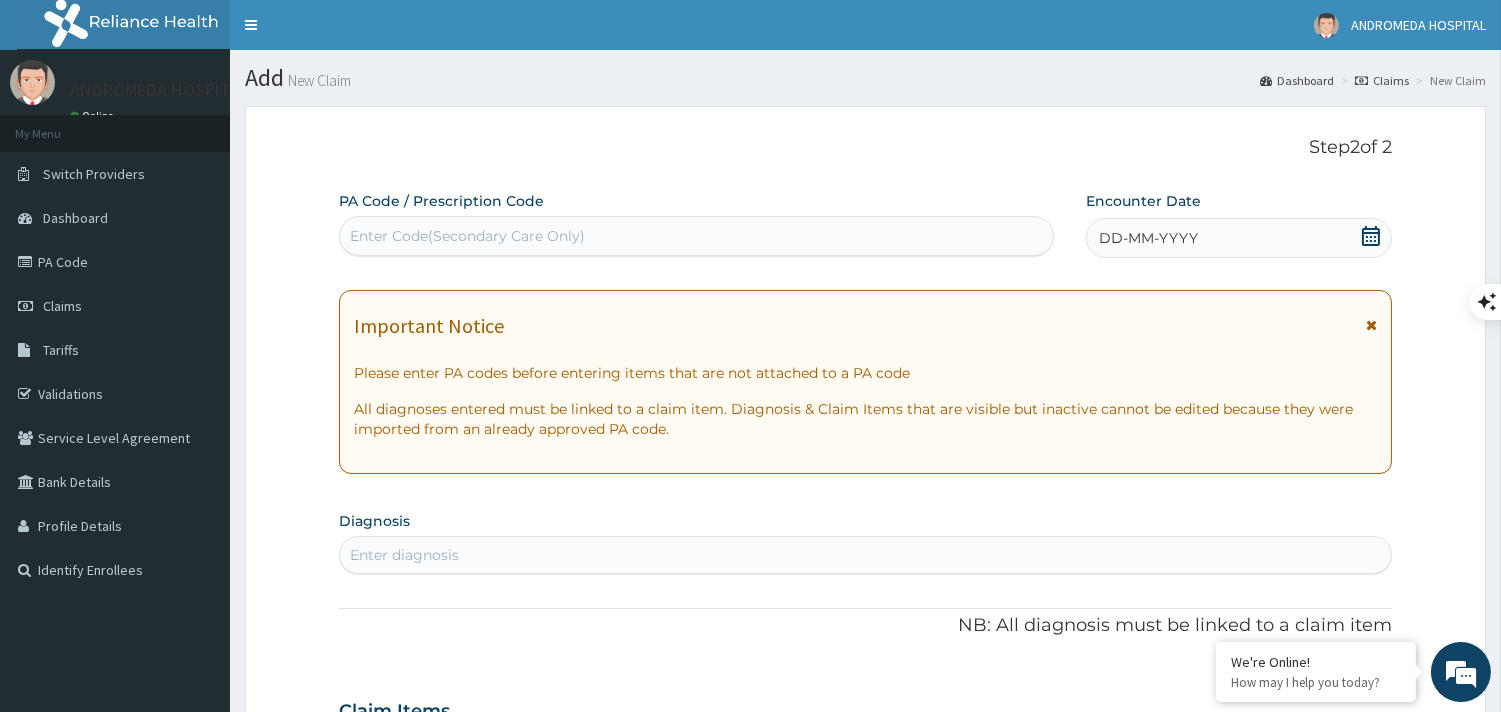 click on "DD-MM-YYYY" at bounding box center (1148, 238) 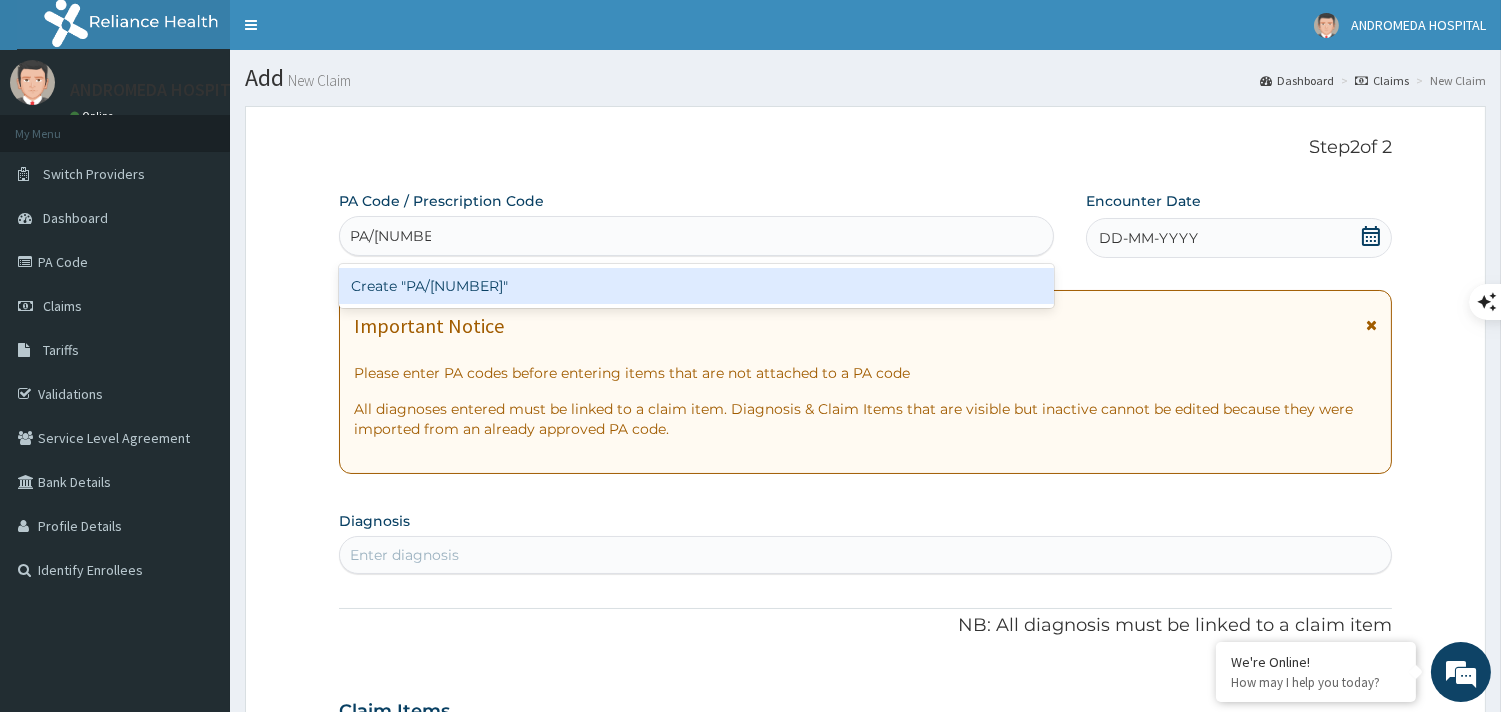 click on "Create "PA/[NUMBER]"" at bounding box center (696, 286) 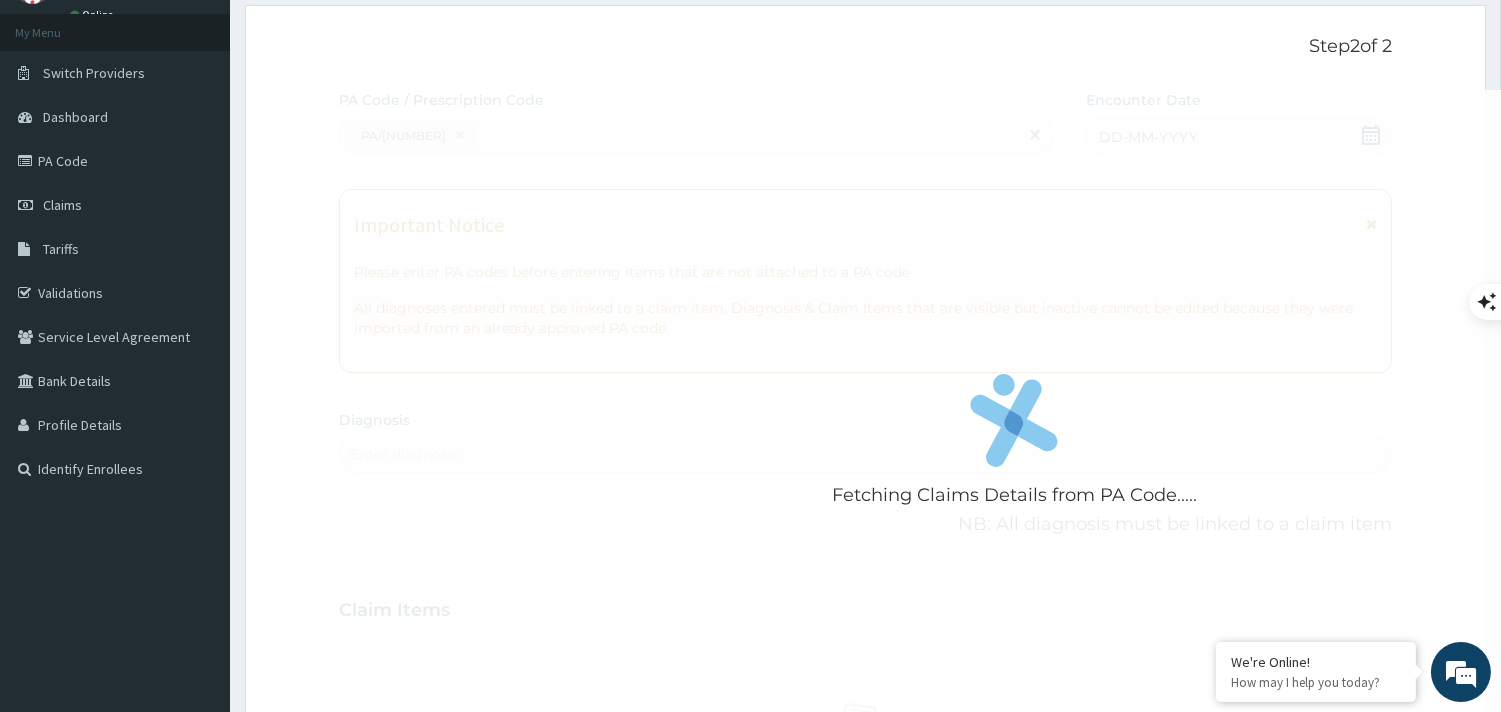 scroll, scrollTop: 0, scrollLeft: 0, axis: both 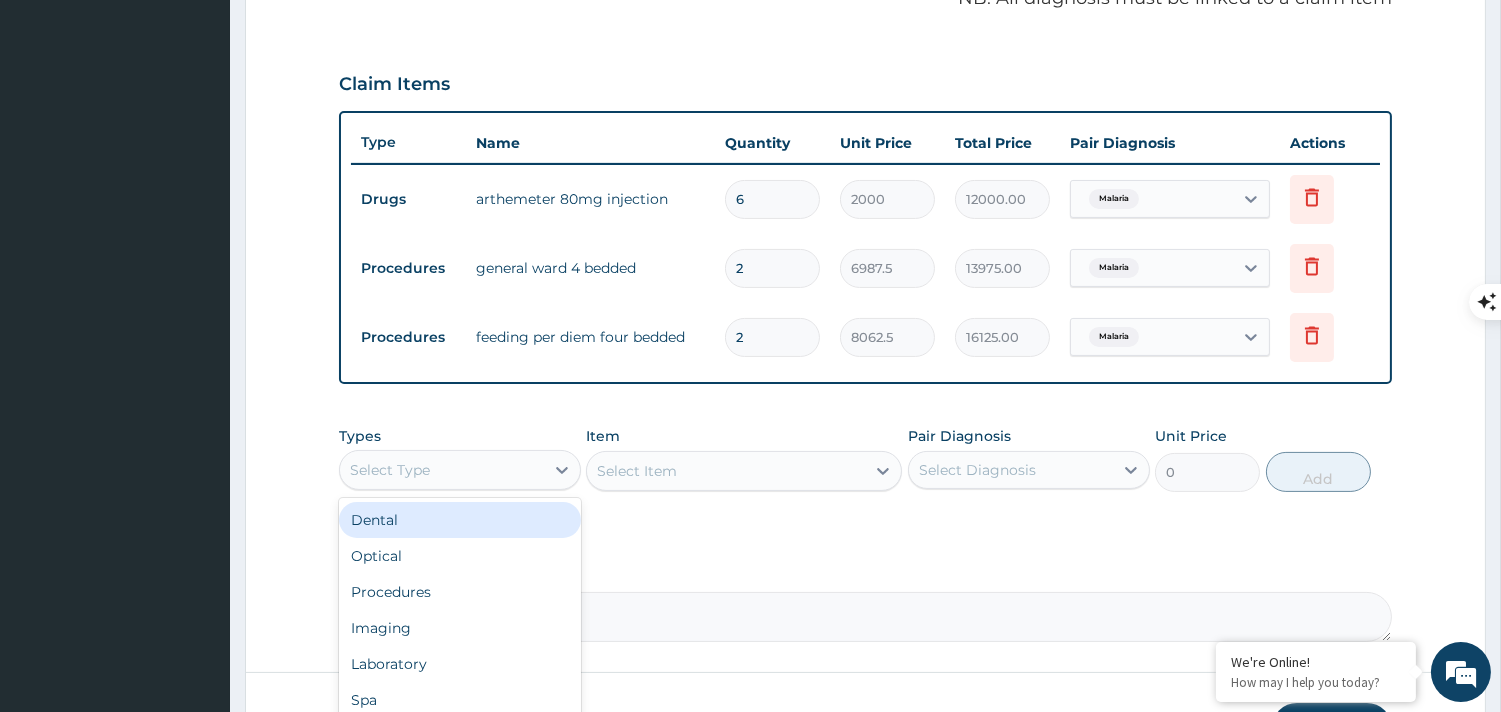 click on "Select Type" at bounding box center (442, 470) 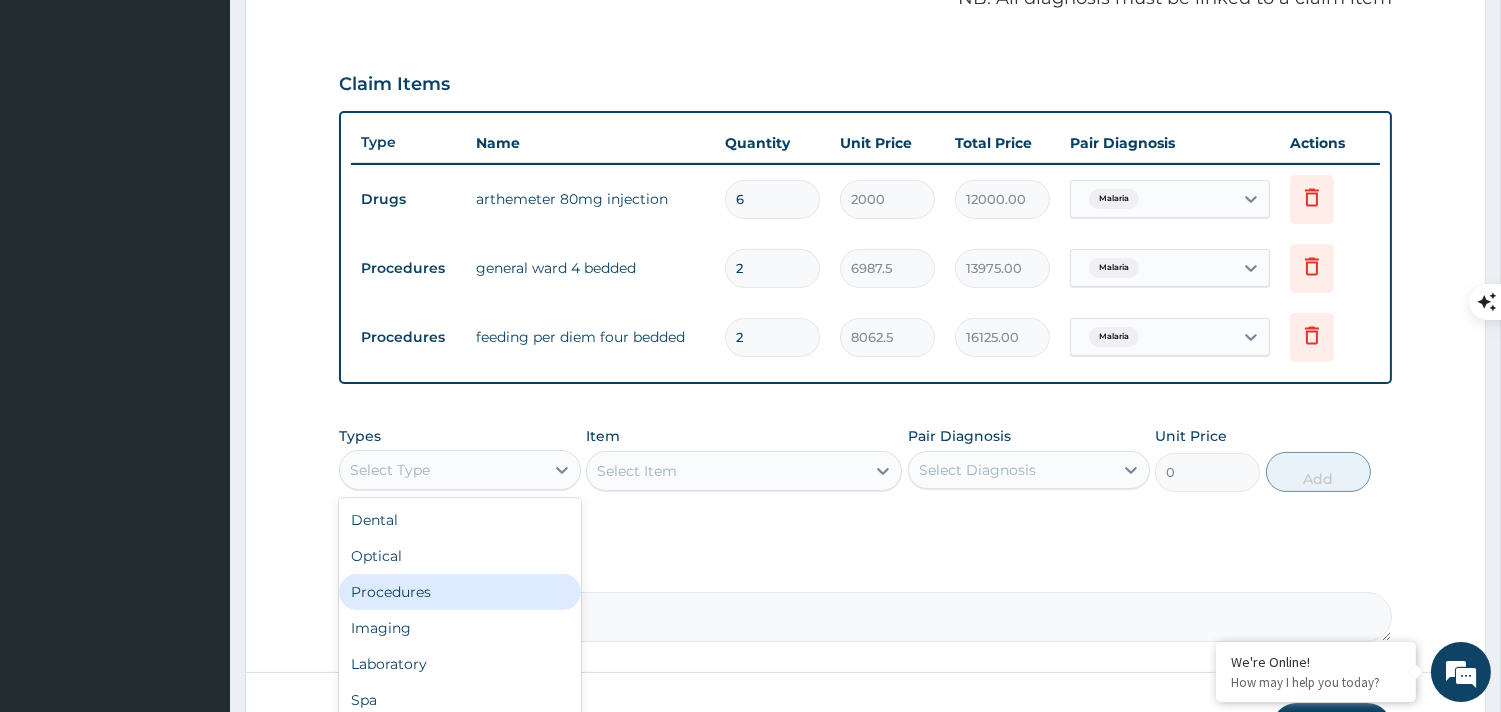 click on "Procedures" at bounding box center (460, 592) 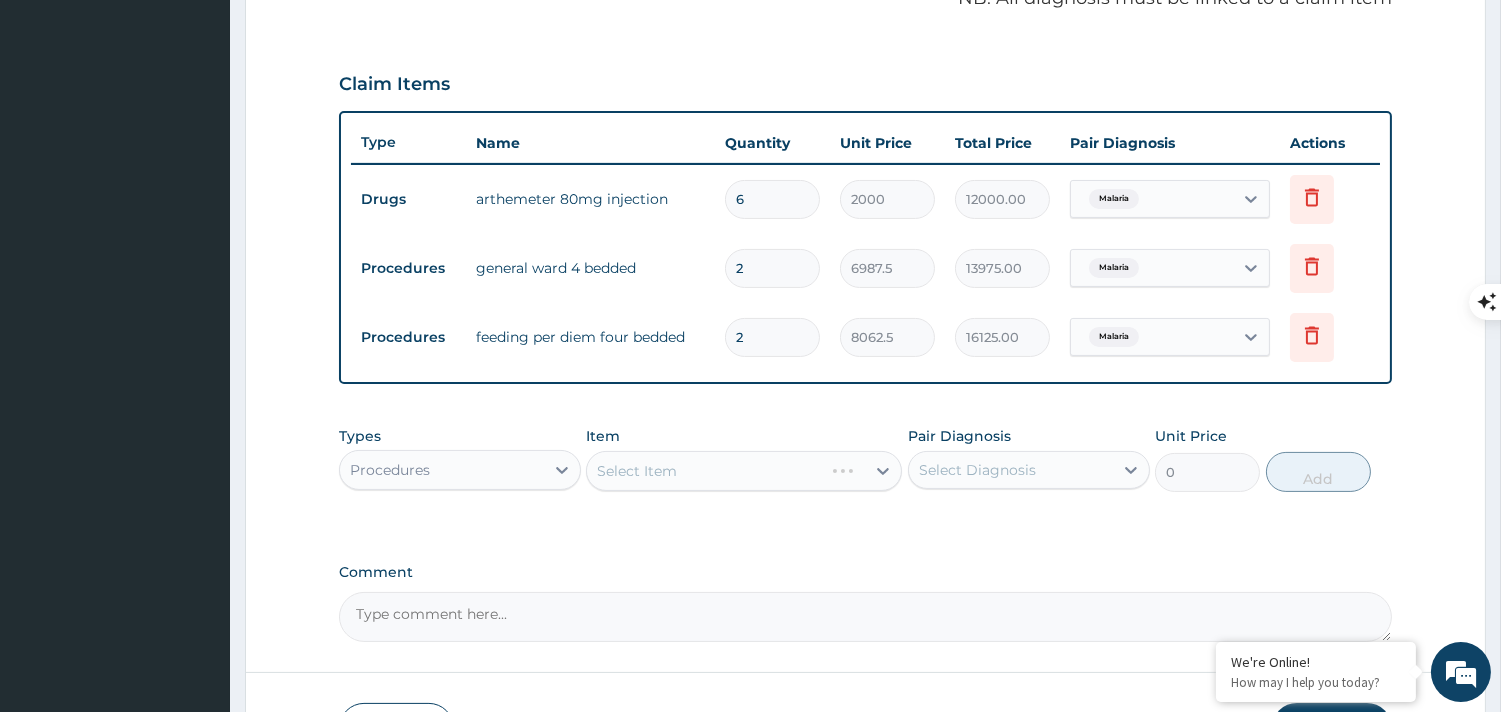 click on "Select Item" at bounding box center [744, 471] 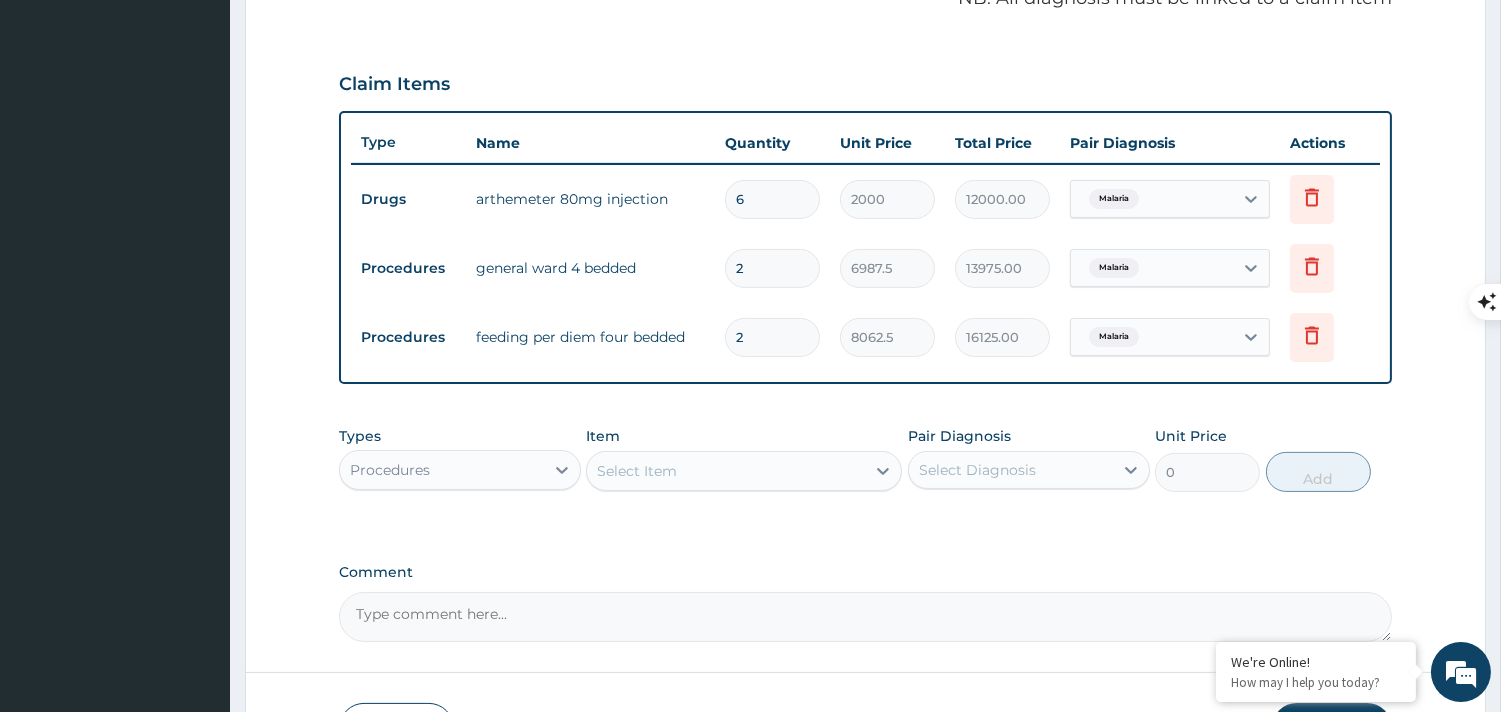 click on "Select Item" at bounding box center [726, 471] 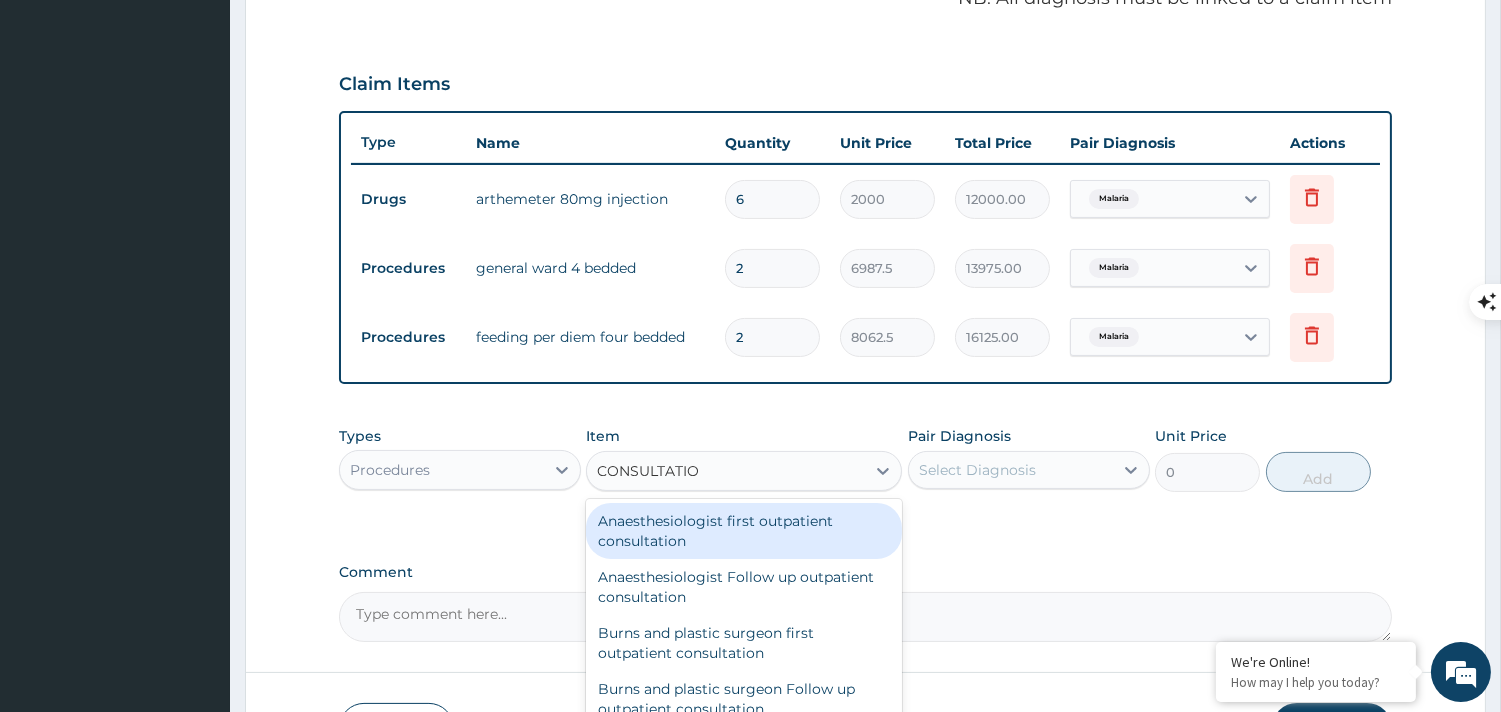 type on "CONSULTATION" 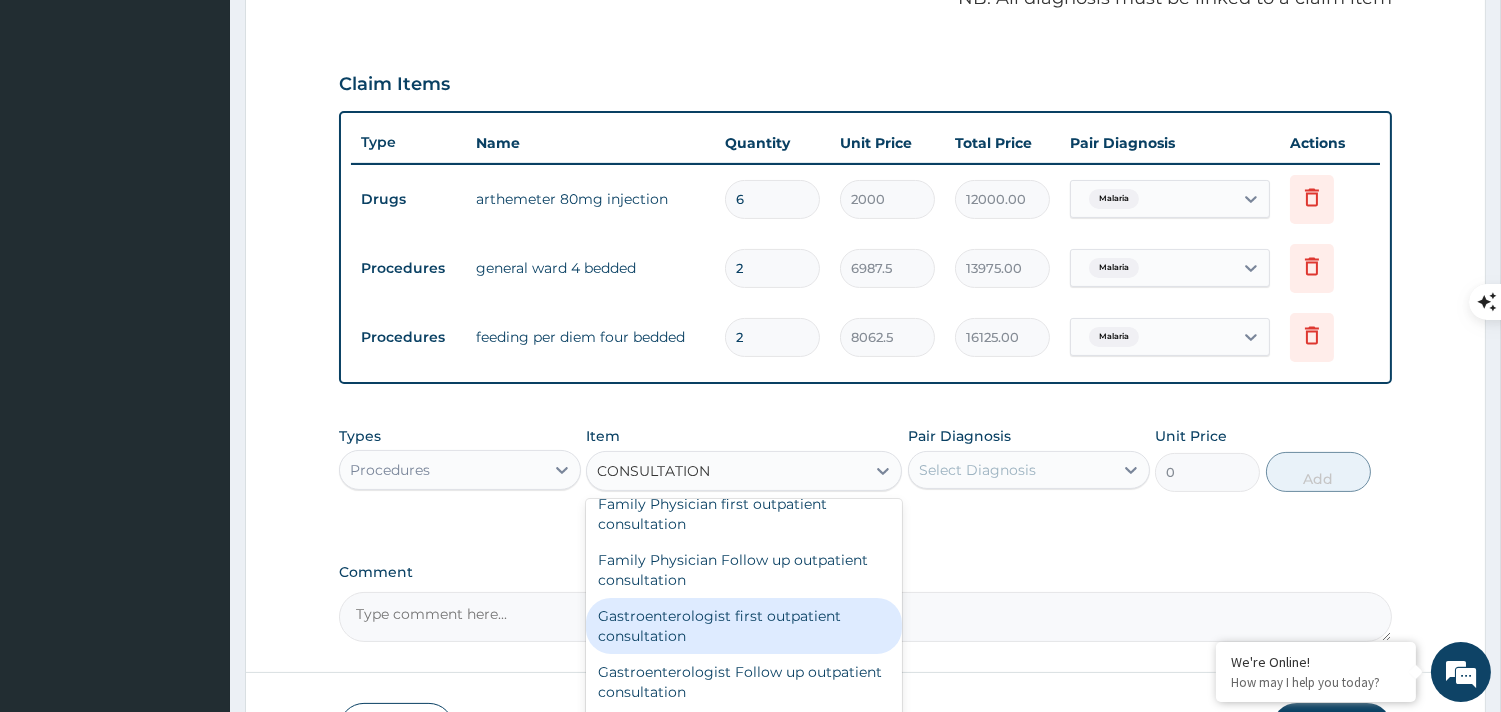 scroll, scrollTop: 888, scrollLeft: 0, axis: vertical 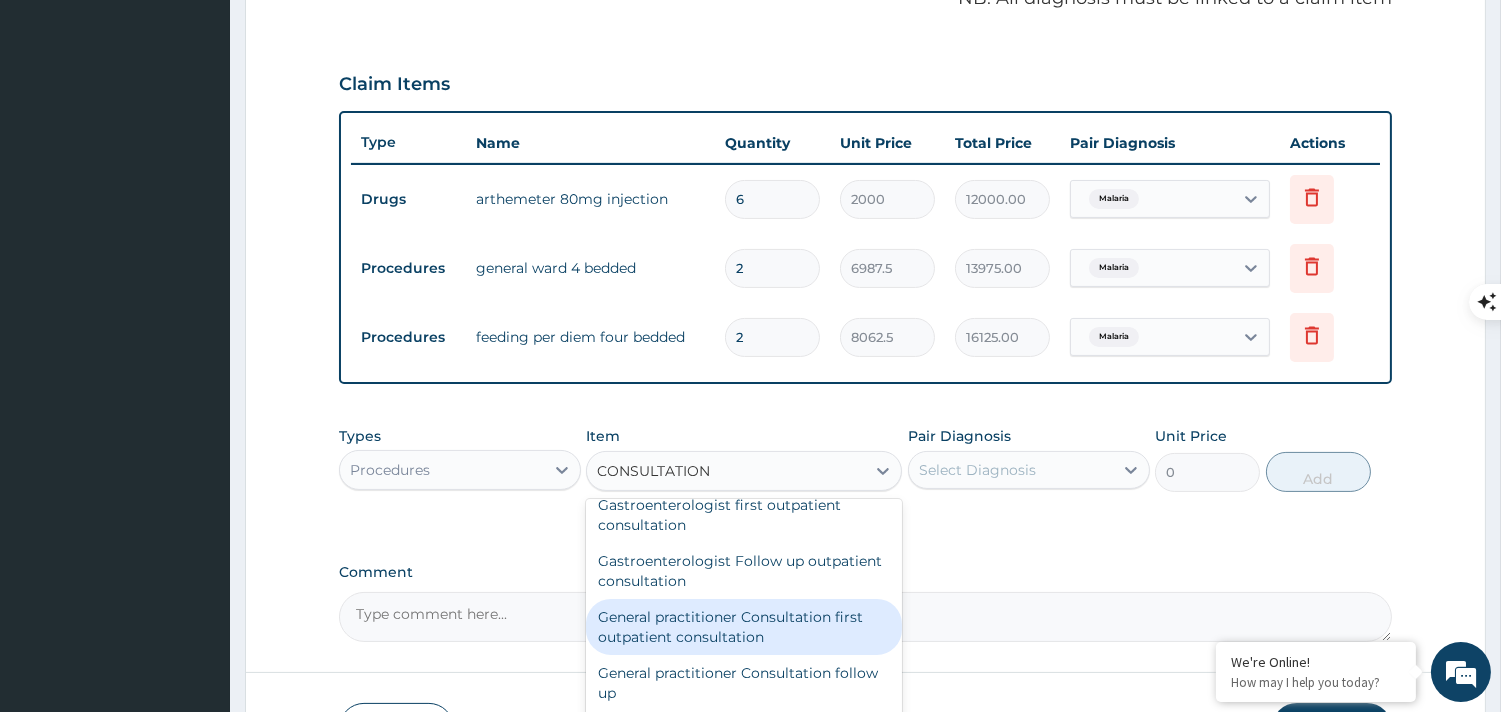 click on "General practitioner Consultation first outpatient consultation" at bounding box center [744, 627] 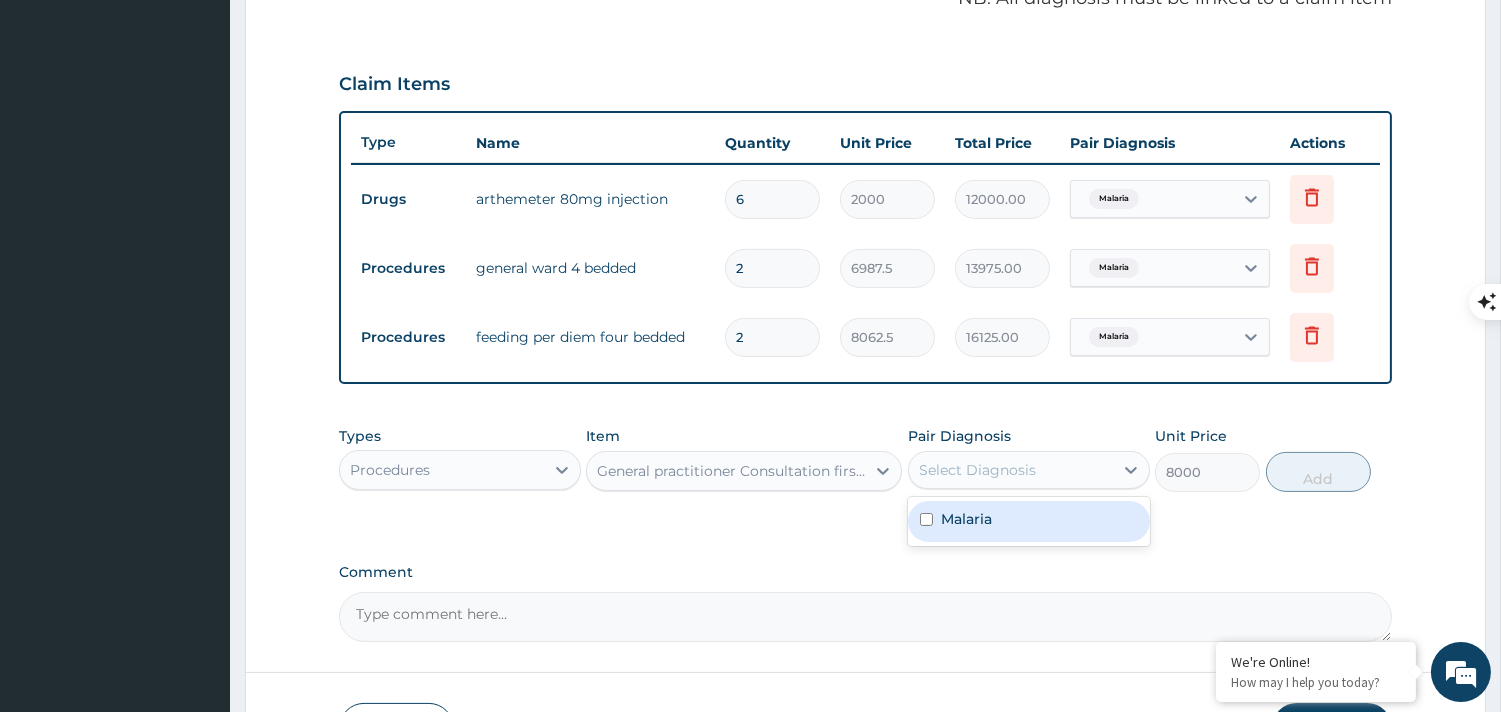 click on "Select Diagnosis" at bounding box center [977, 470] 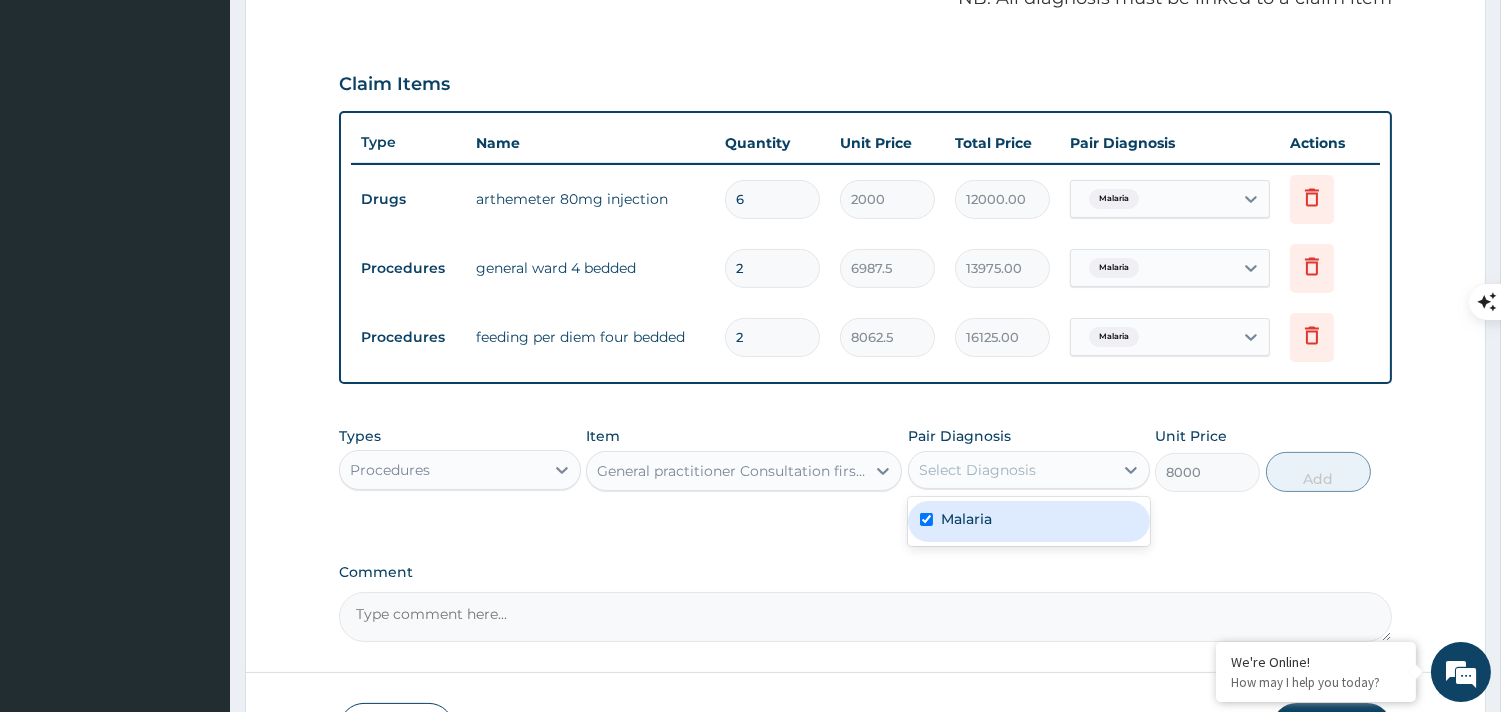 checkbox on "true" 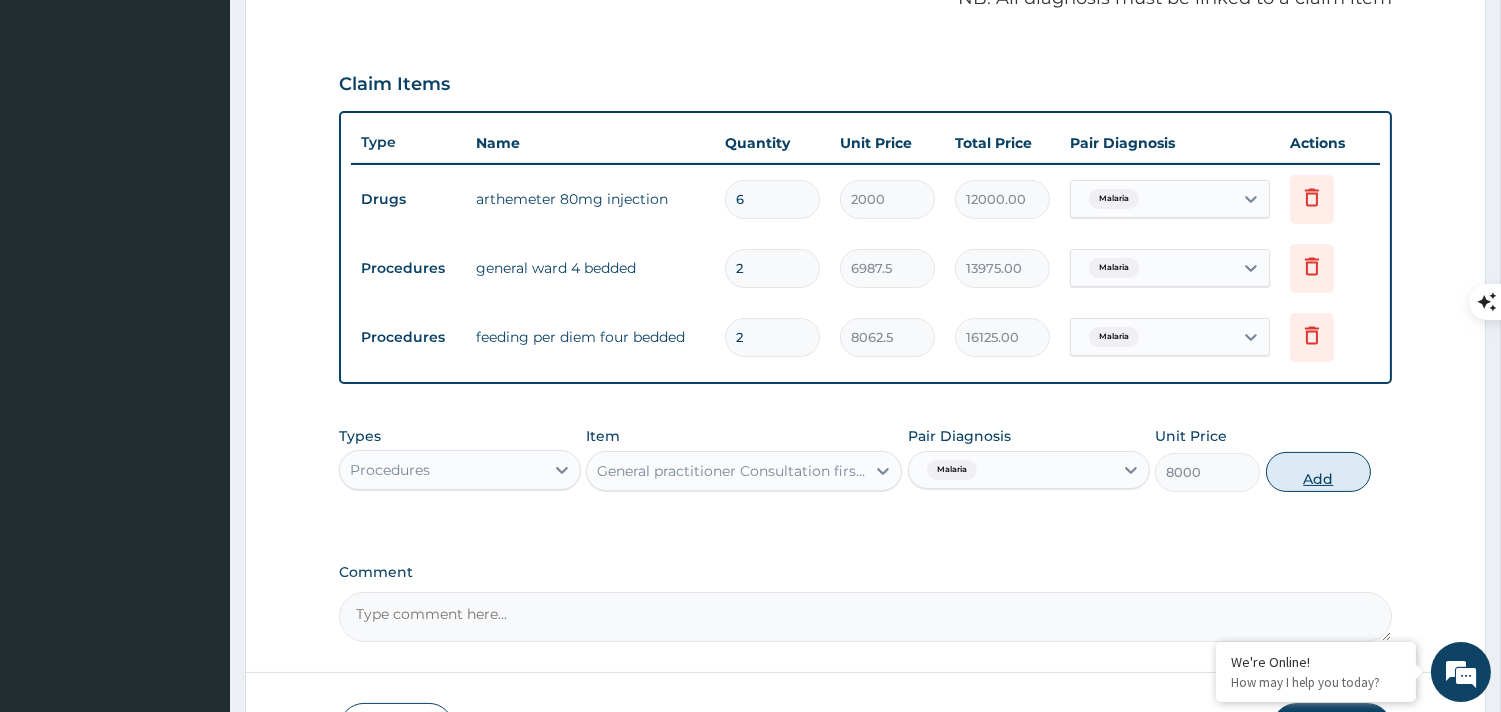 click on "Add" at bounding box center [1318, 472] 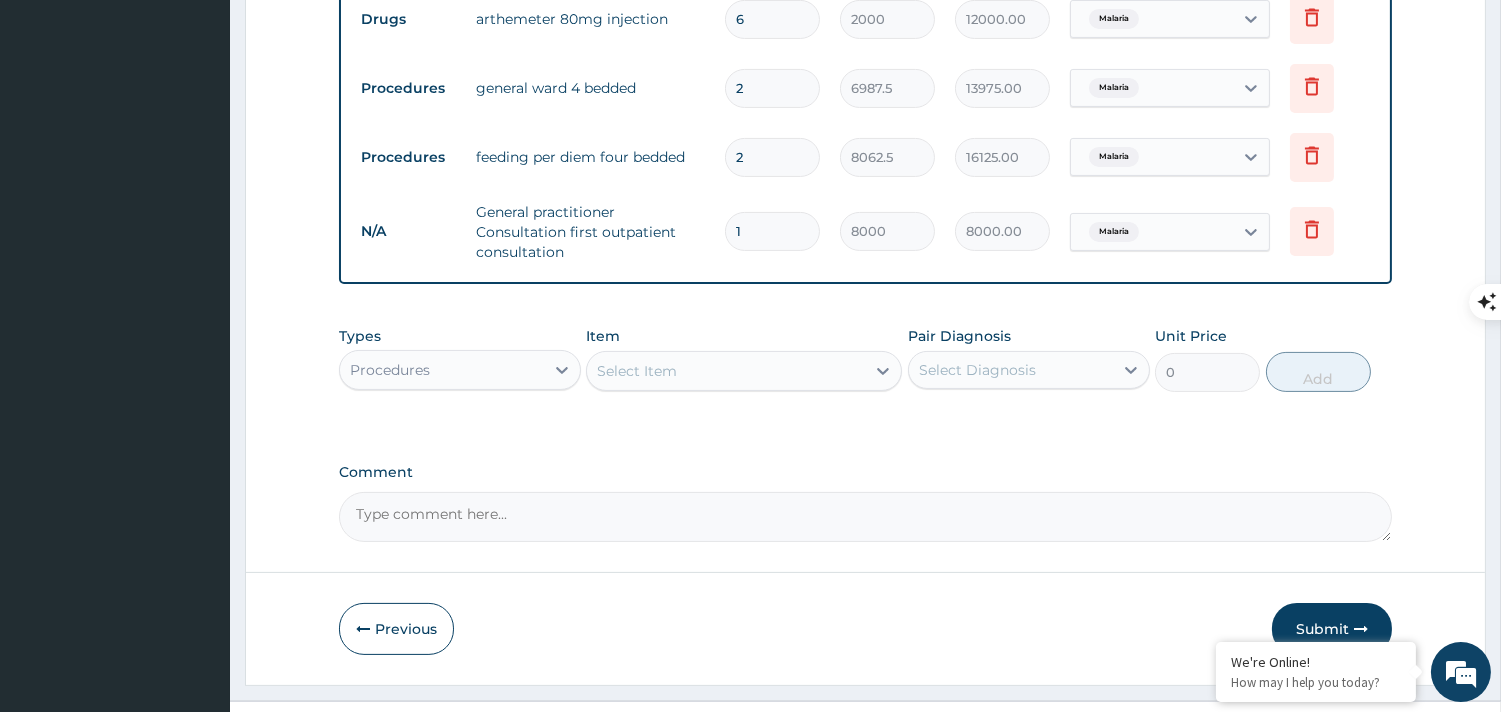 scroll, scrollTop: 761, scrollLeft: 0, axis: vertical 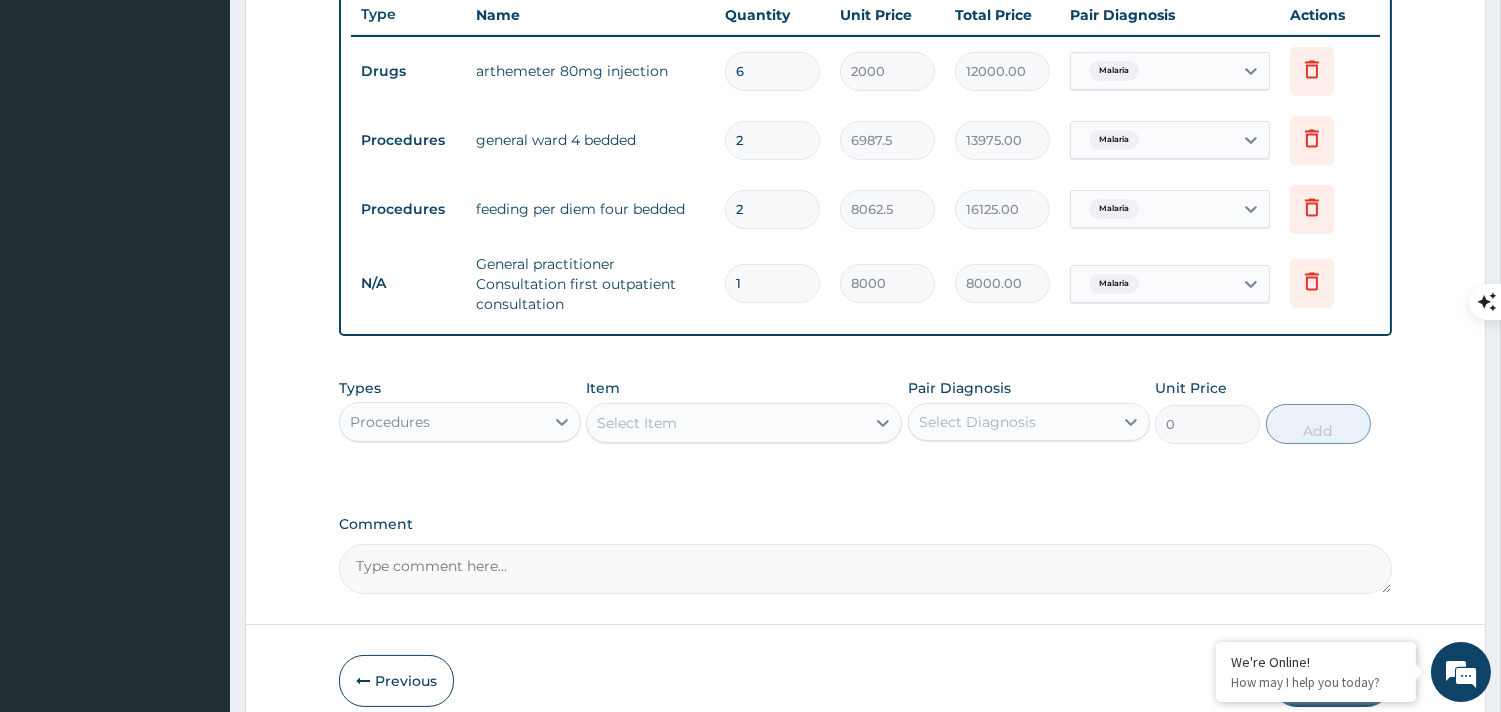 click on "Select Item" at bounding box center (726, 423) 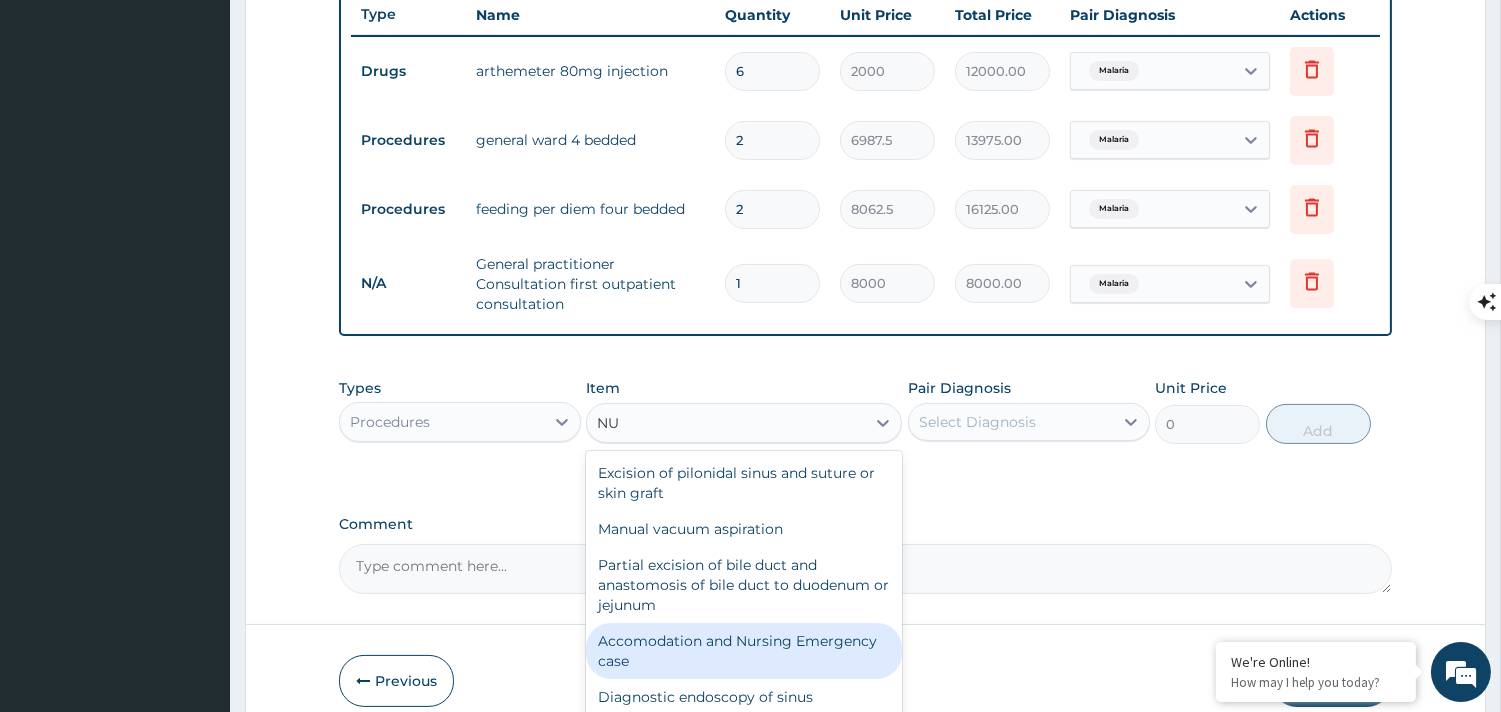 type on "N" 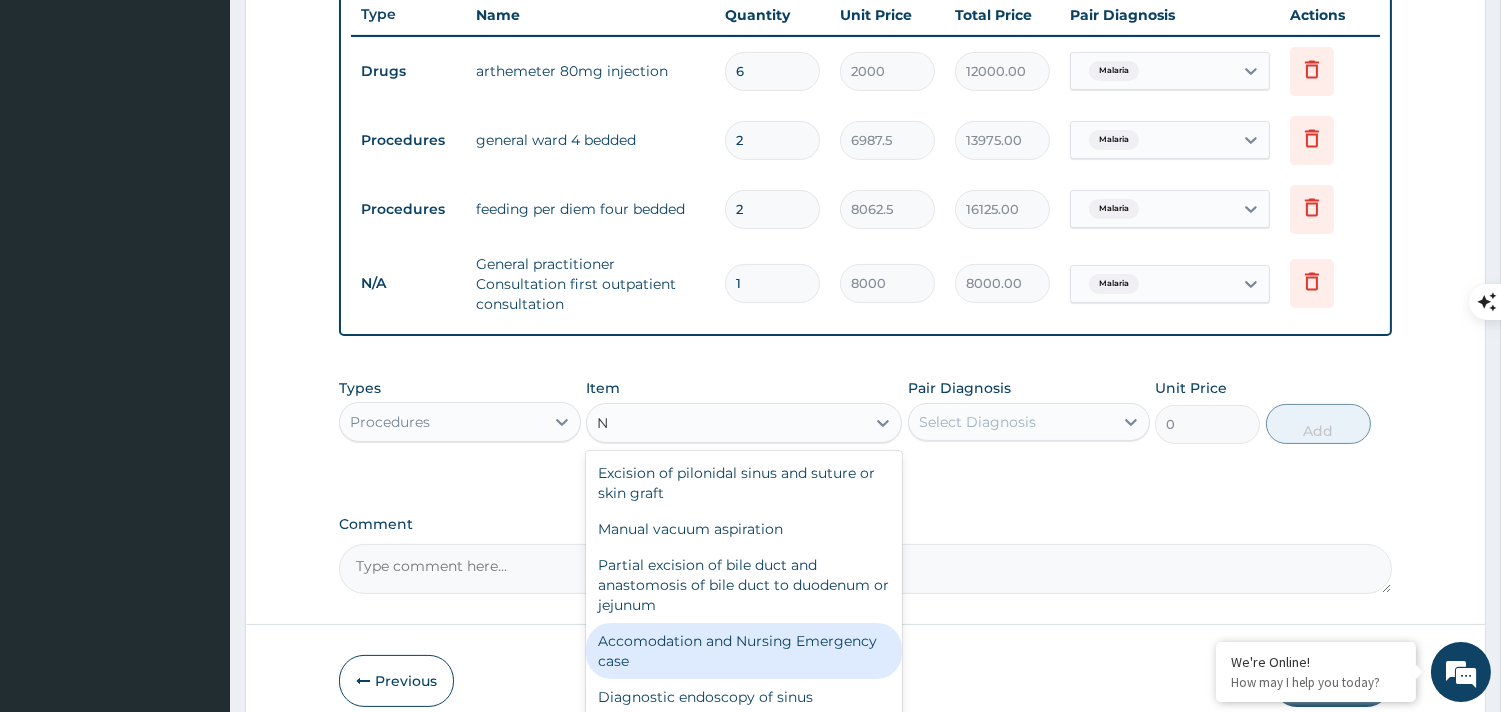 type 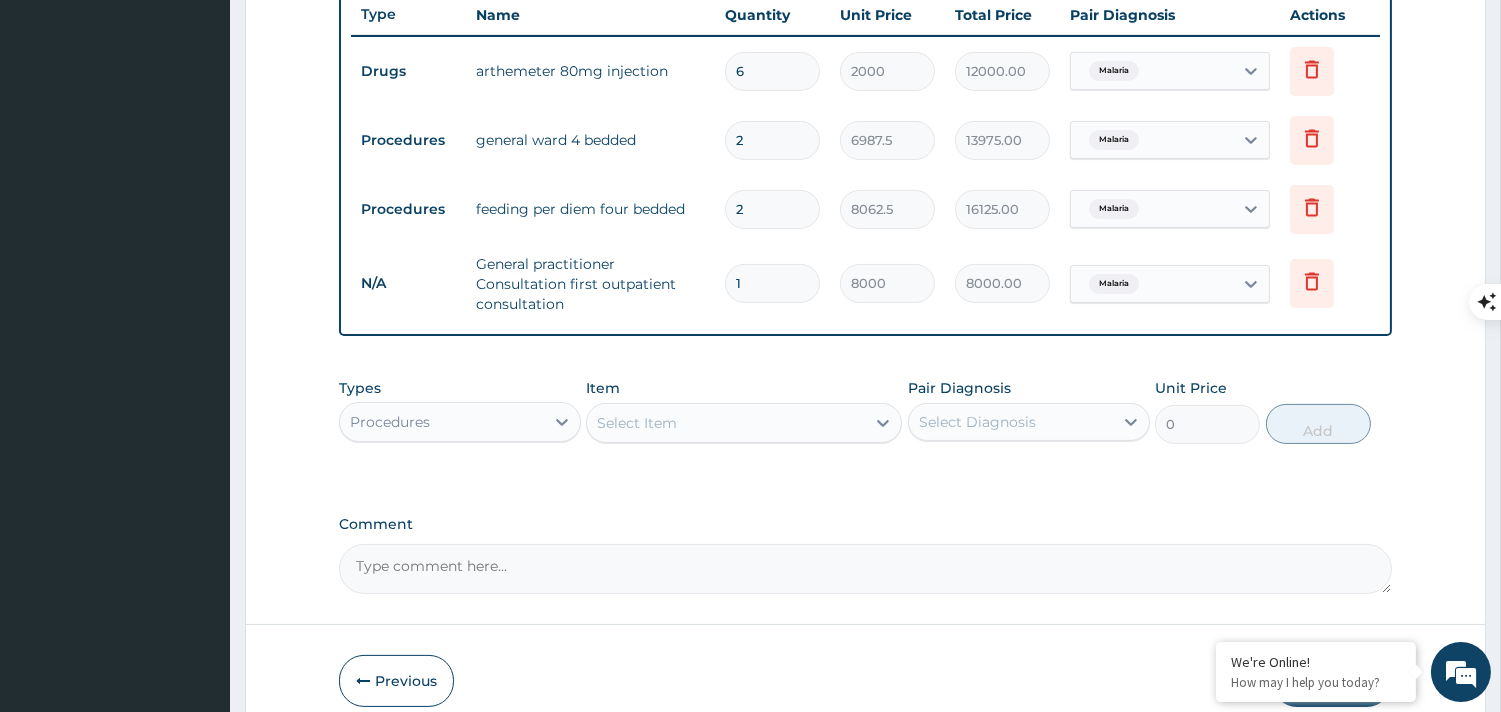 click on "PA Code / Prescription Code PA/[NUMBER] Encounter Date [DATE] Important Notice Please enter PA codes before entering items that are not attached to a PA code   All diagnoses entered must be linked to a claim item. Diagnosis & Claim Items that are visible but inactive cannot be edited because they were imported from an already approved PA code. Diagnosis Malaria confirmed NB: All diagnosis must be linked to a claim item Claim Items Type Name Quantity Unit Price Total Price Pair Diagnosis Actions Drugs arthemeter 80mg injection 6 2000 12000.00 Malaria Delete Procedures general ward 4 bedded 2 6987.5 13975.00 Malaria Delete Procedures feeding per diem four bedded 2 8062.5 16125.00 Malaria Delete N/A General practitioner Consultation first outpatient consultation 1 8000 8000.00 Malaria Delete Types Procedures Item Select Item Pair Diagnosis Select Diagnosis Unit Price 0 Add Comment" at bounding box center (865, 12) 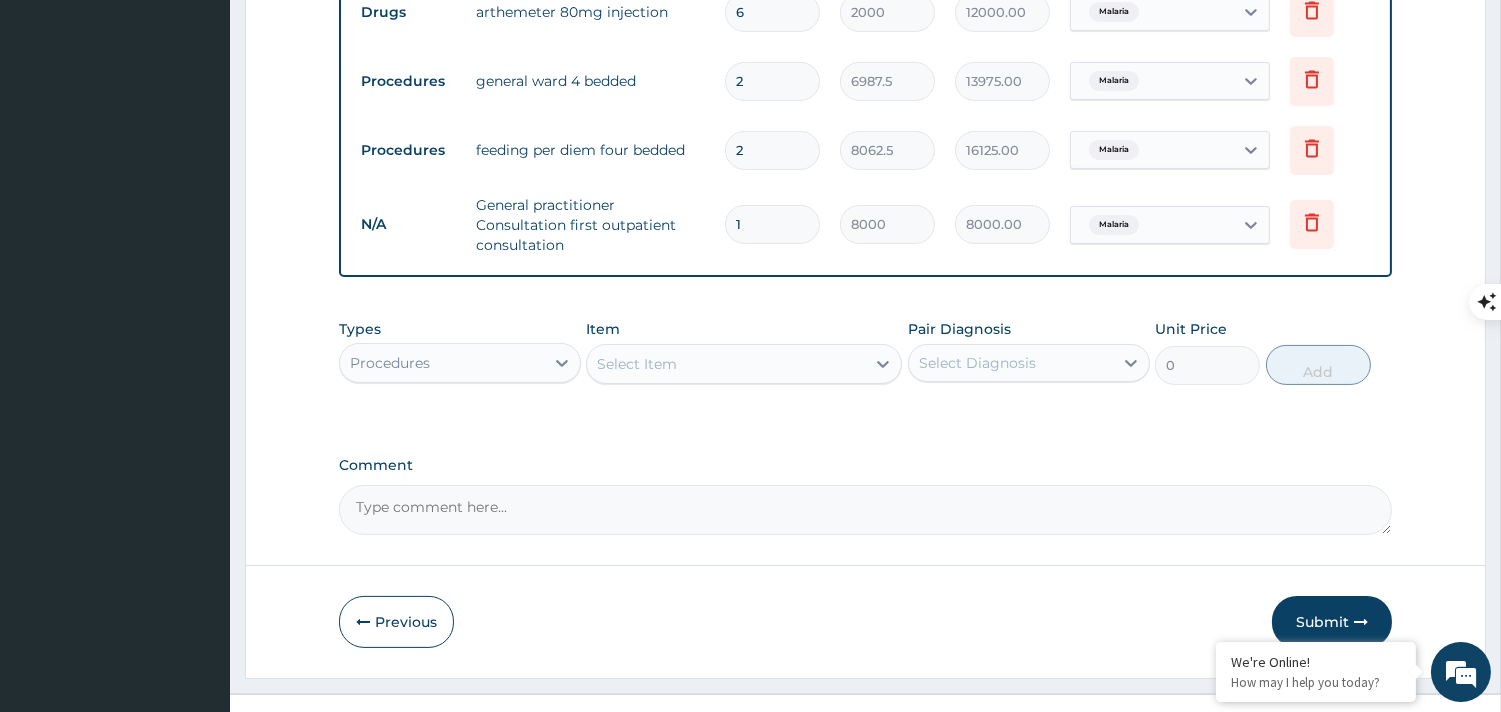scroll, scrollTop: 872, scrollLeft: 0, axis: vertical 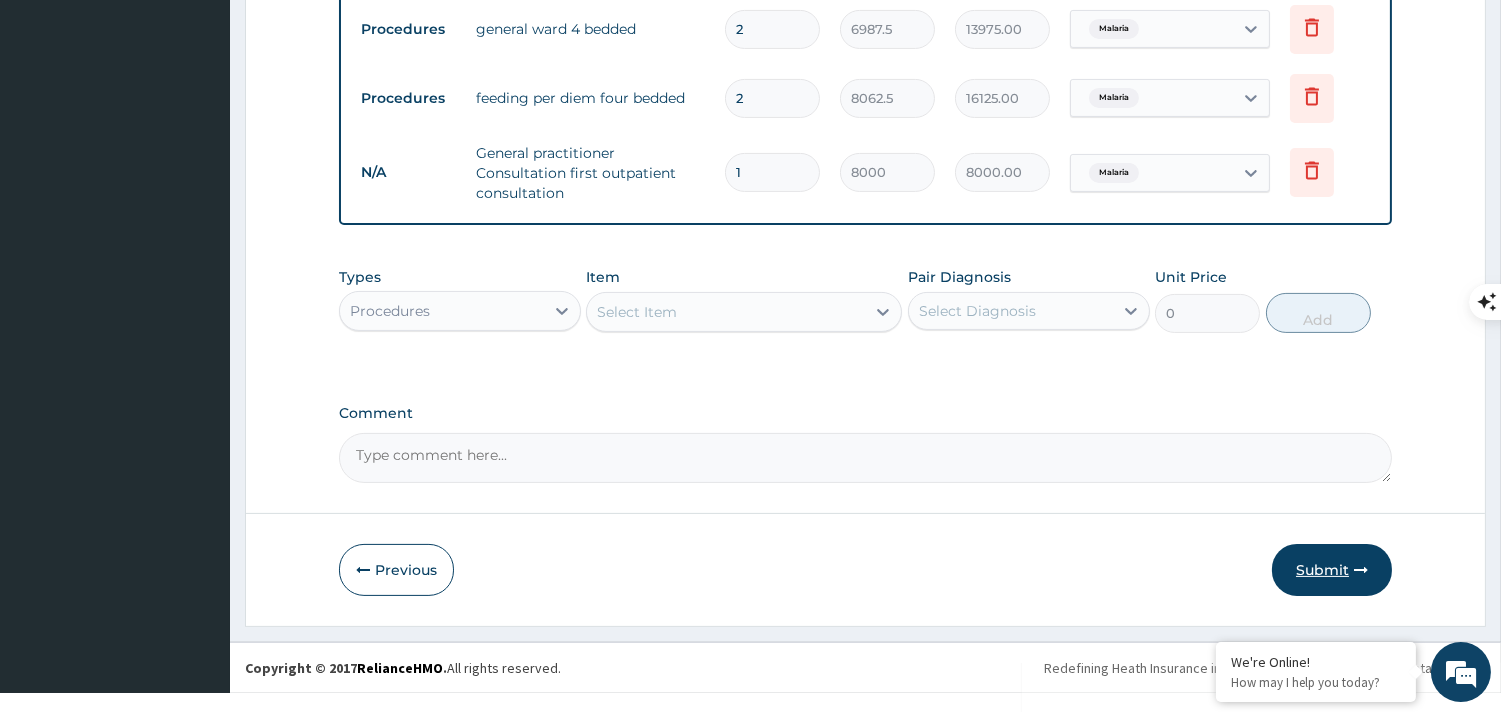 click at bounding box center (1361, 570) 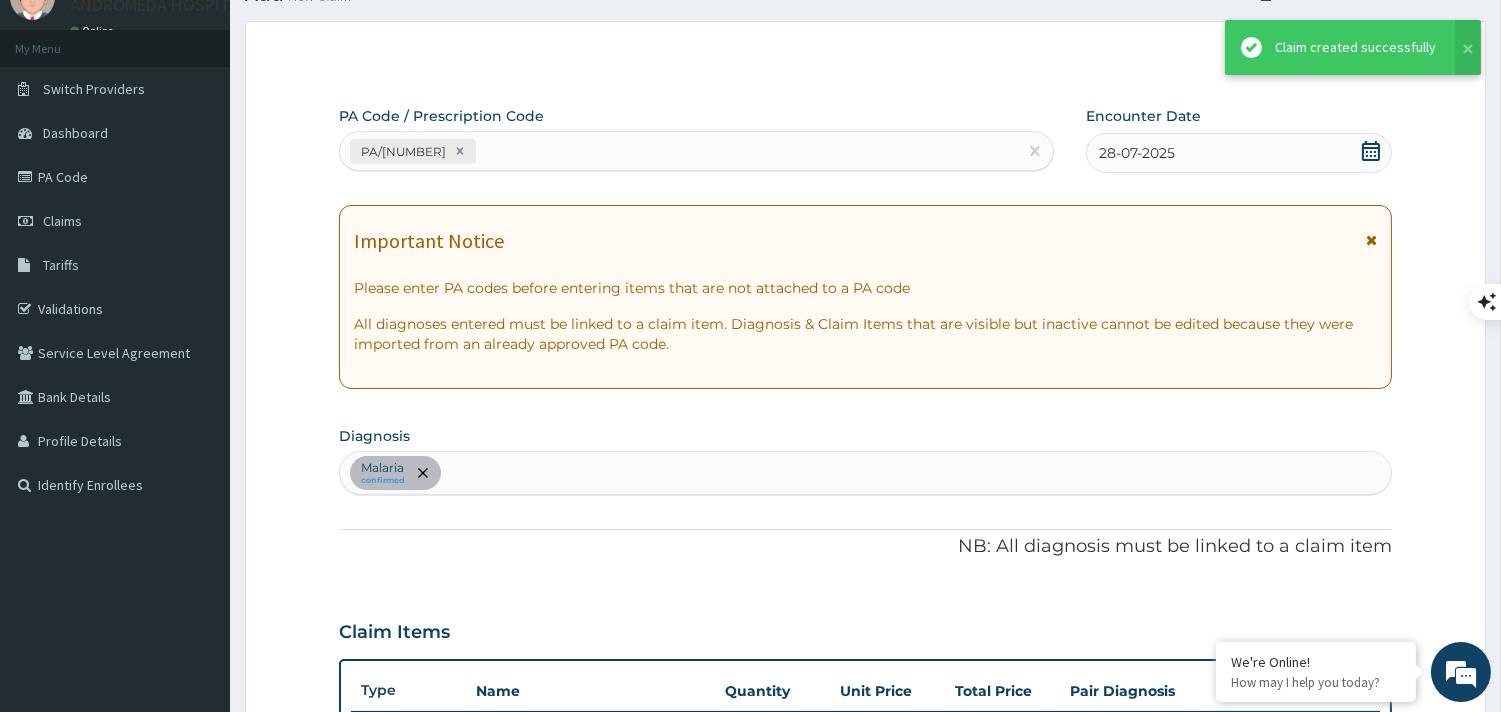 scroll, scrollTop: 872, scrollLeft: 0, axis: vertical 